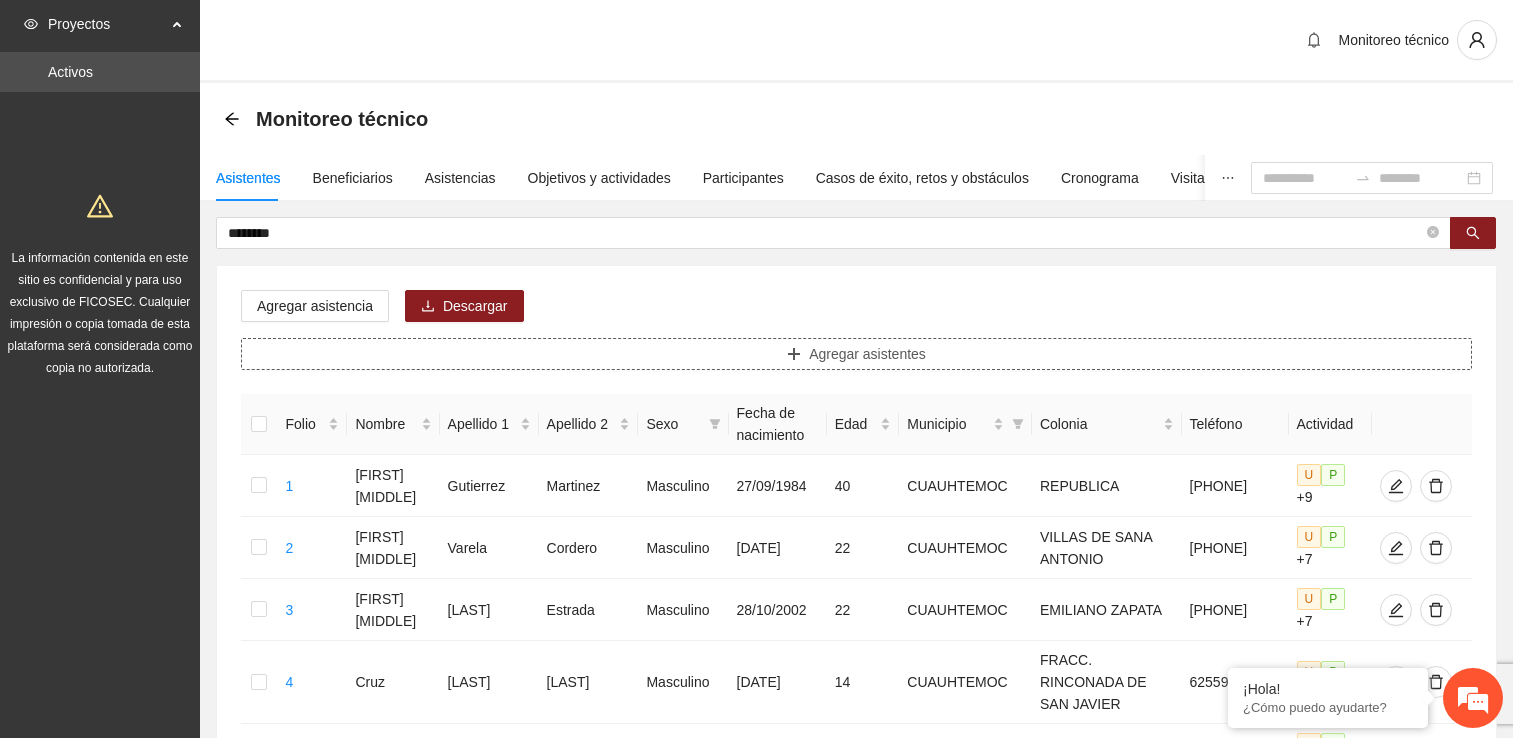 scroll, scrollTop: 47, scrollLeft: 0, axis: vertical 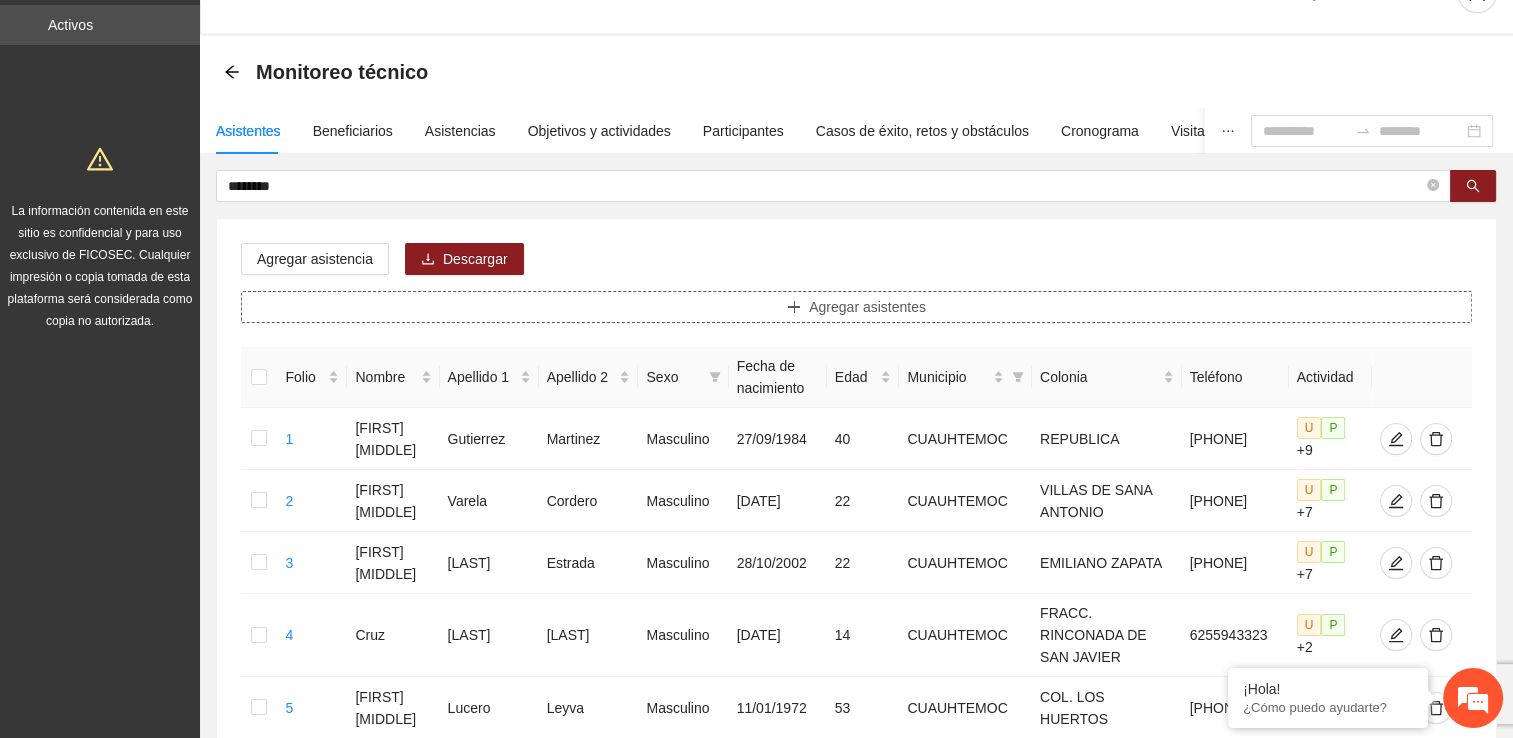 click on "Agregar asistentes" at bounding box center [856, 307] 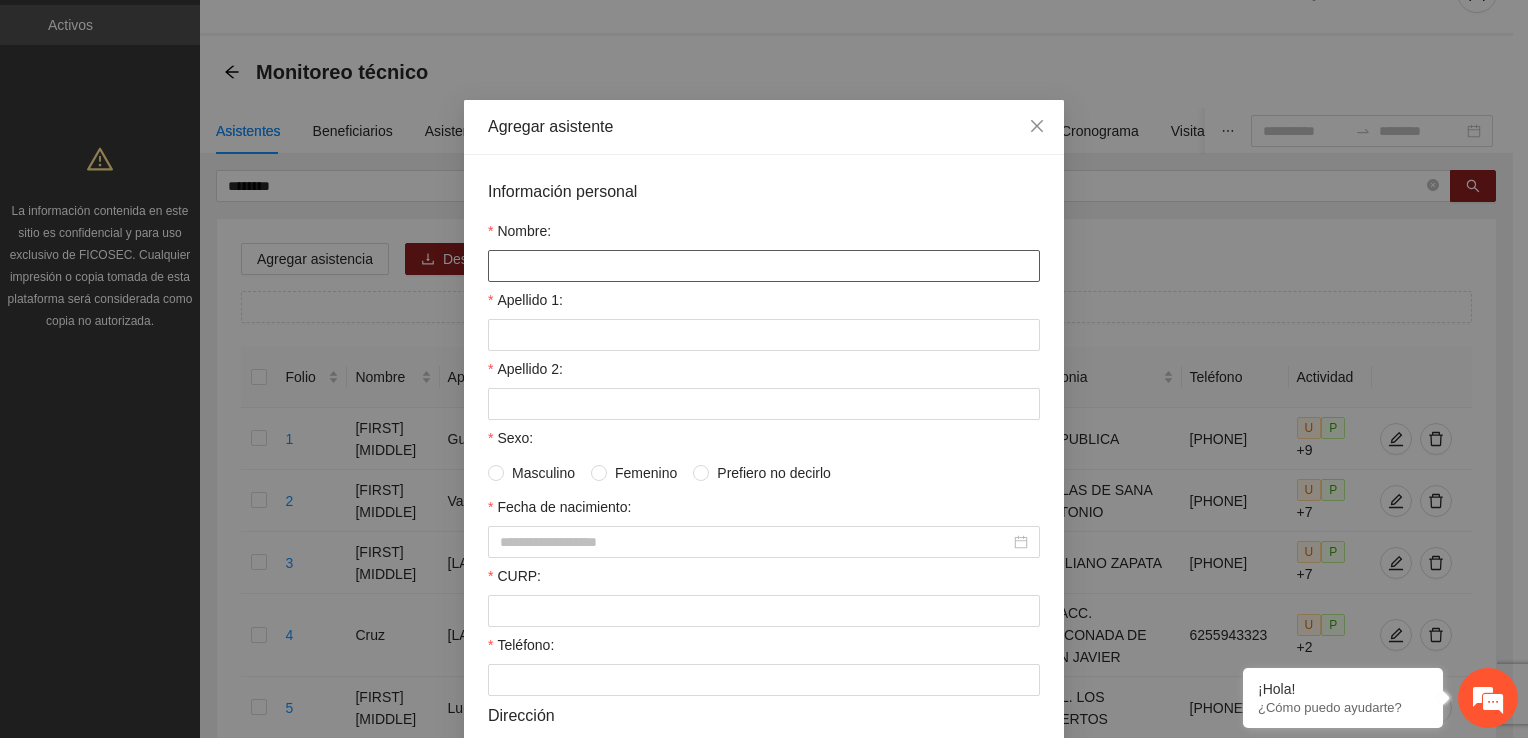 click on "Nombre:" at bounding box center [764, 266] 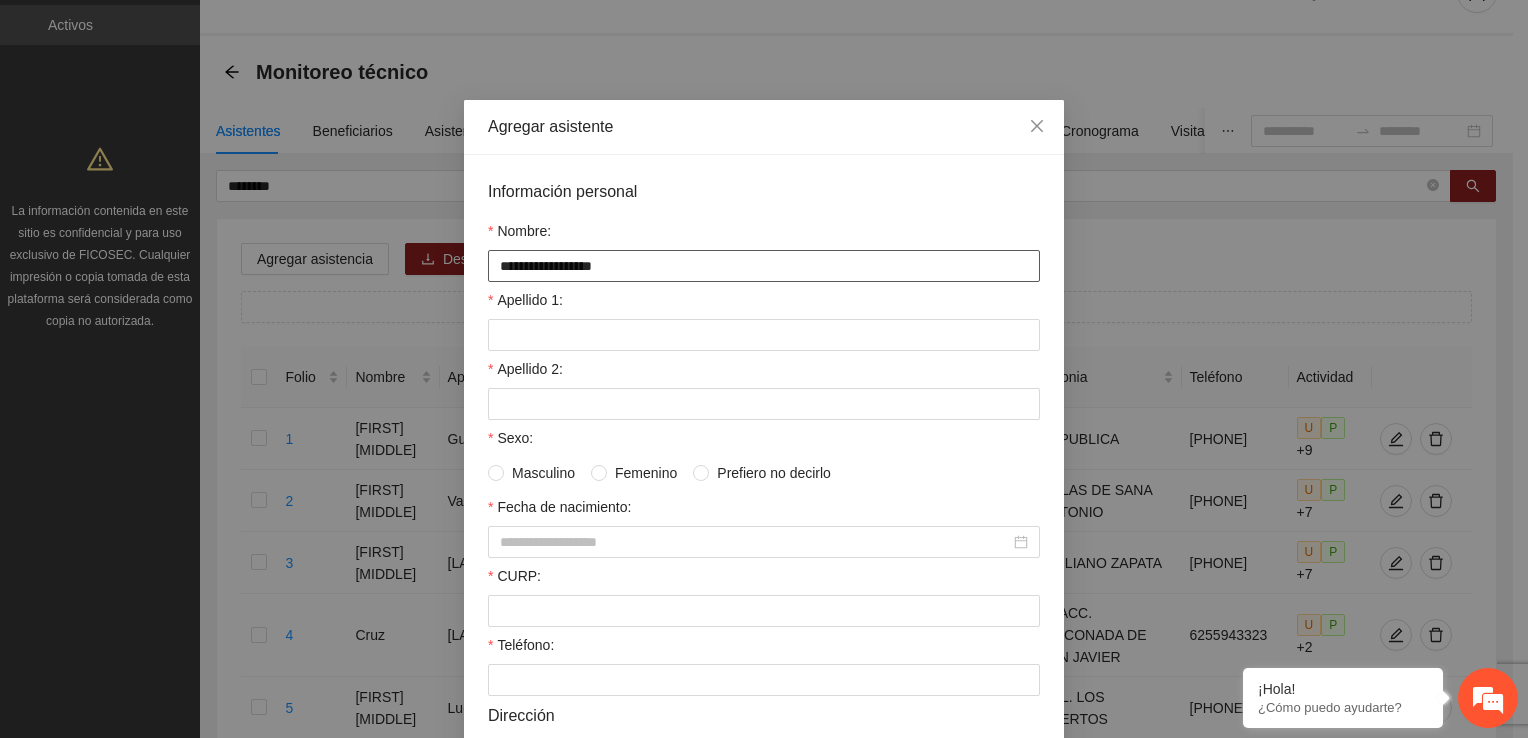 click on "**********" at bounding box center (764, 266) 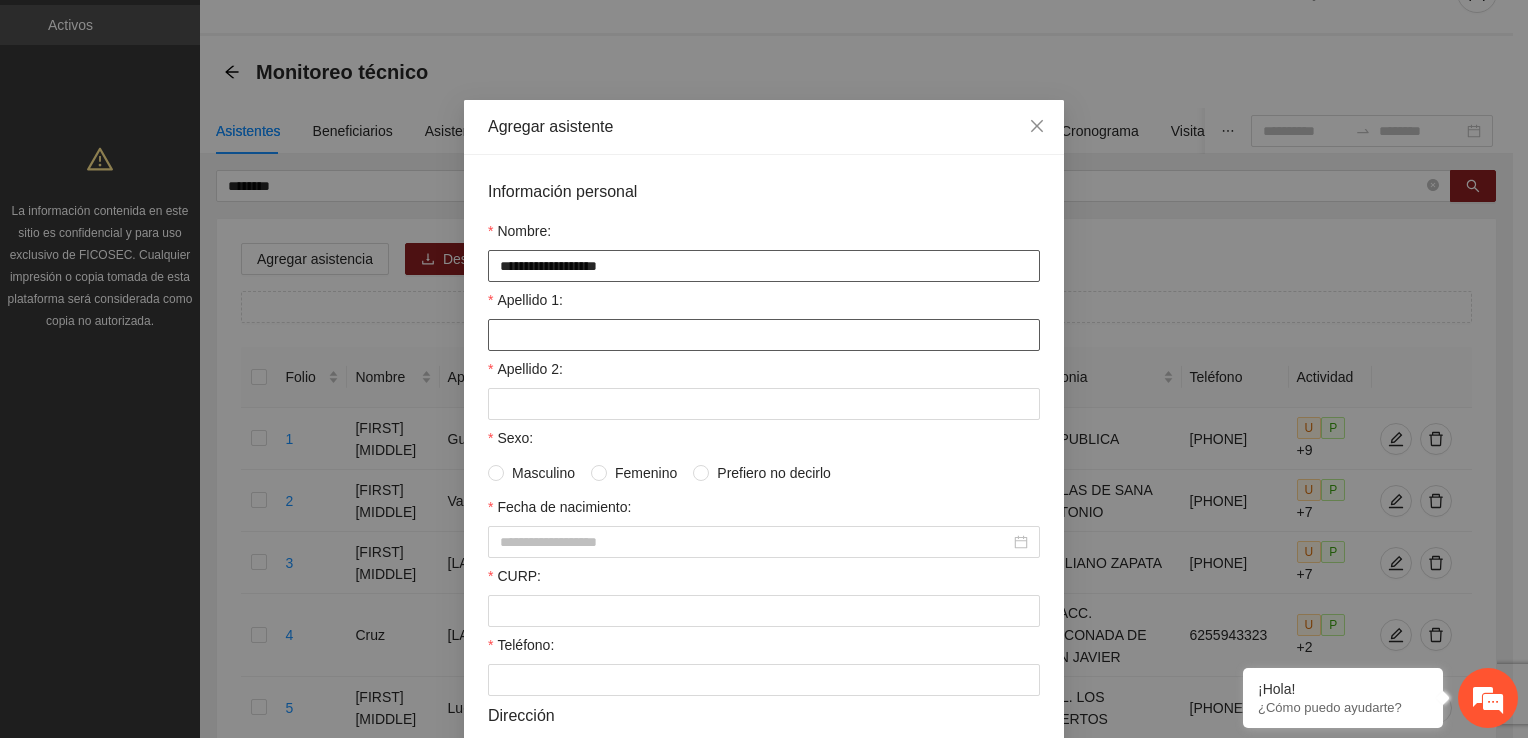 type on "**********" 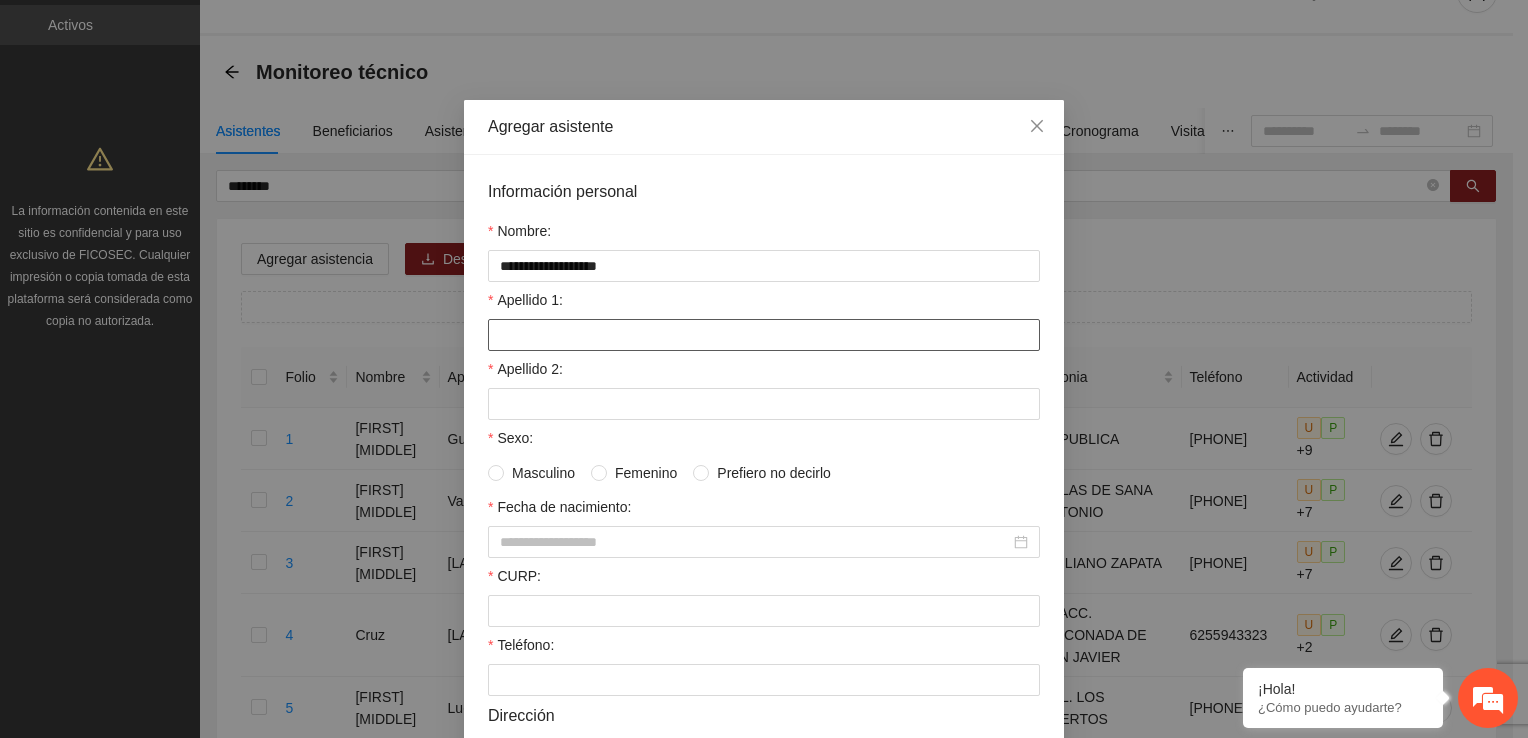 click on "Apellido 1:" at bounding box center (764, 335) 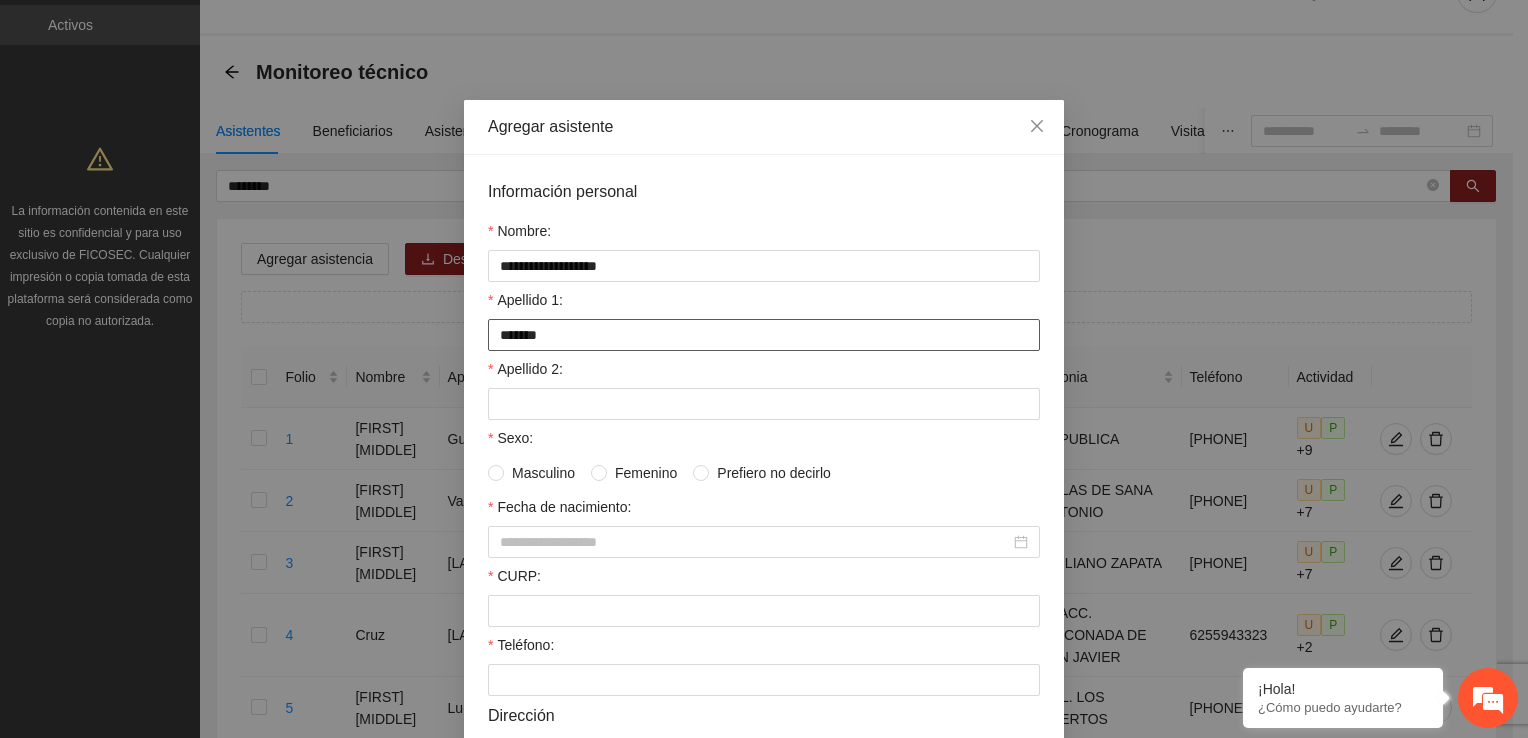 type on "******" 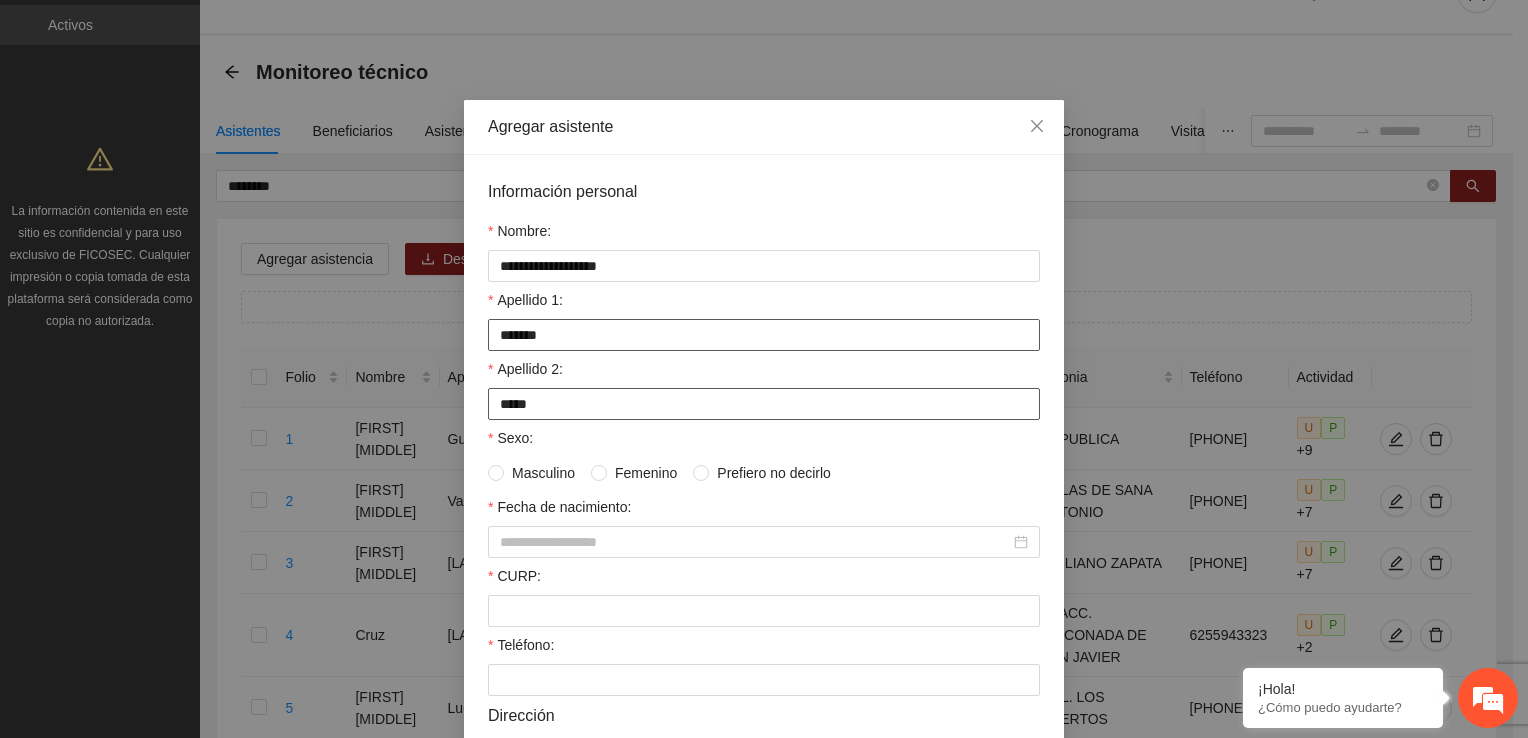 type on "*****" 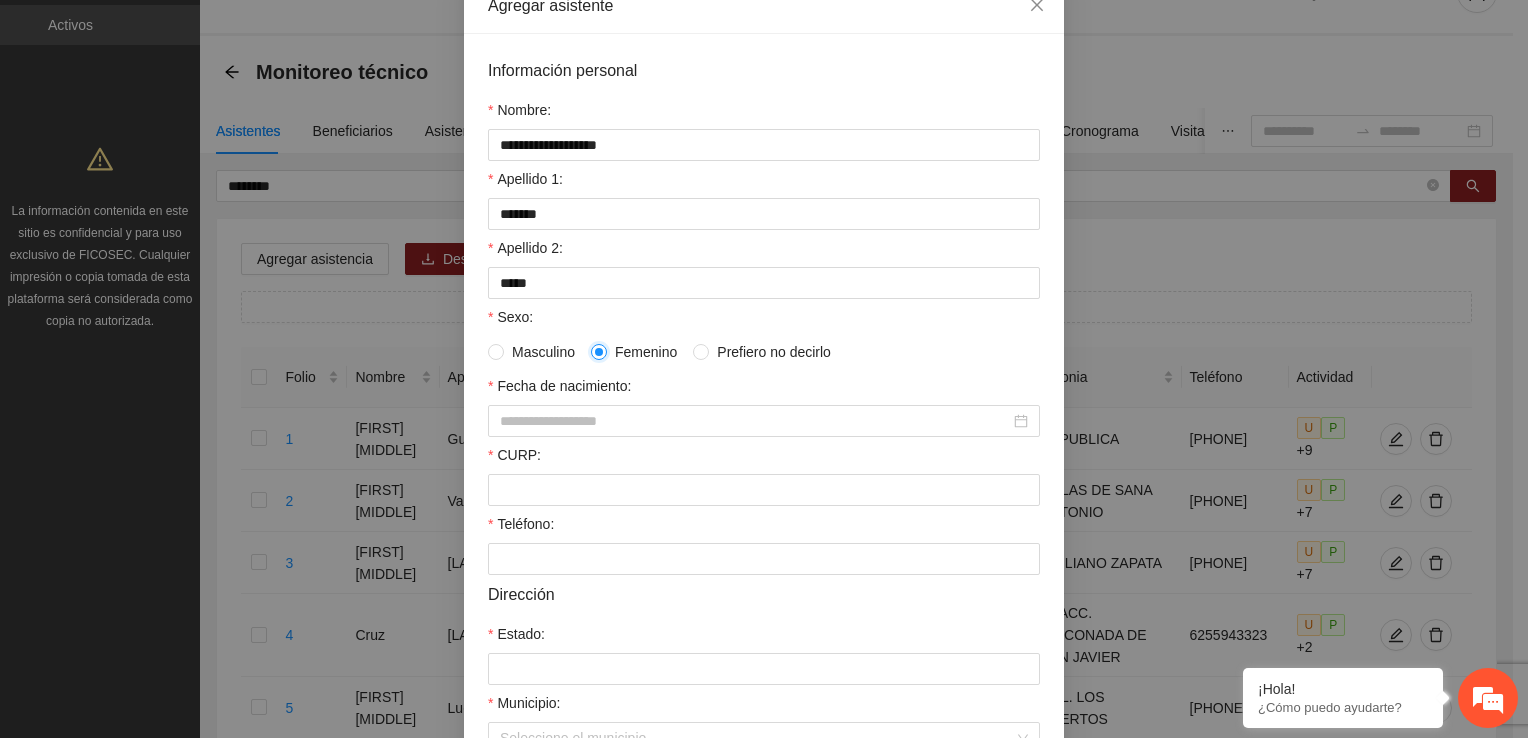 scroll, scrollTop: 200, scrollLeft: 0, axis: vertical 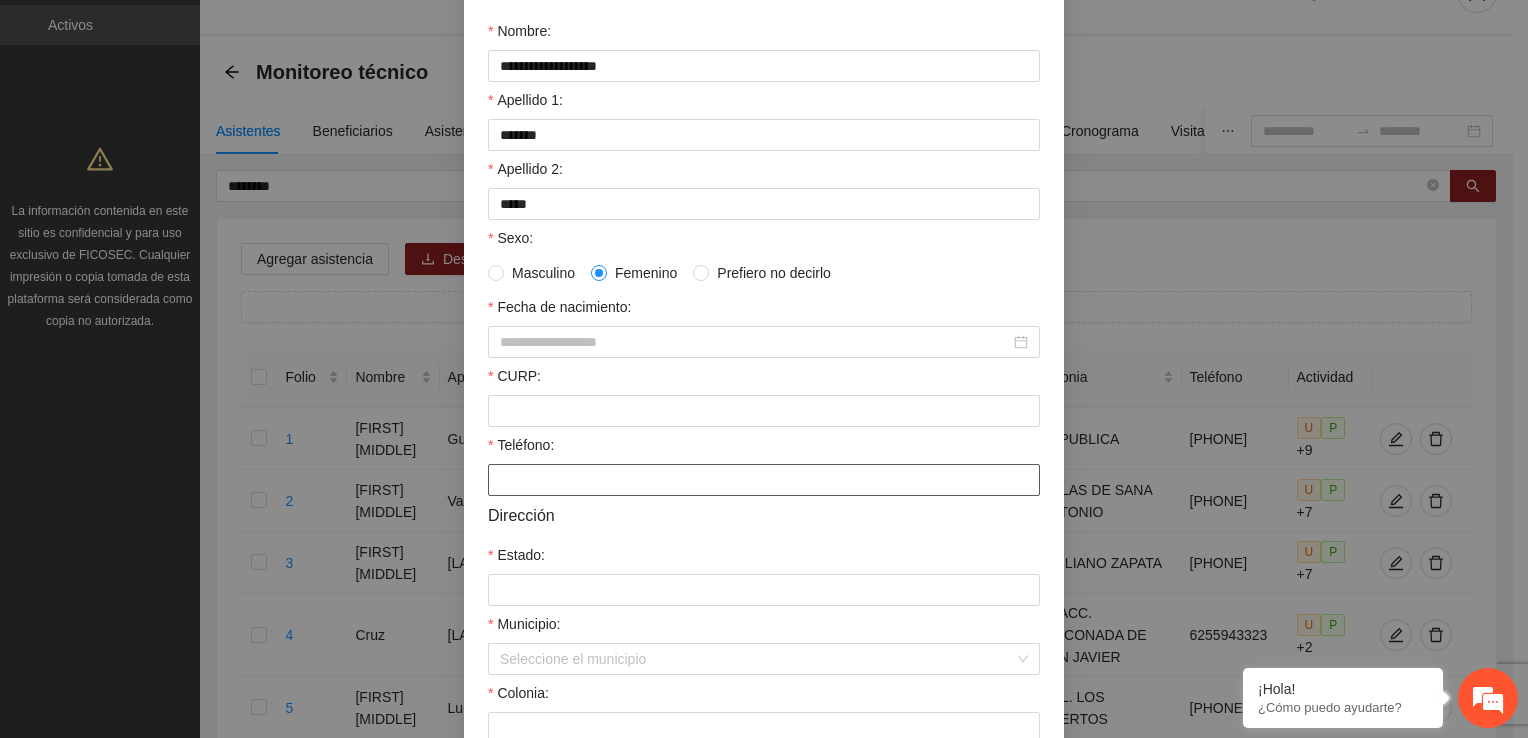 click on "Teléfono:" at bounding box center (764, 480) 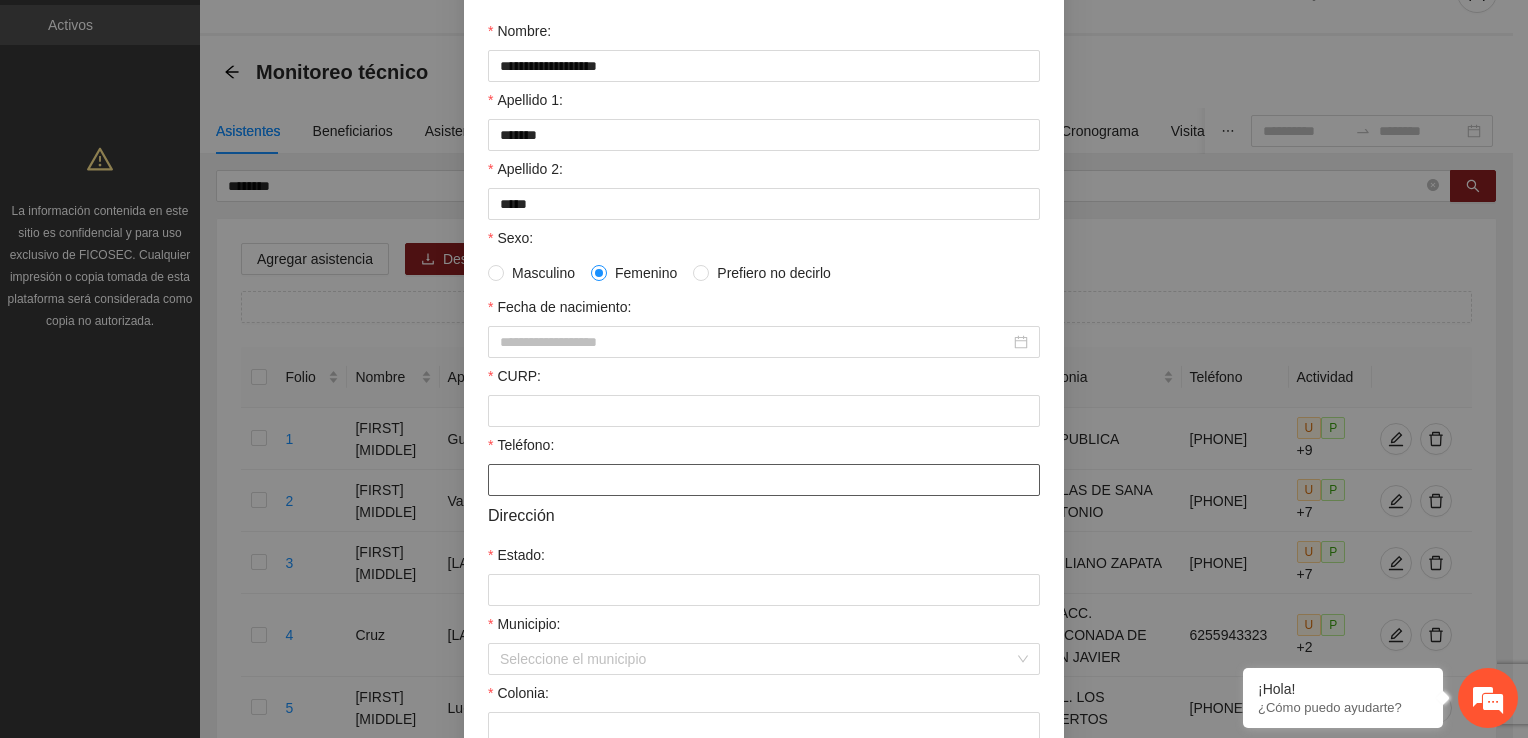 paste on "**********" 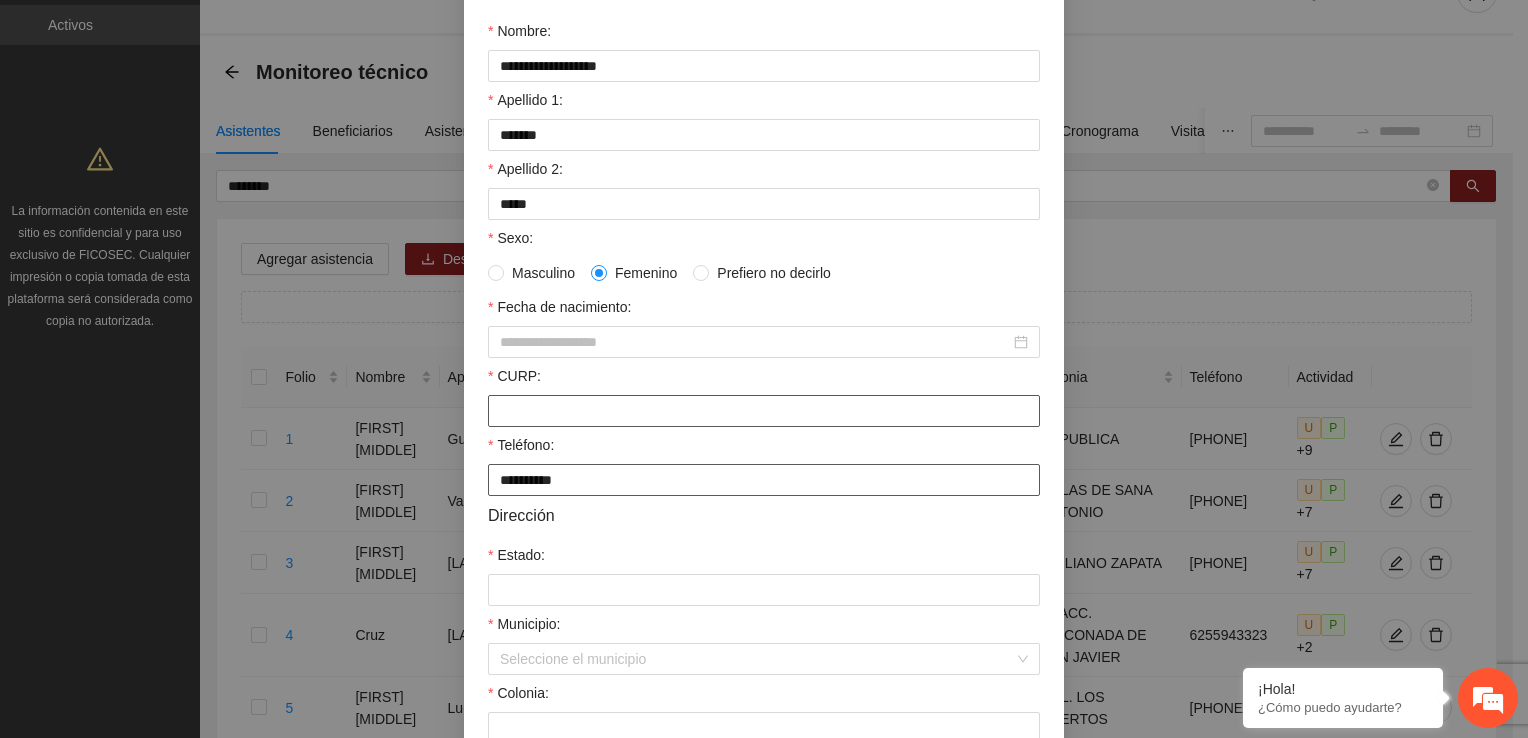 type on "**********" 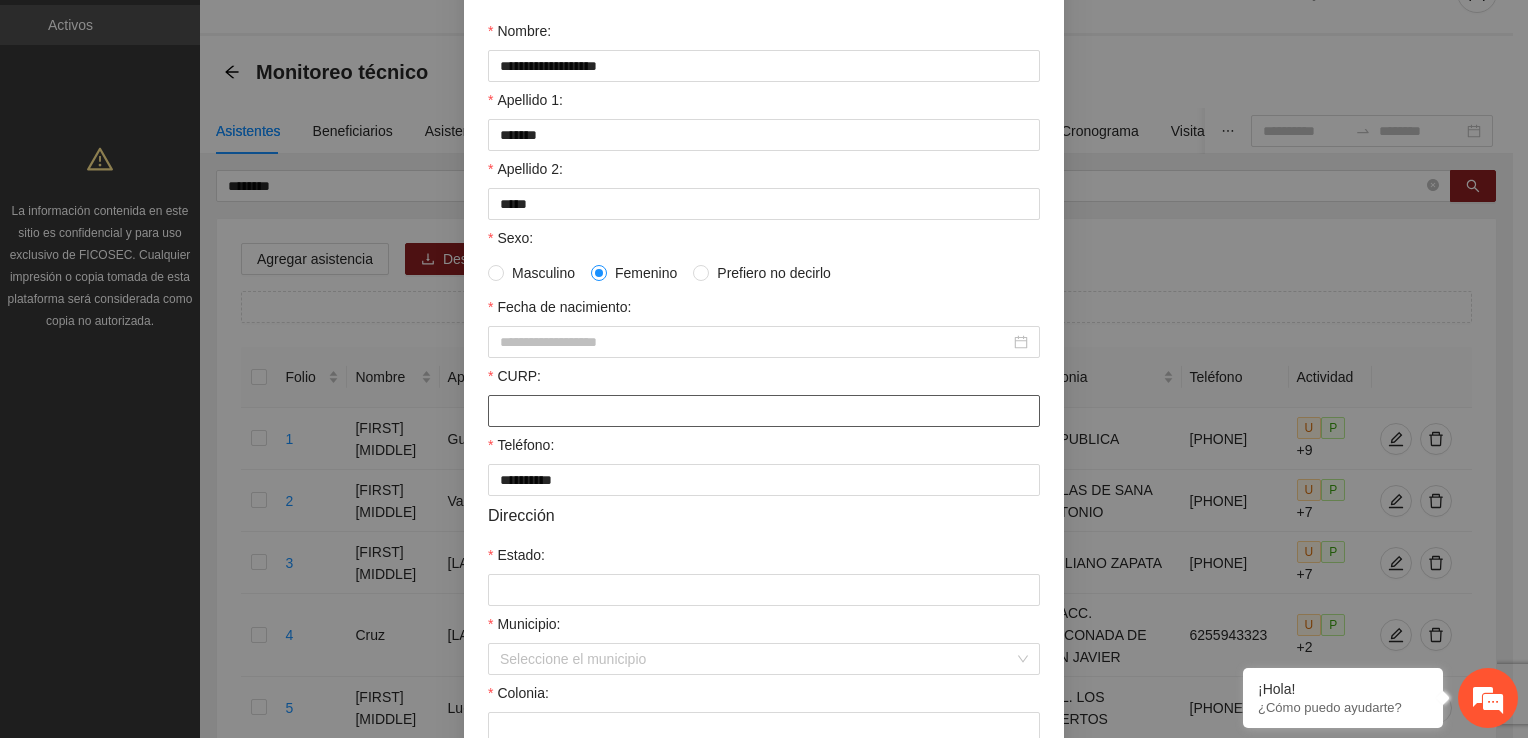 click on "CURP:" at bounding box center (764, 411) 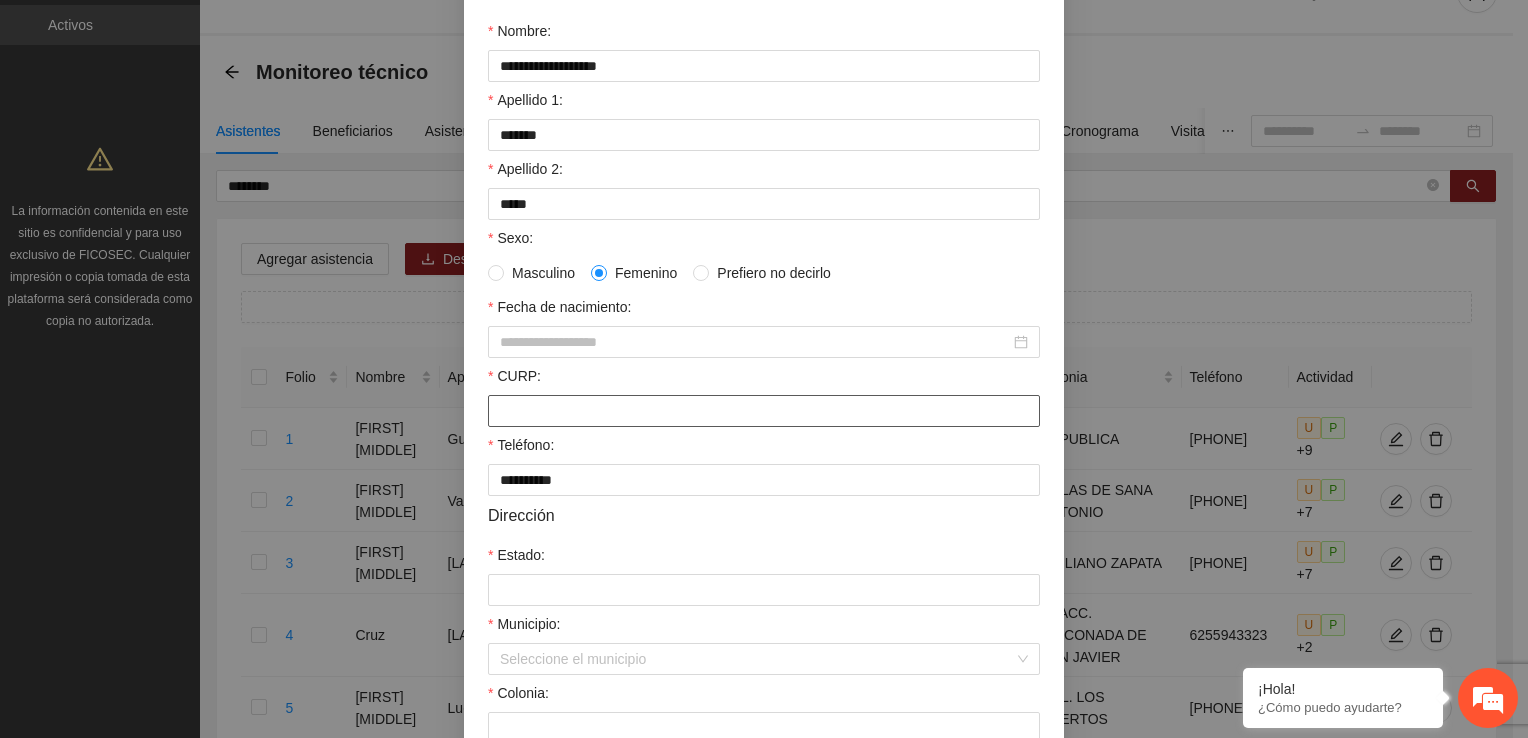 click on "CURP:" at bounding box center (764, 411) 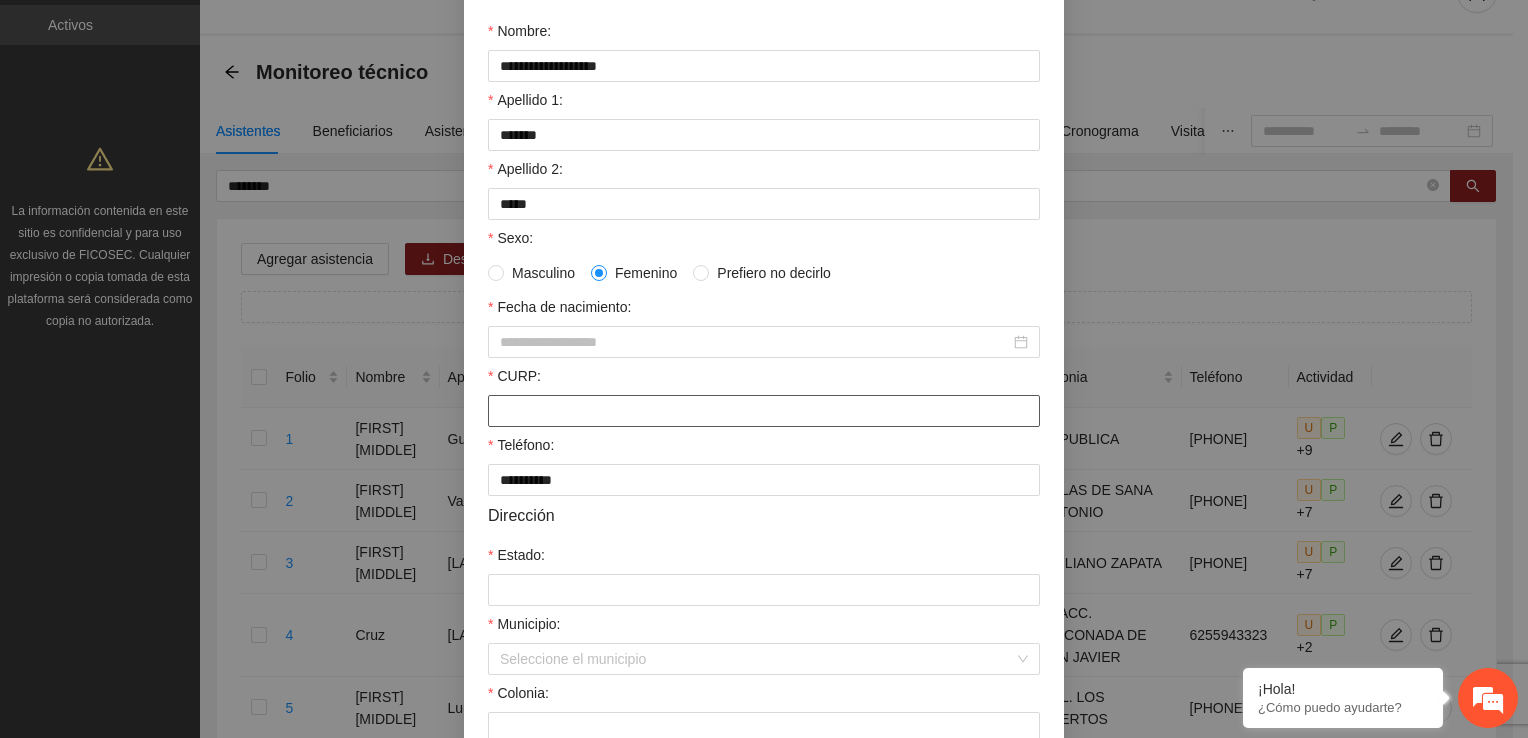 paste on "**********" 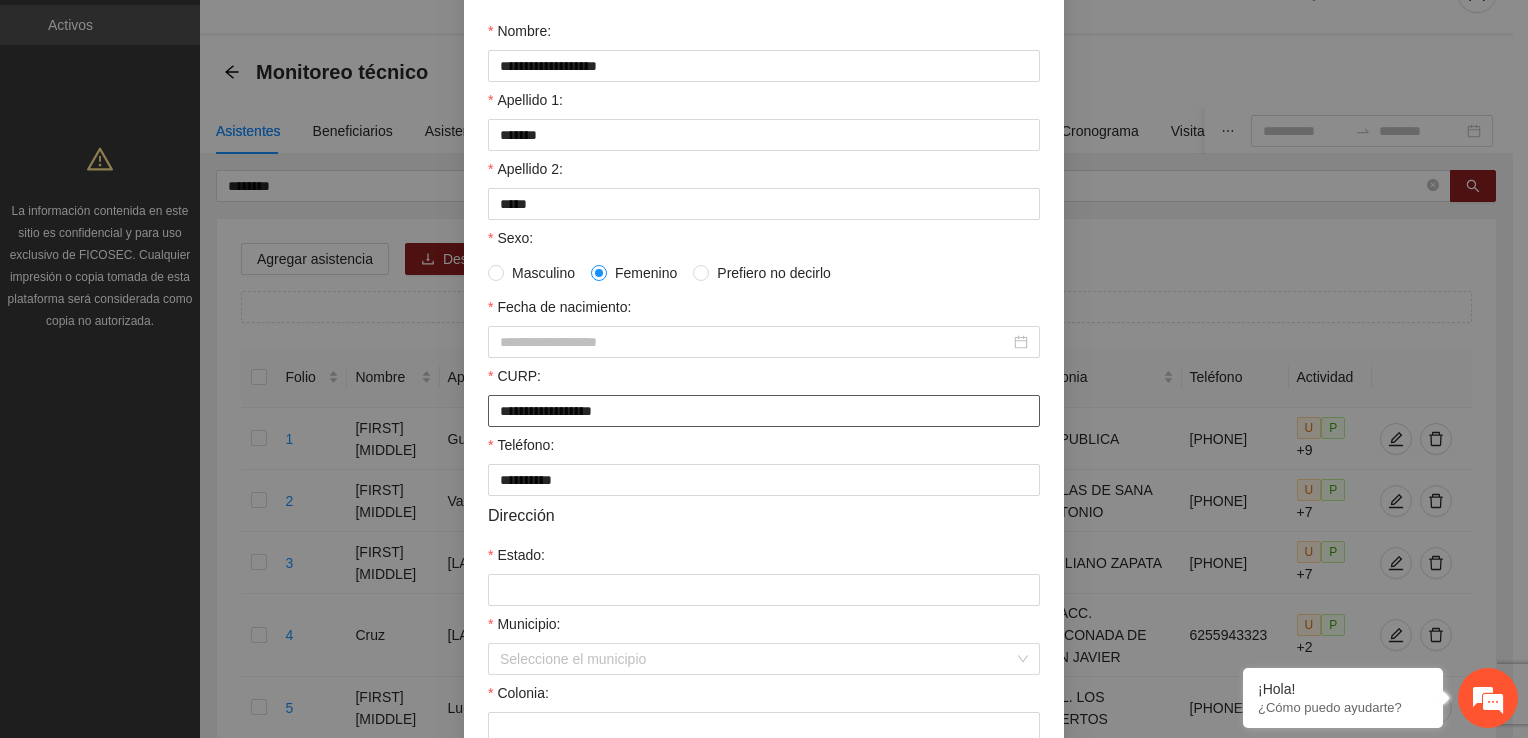 type on "**********" 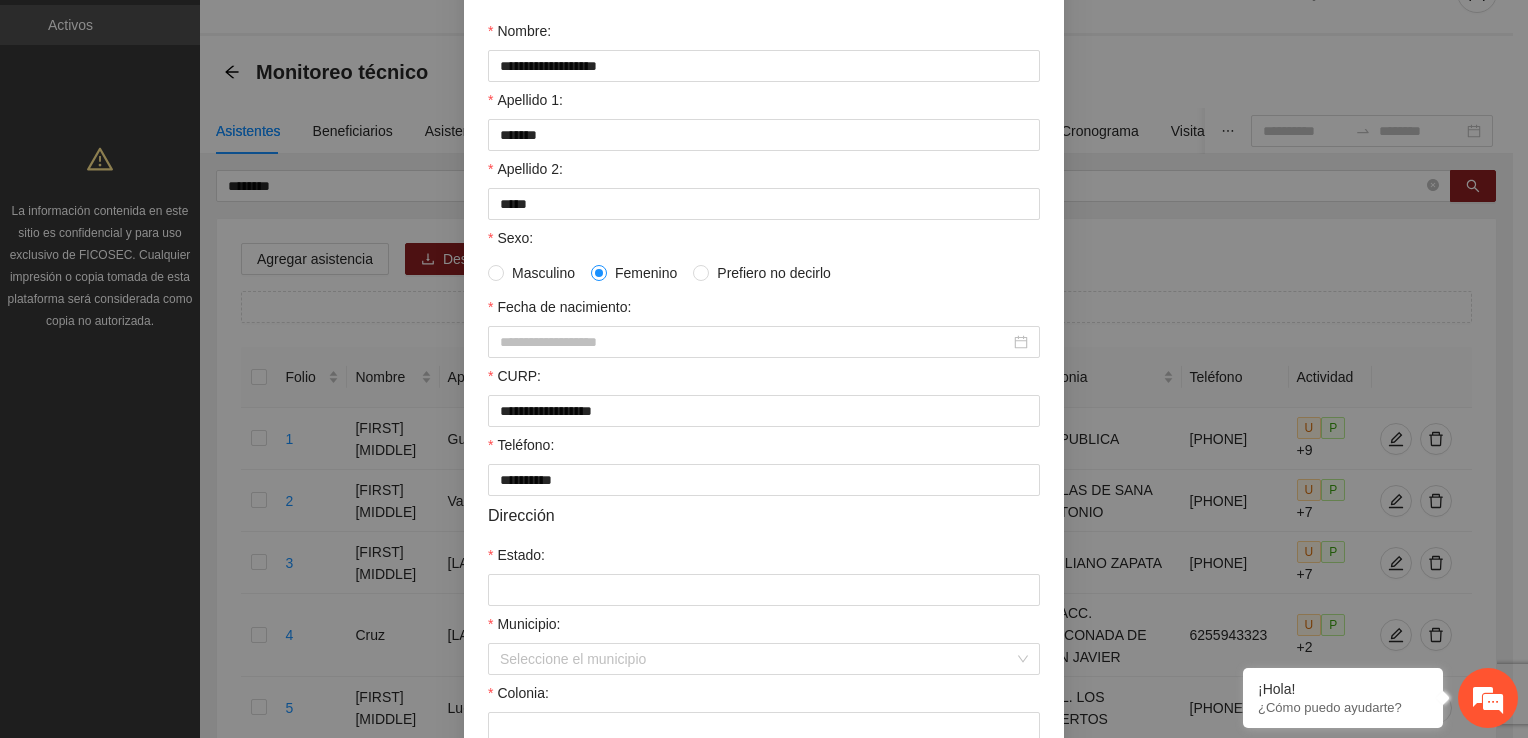 click on "Estado:" at bounding box center [764, 559] 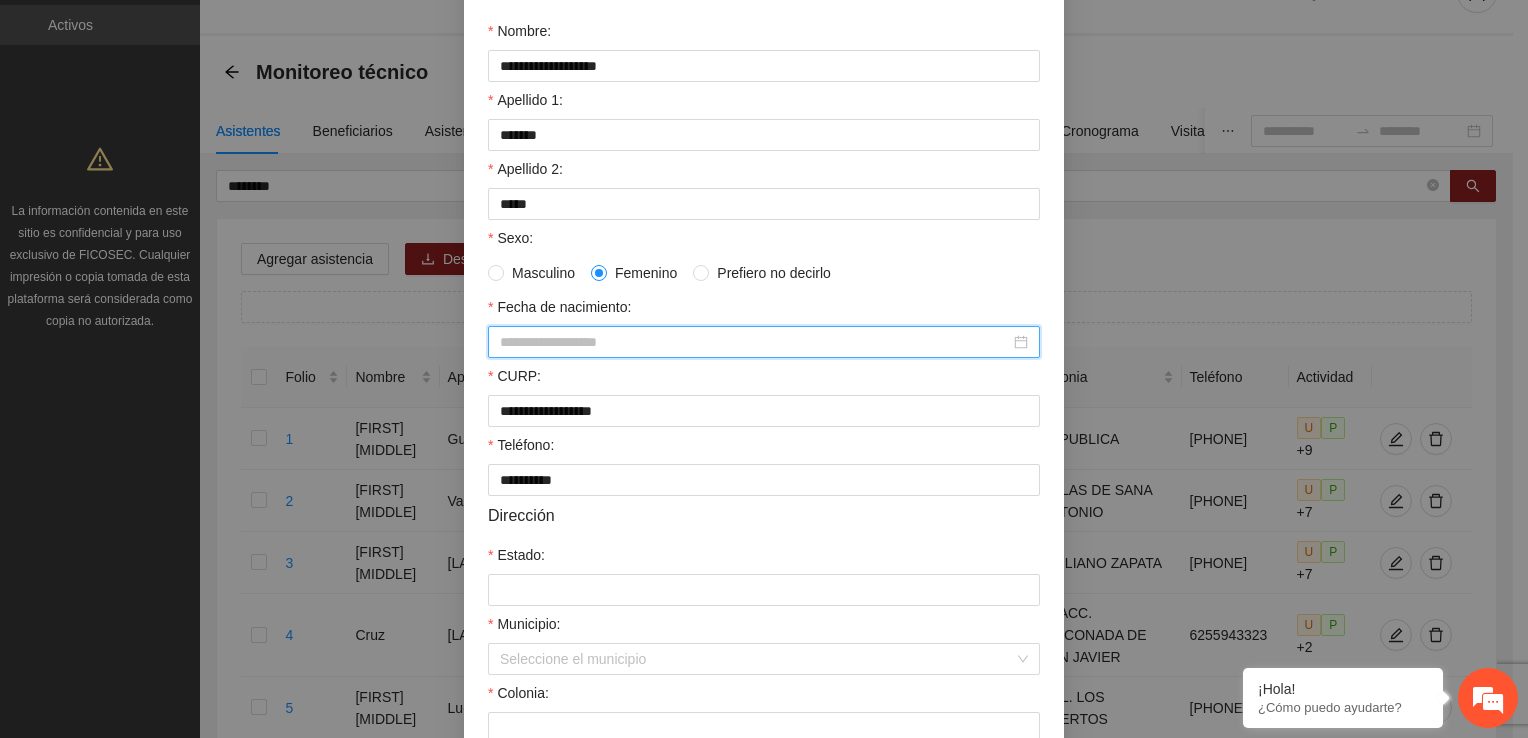 click on "Fecha de nacimiento:" at bounding box center [755, 342] 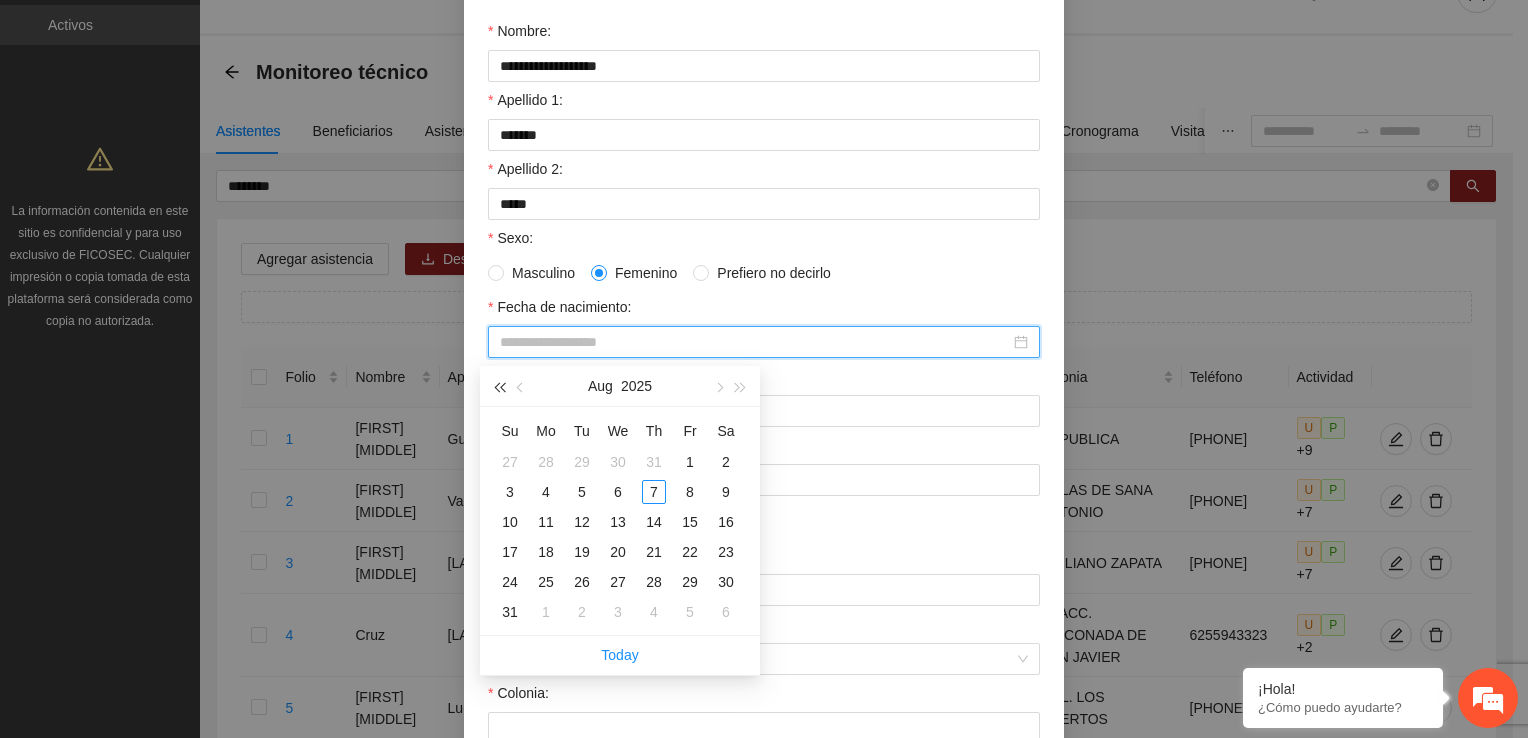 click at bounding box center [499, 386] 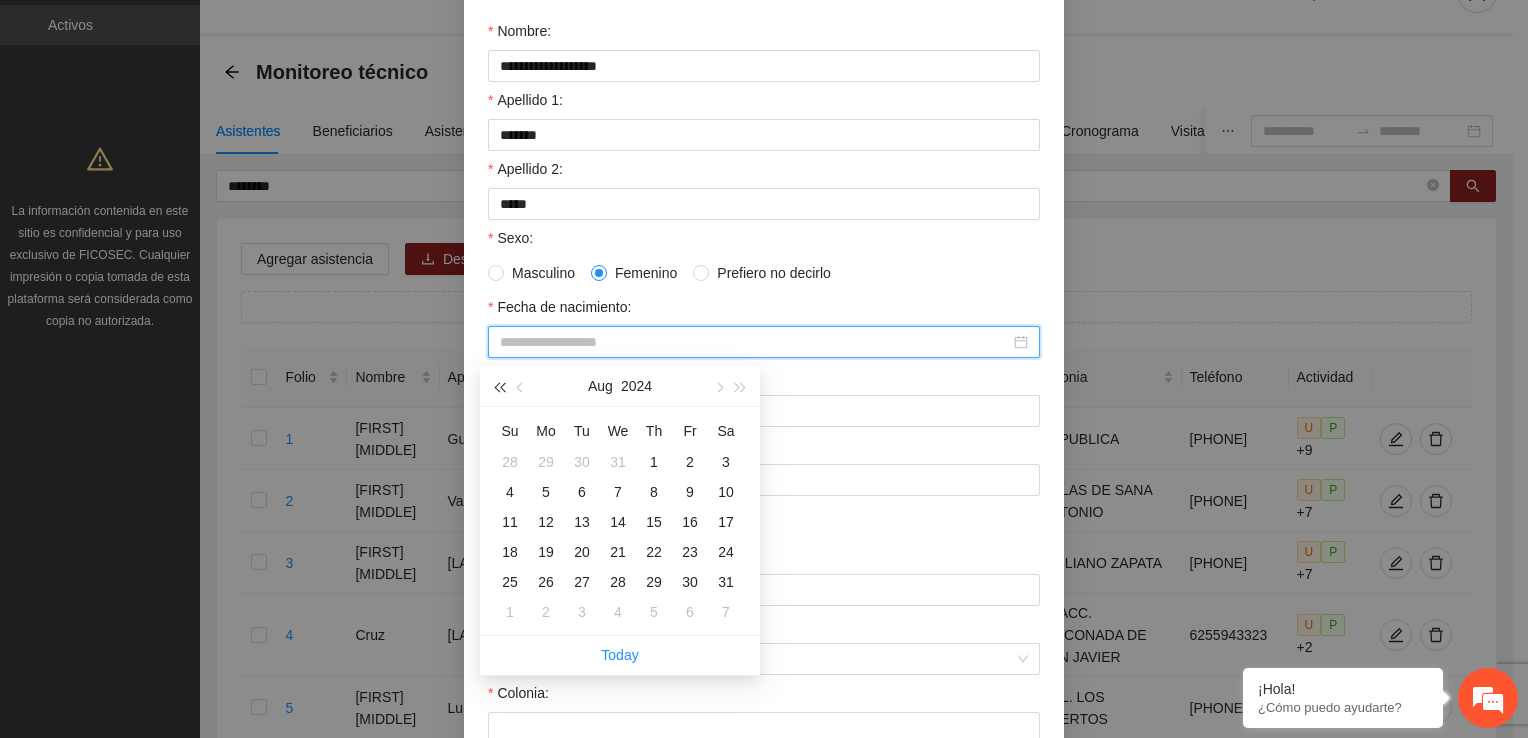 click at bounding box center [499, 386] 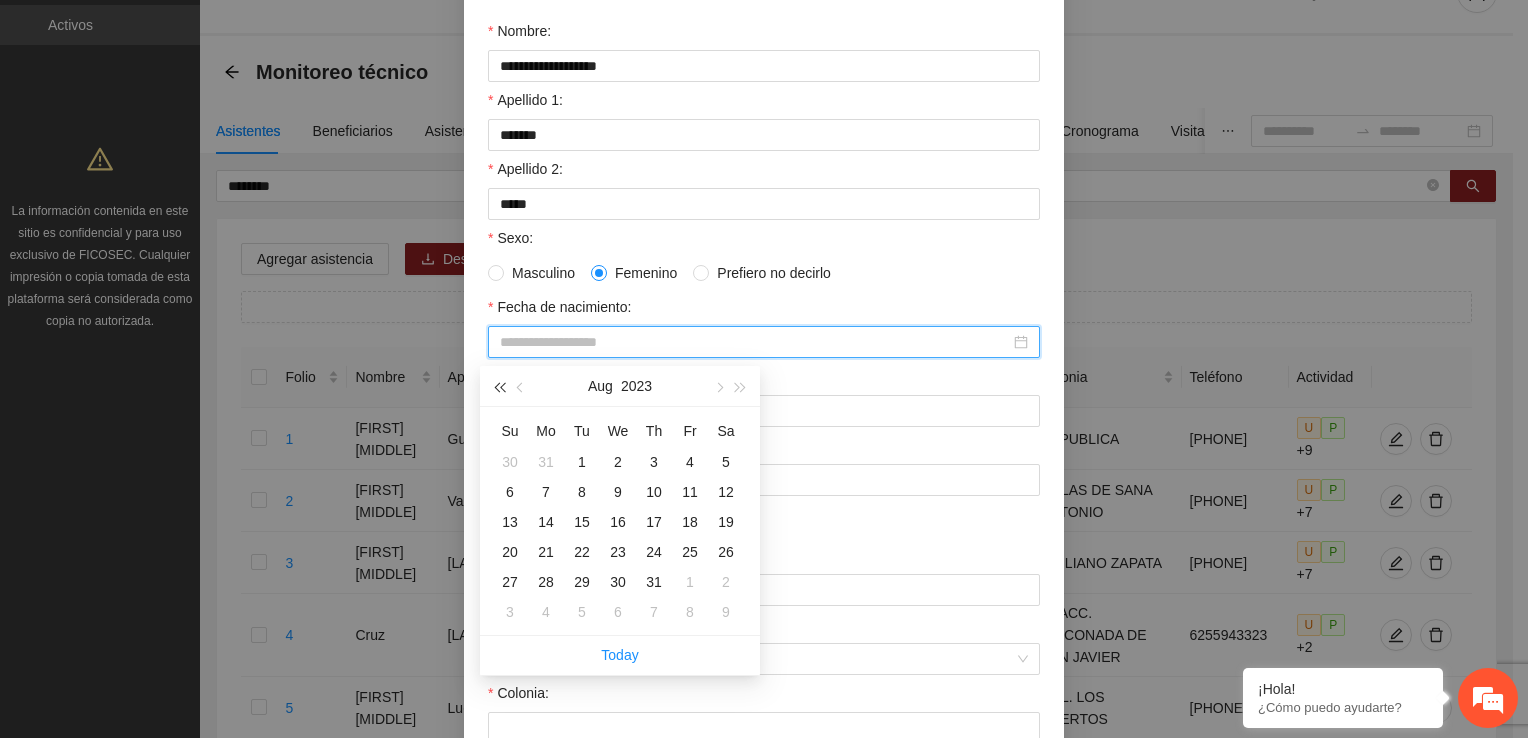 click at bounding box center [499, 387] 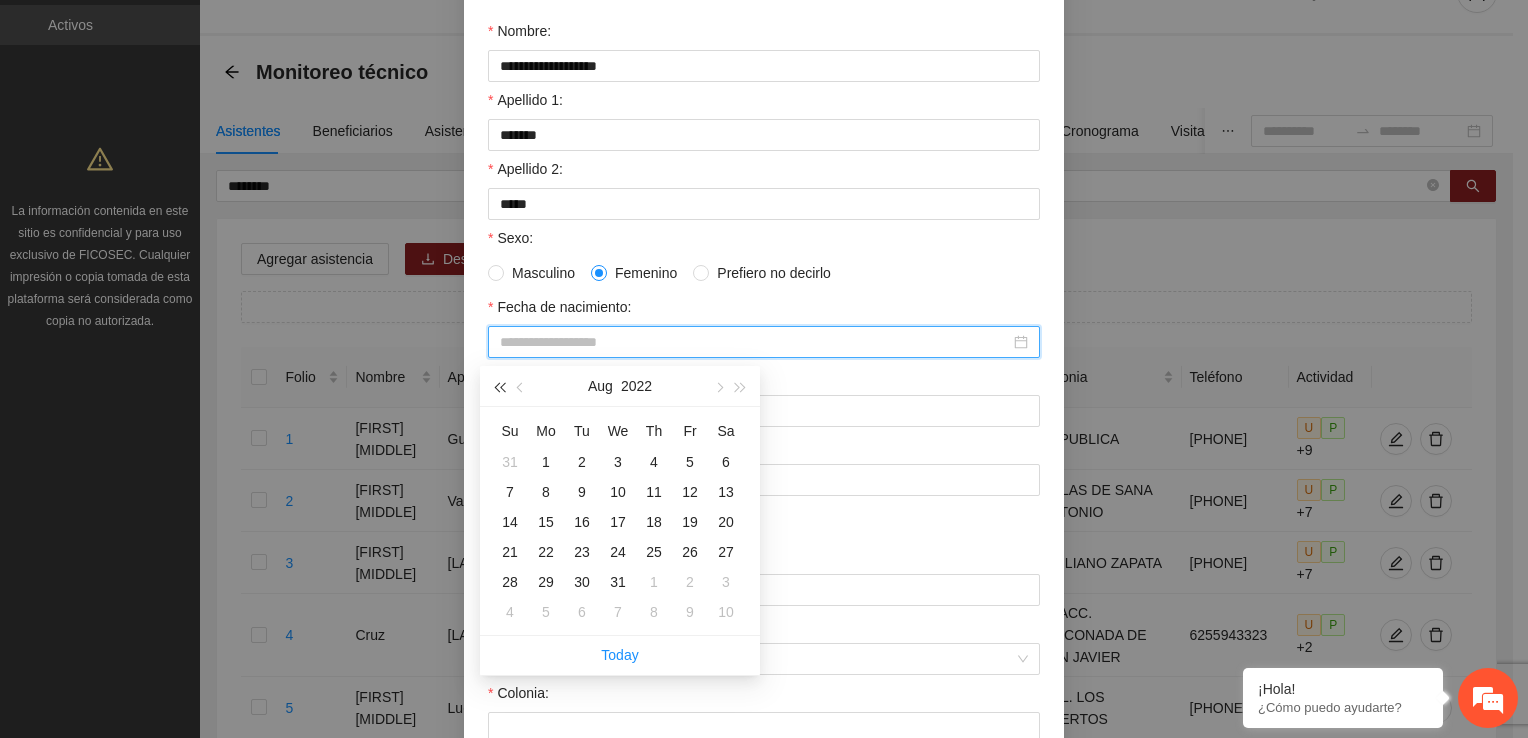 click at bounding box center [499, 387] 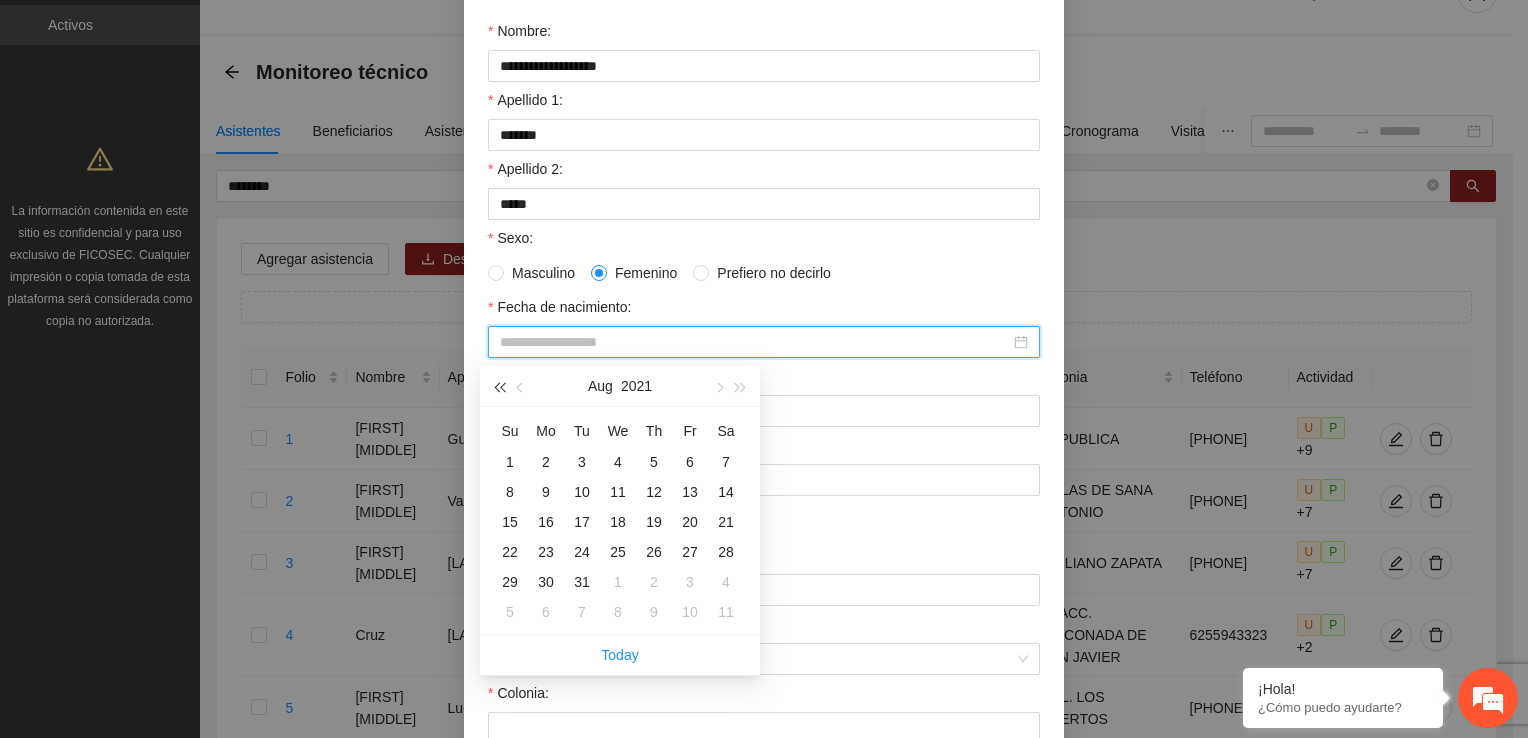 click at bounding box center (499, 387) 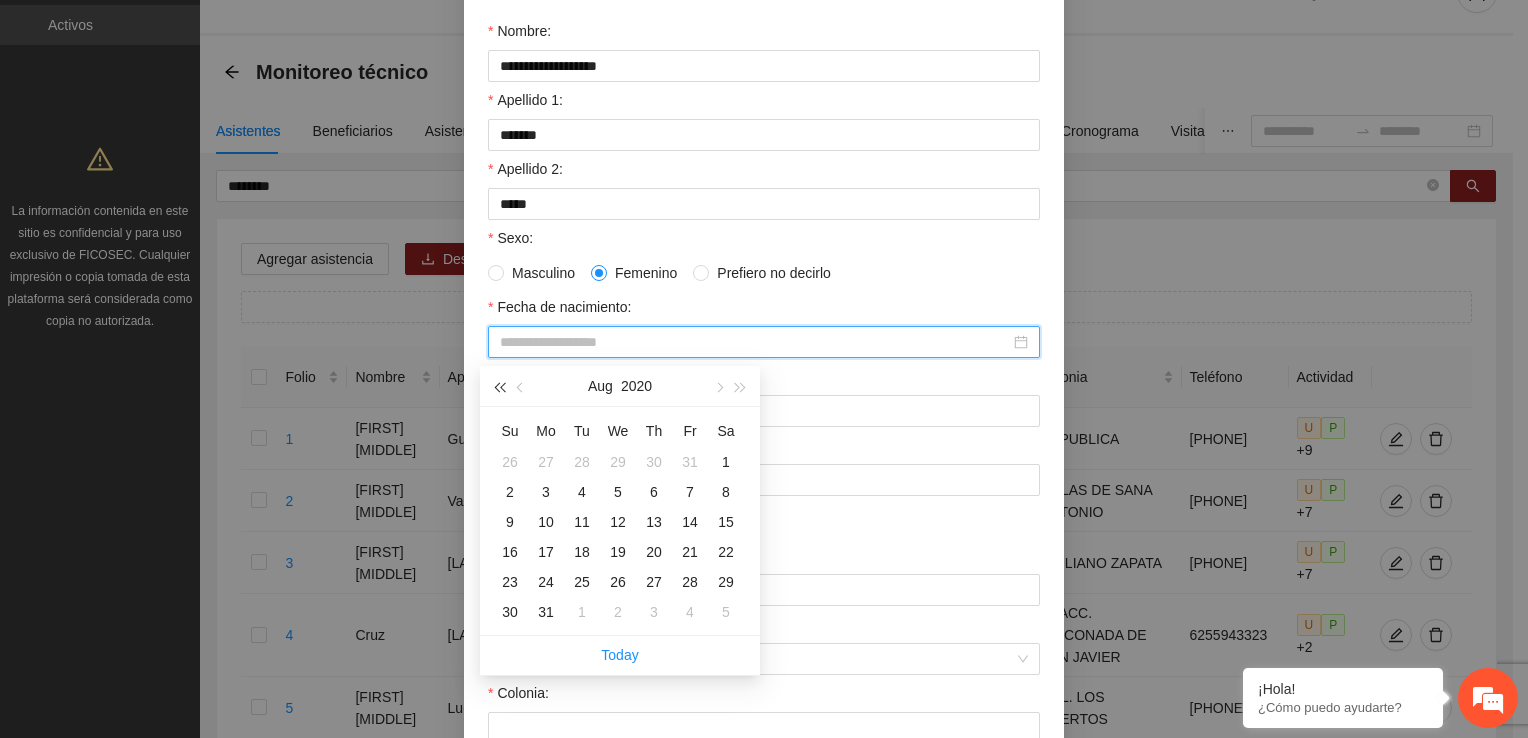 click at bounding box center [499, 387] 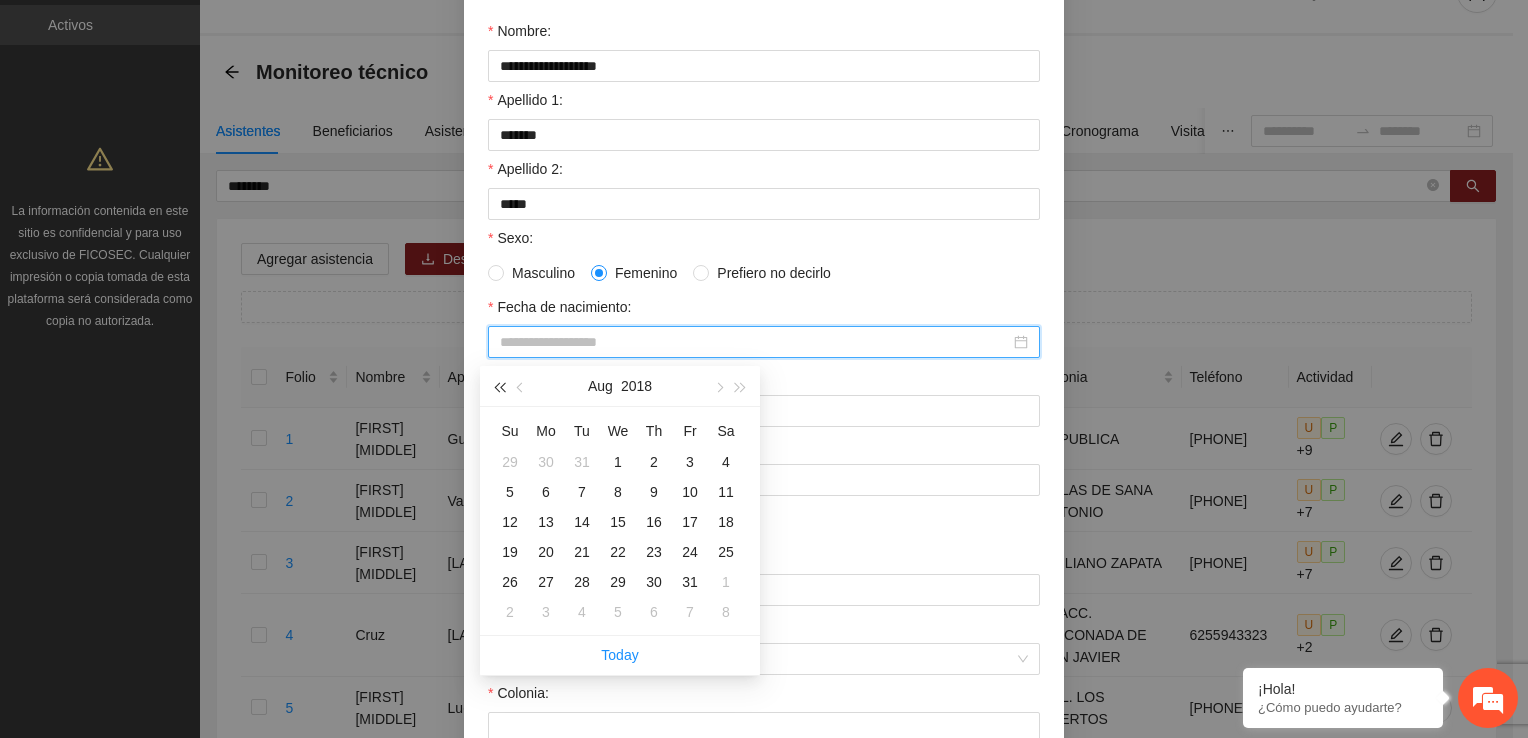 click at bounding box center (499, 387) 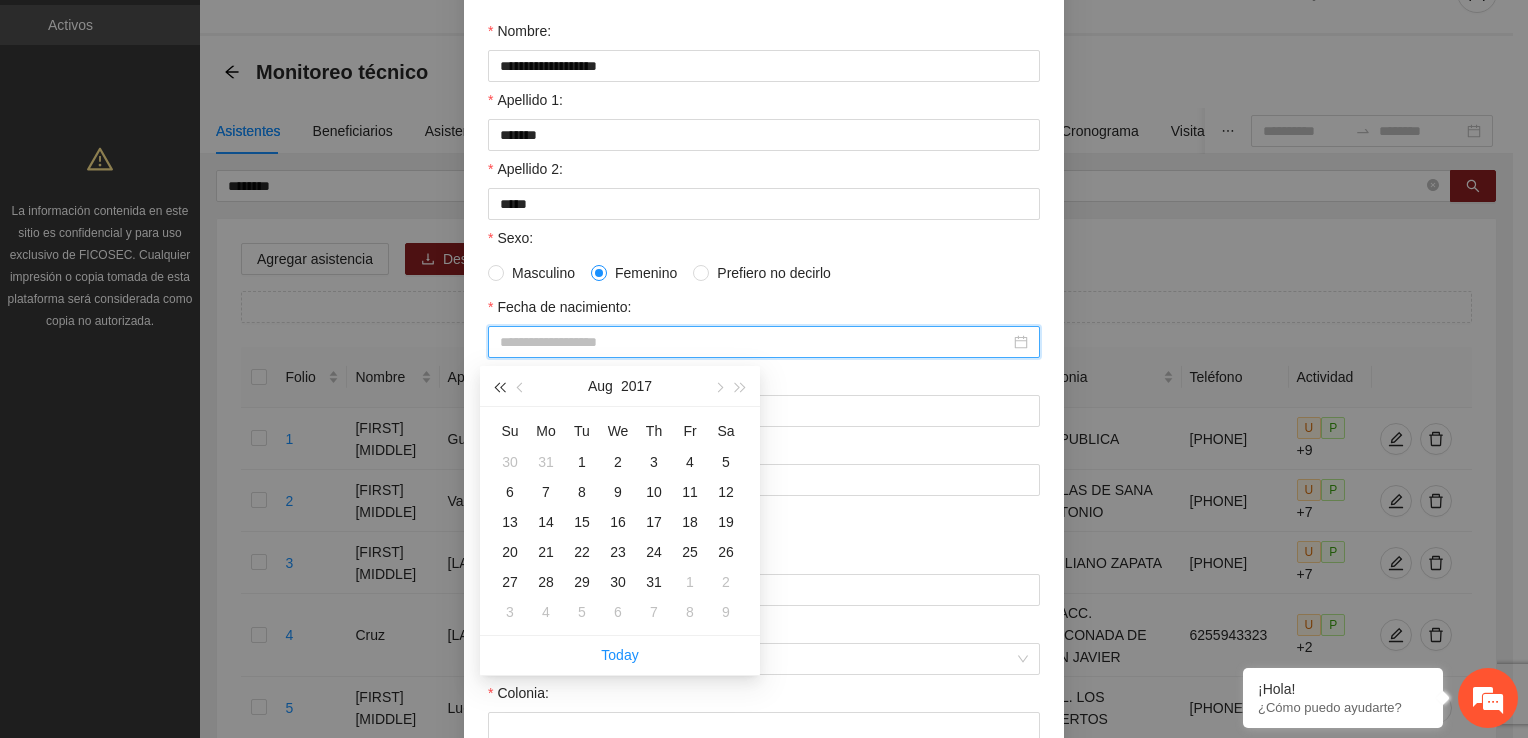 click at bounding box center [499, 387] 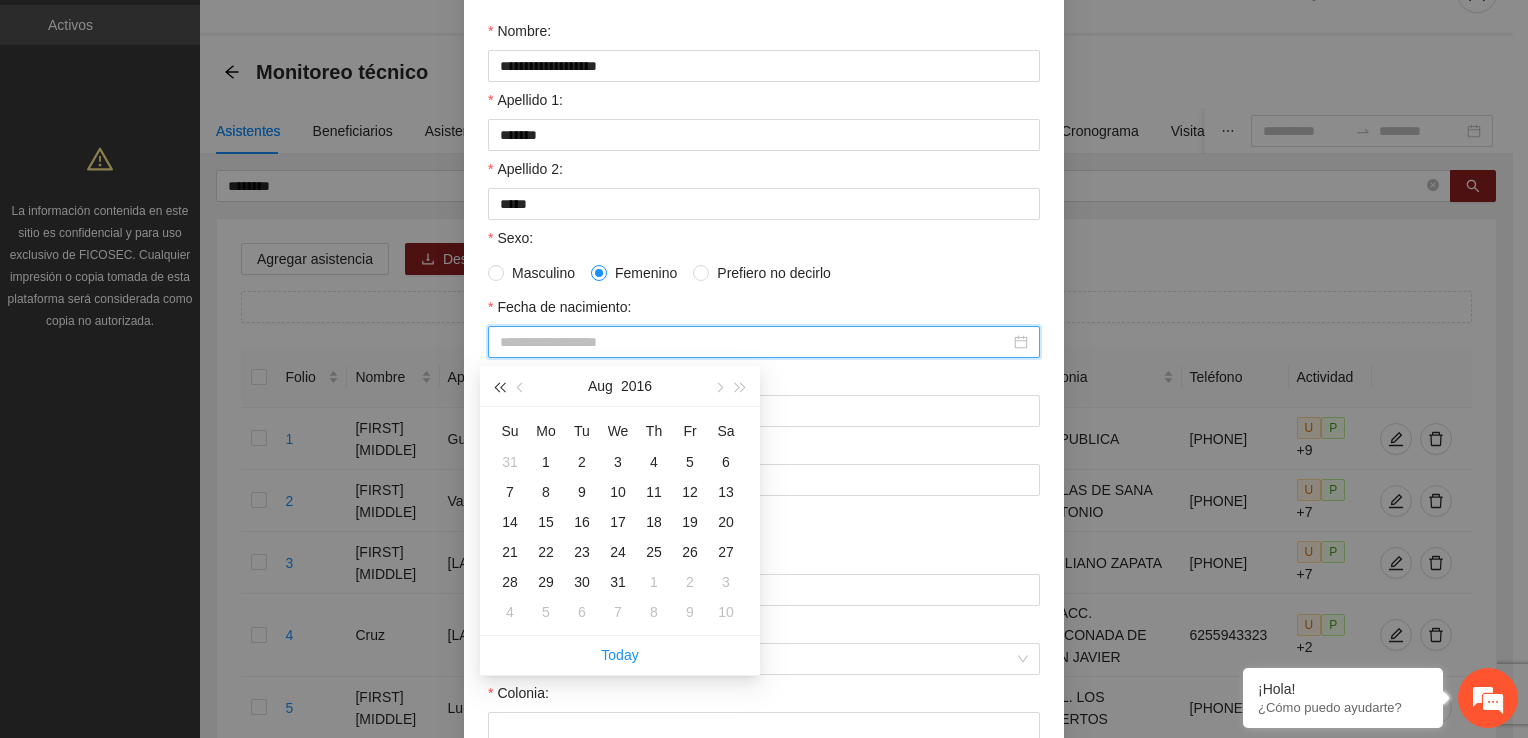 click at bounding box center (499, 387) 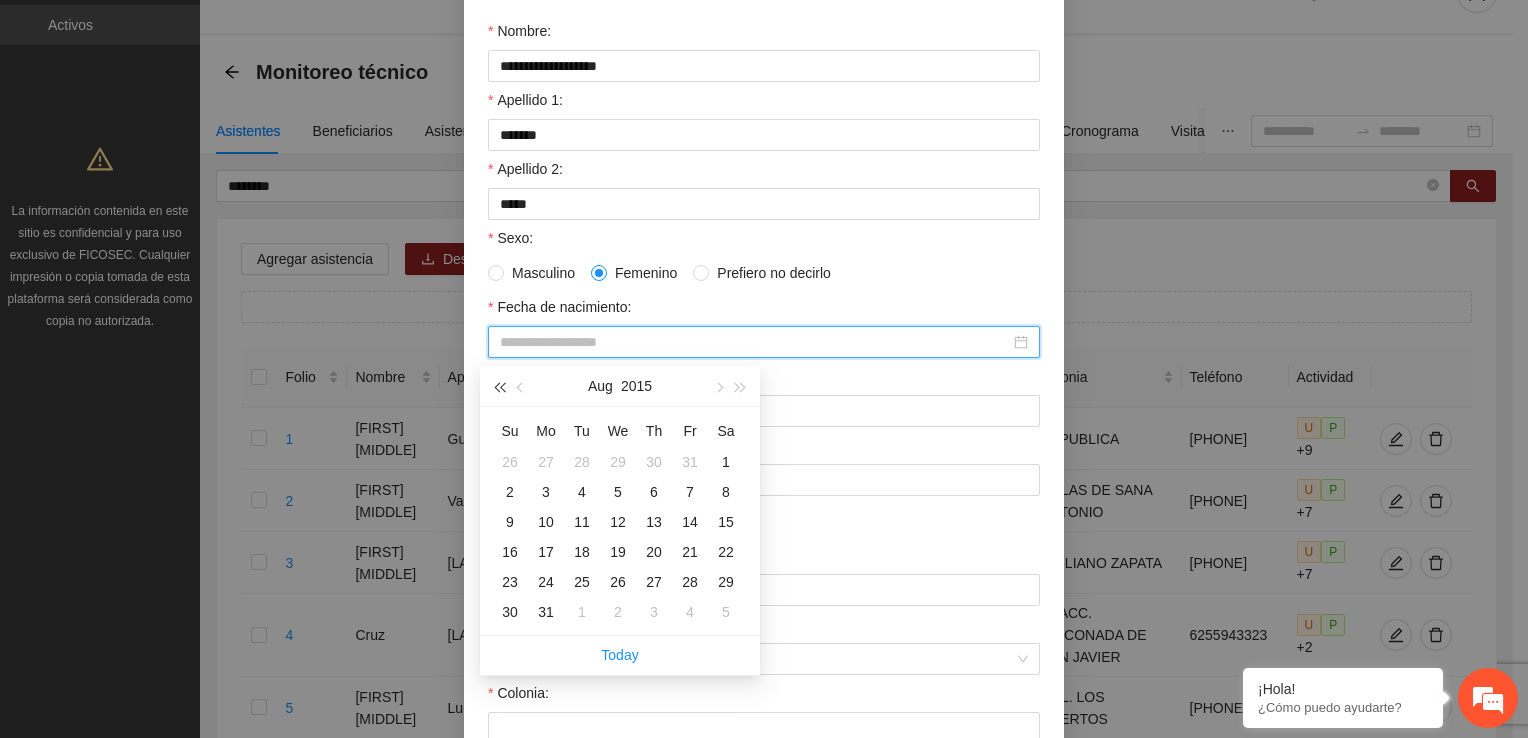click at bounding box center [499, 387] 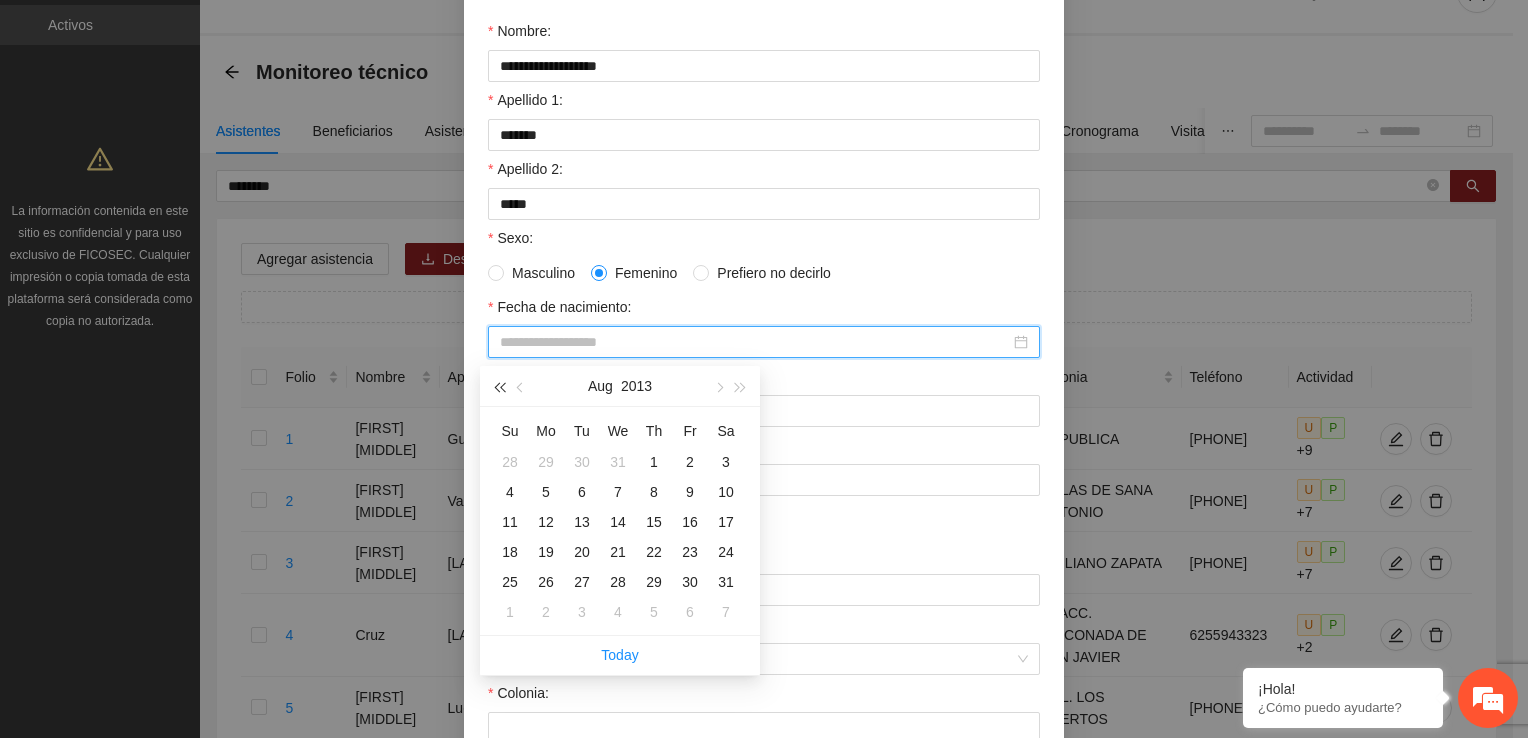 click at bounding box center [499, 387] 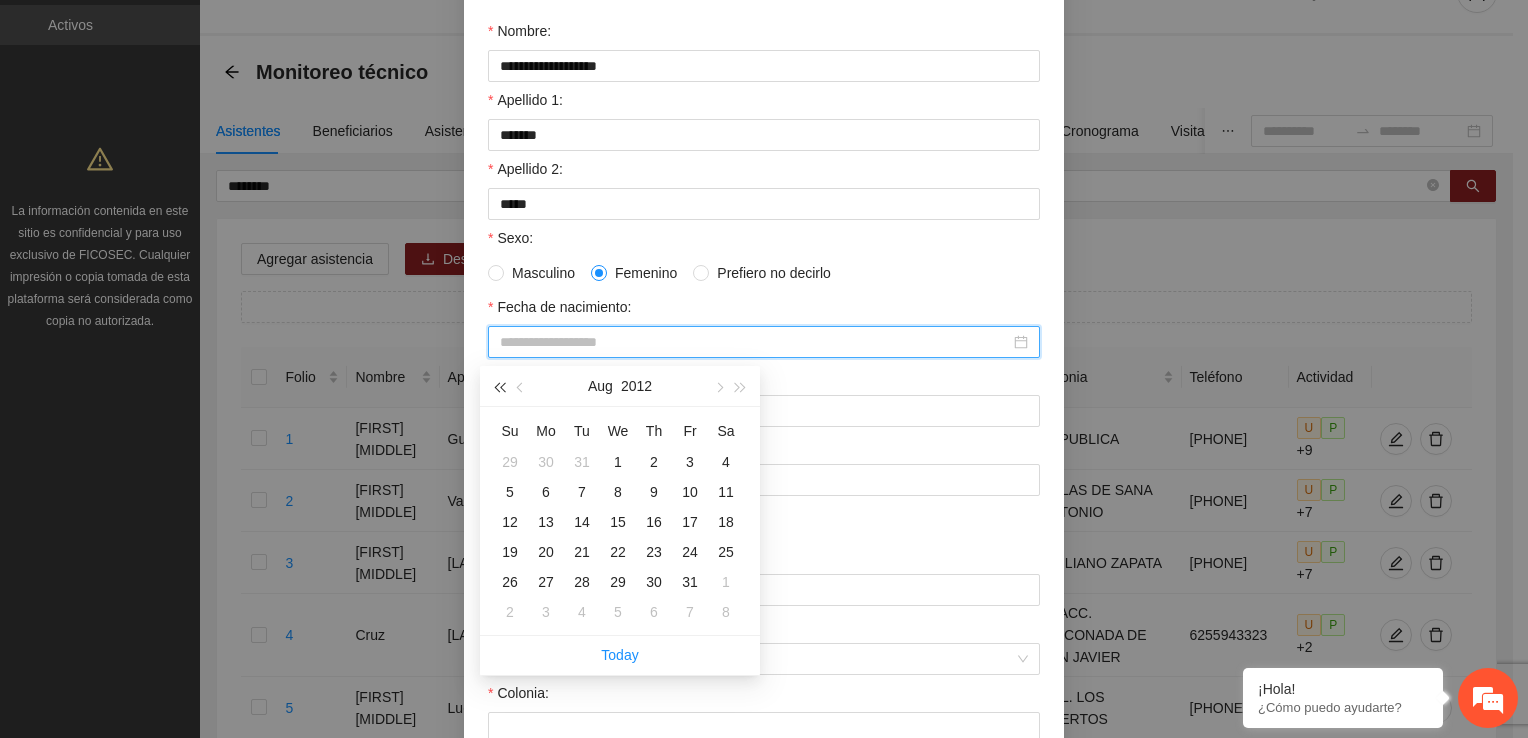 click at bounding box center (499, 387) 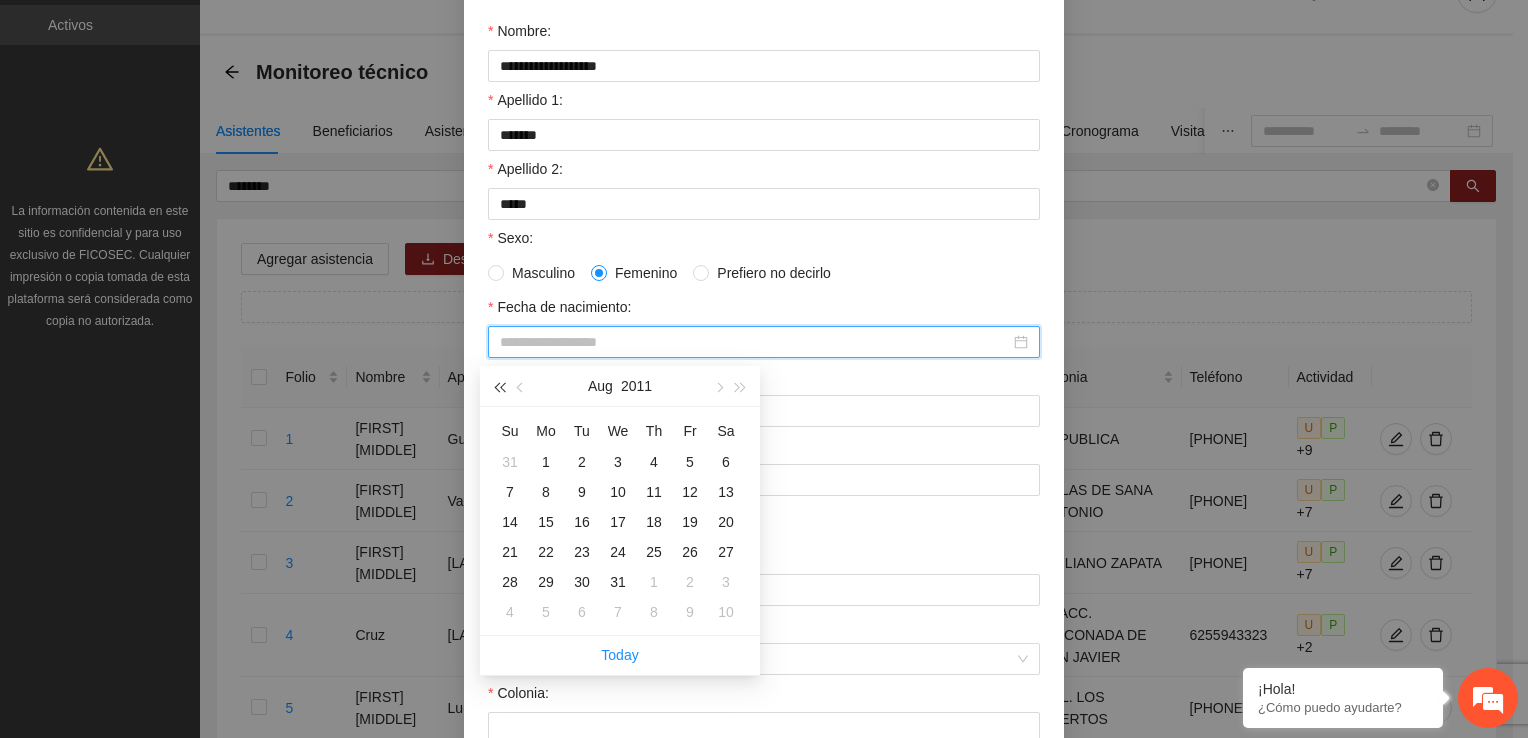 click at bounding box center [499, 387] 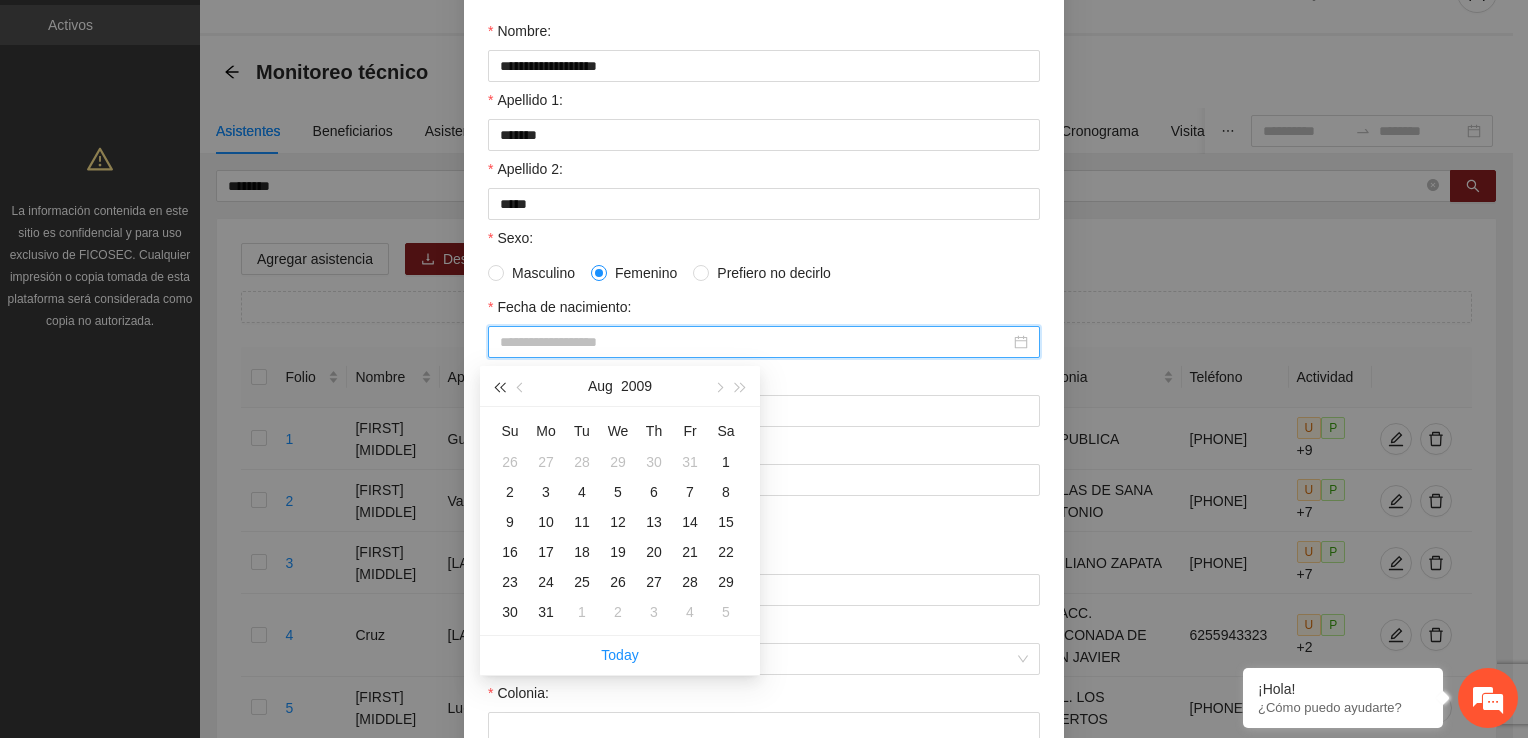 click at bounding box center [499, 387] 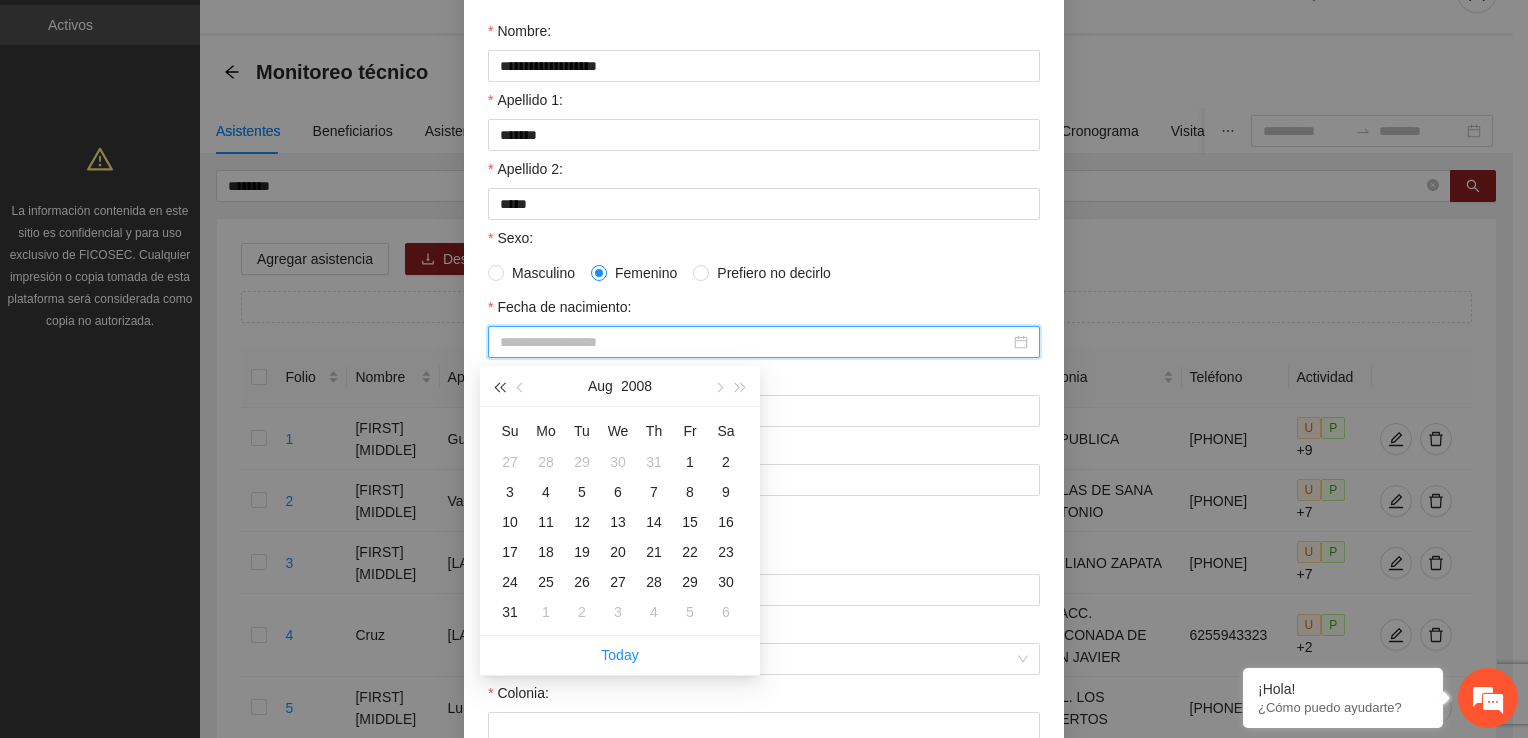 click at bounding box center (499, 387) 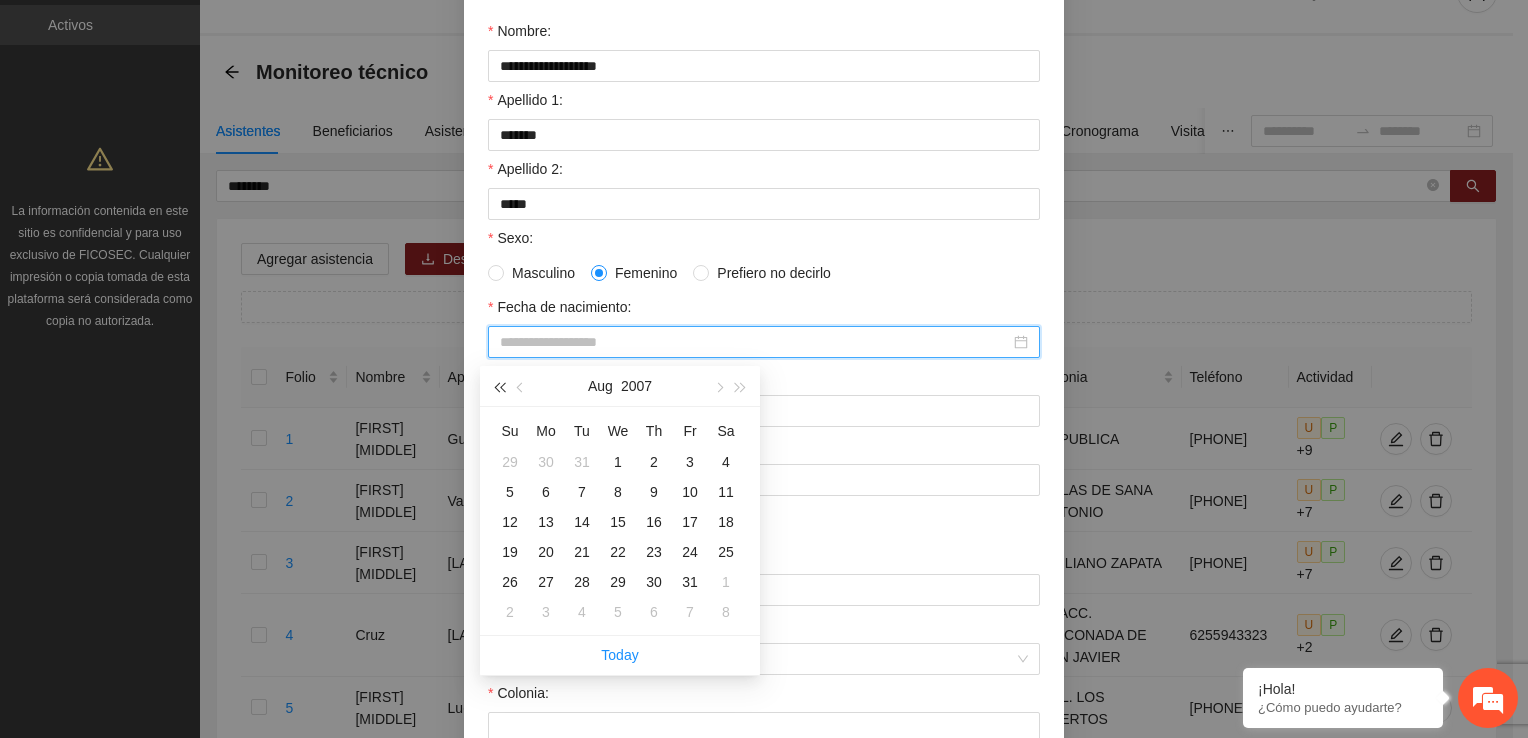 click at bounding box center [499, 387] 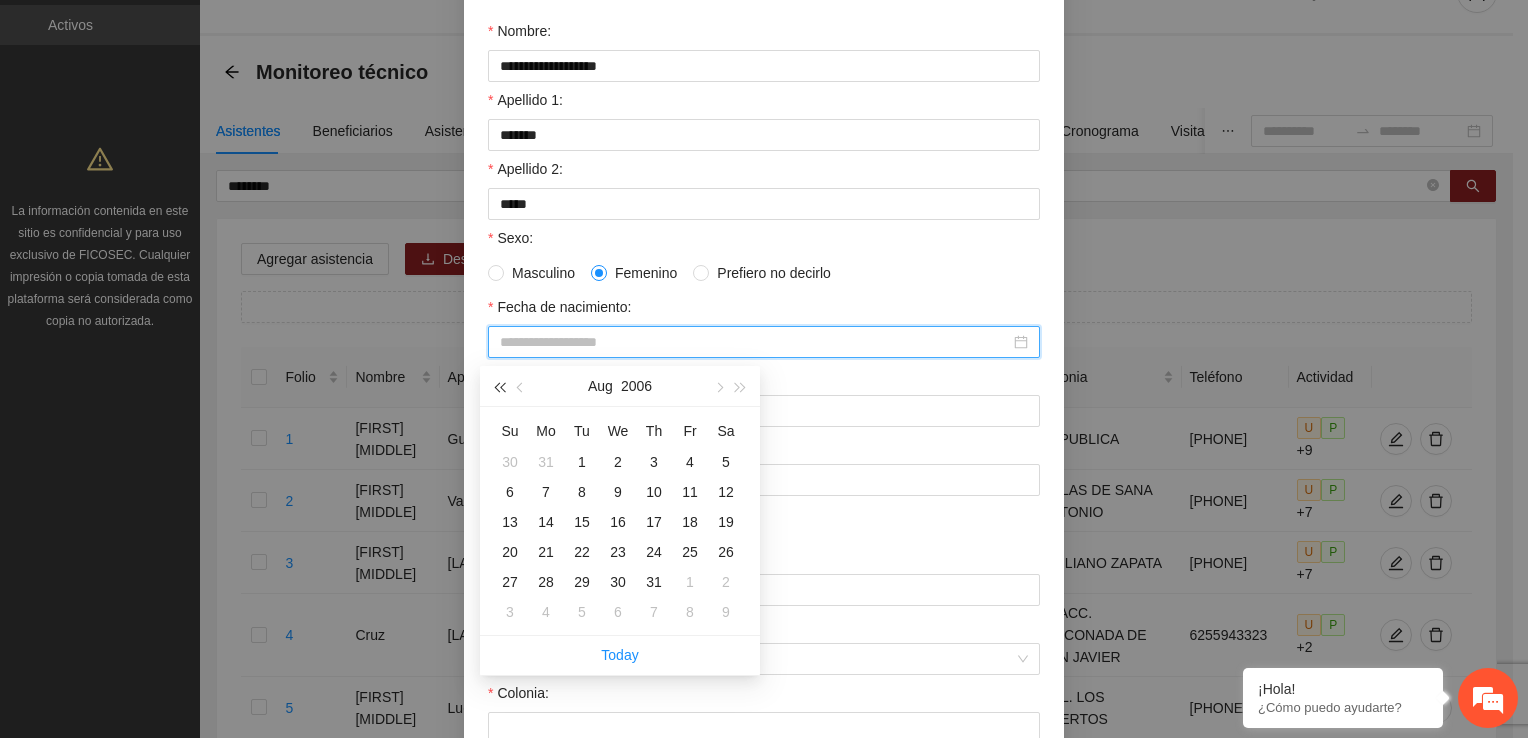 click at bounding box center (499, 387) 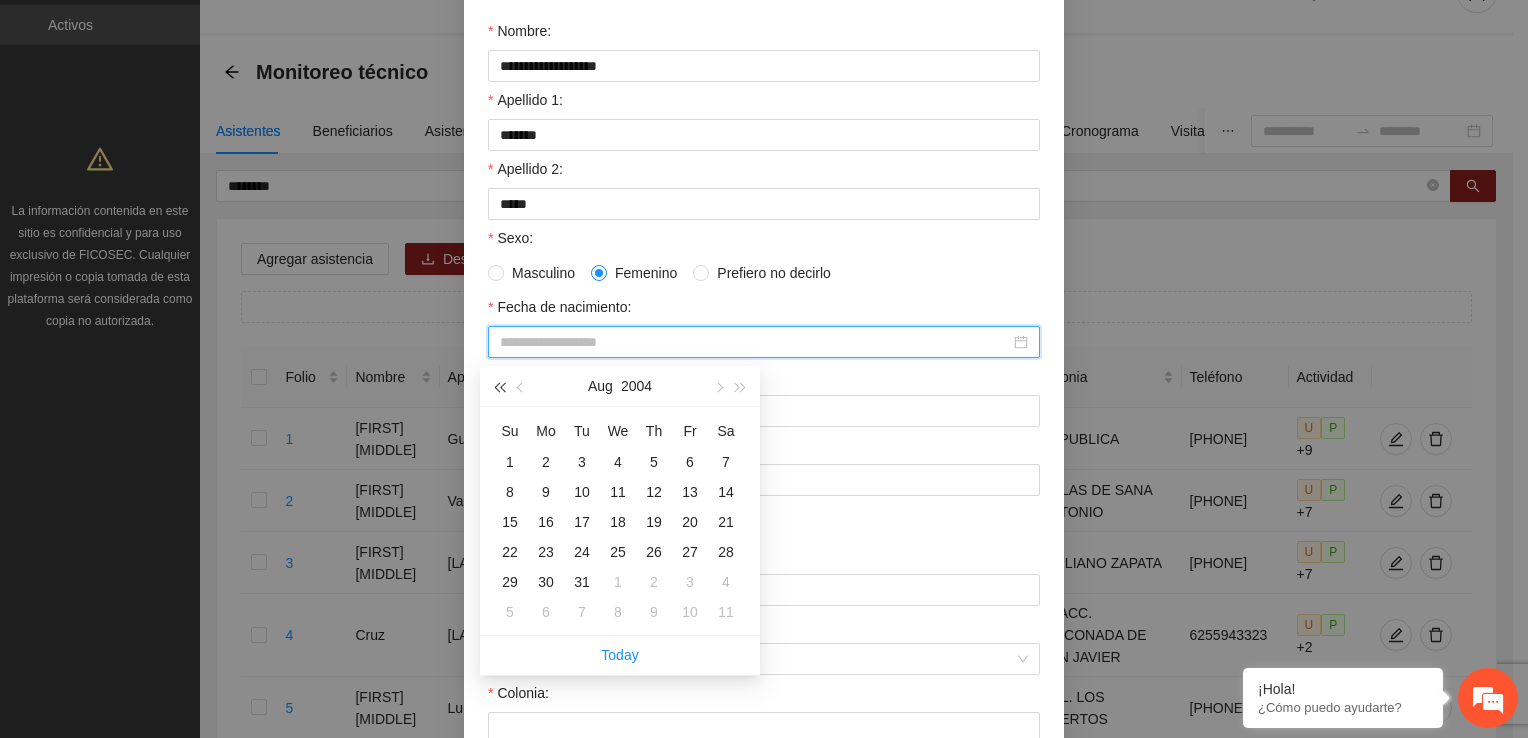 click at bounding box center [499, 387] 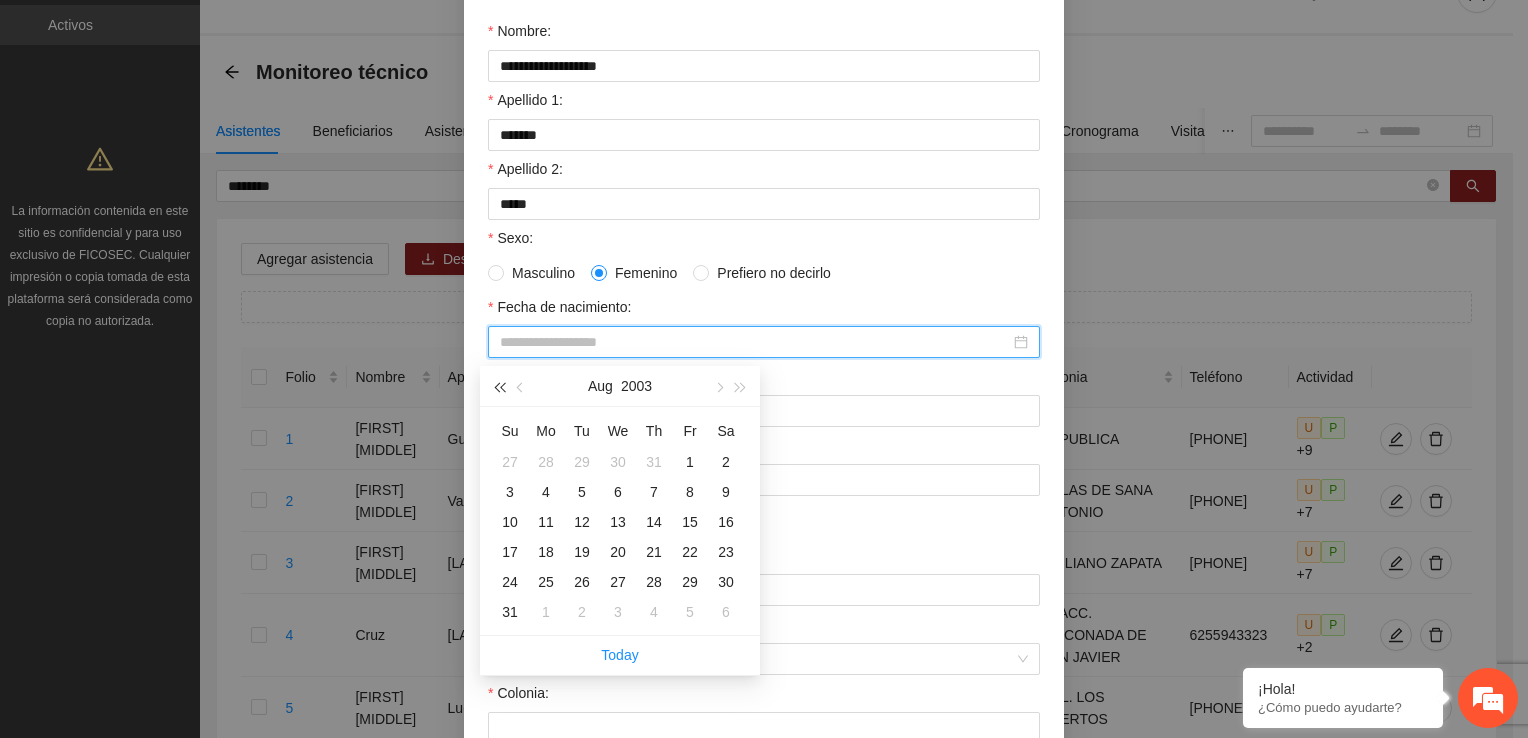 click at bounding box center (499, 387) 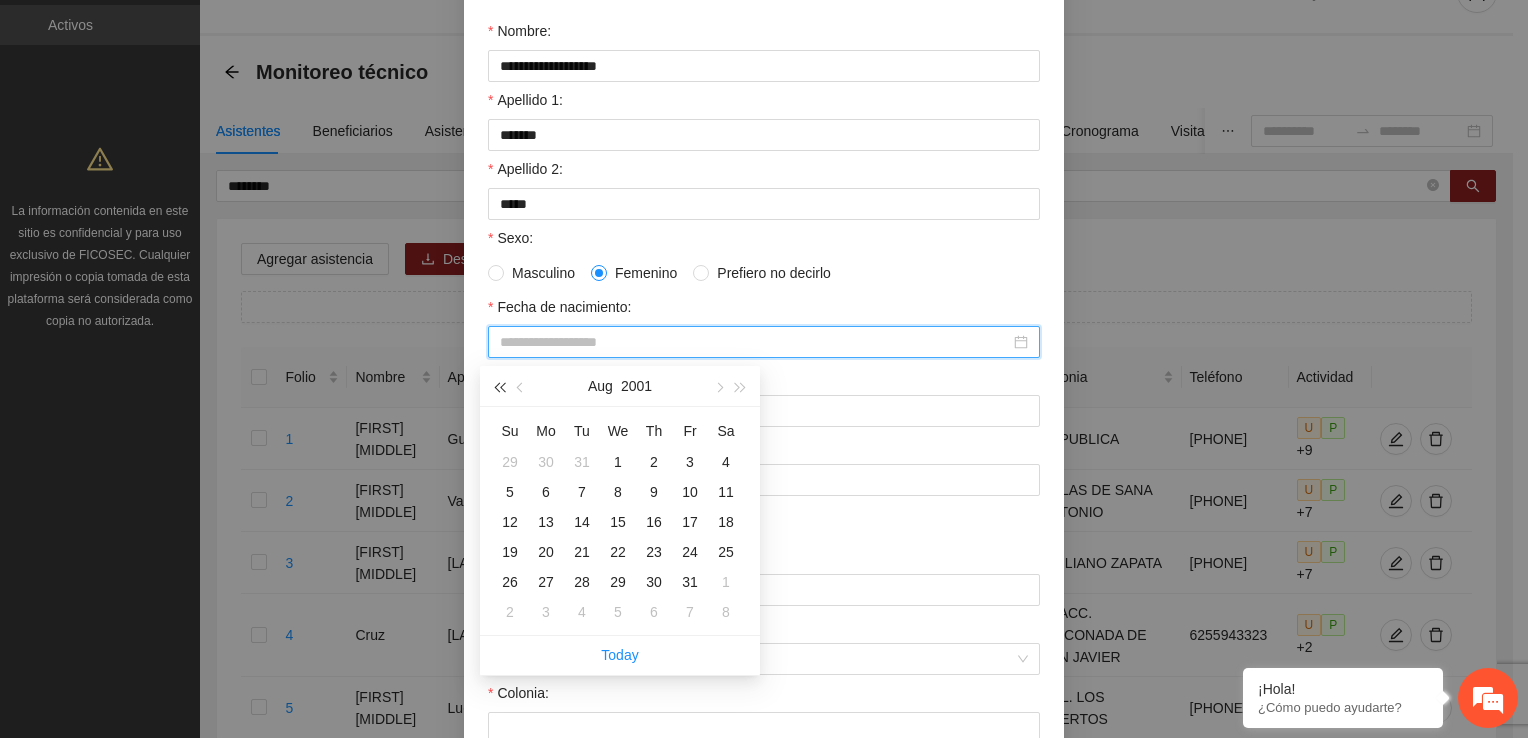 click at bounding box center (499, 387) 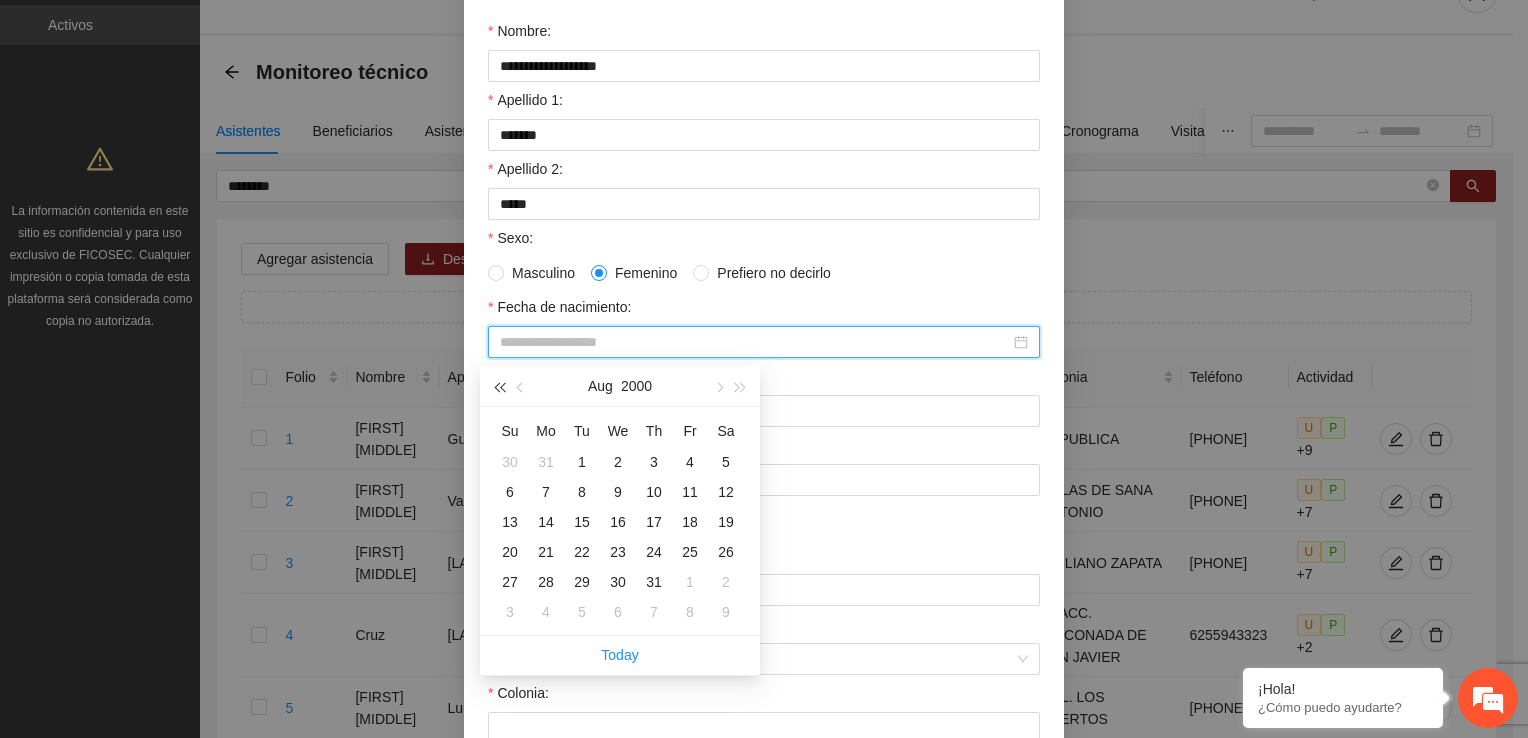 click at bounding box center [499, 387] 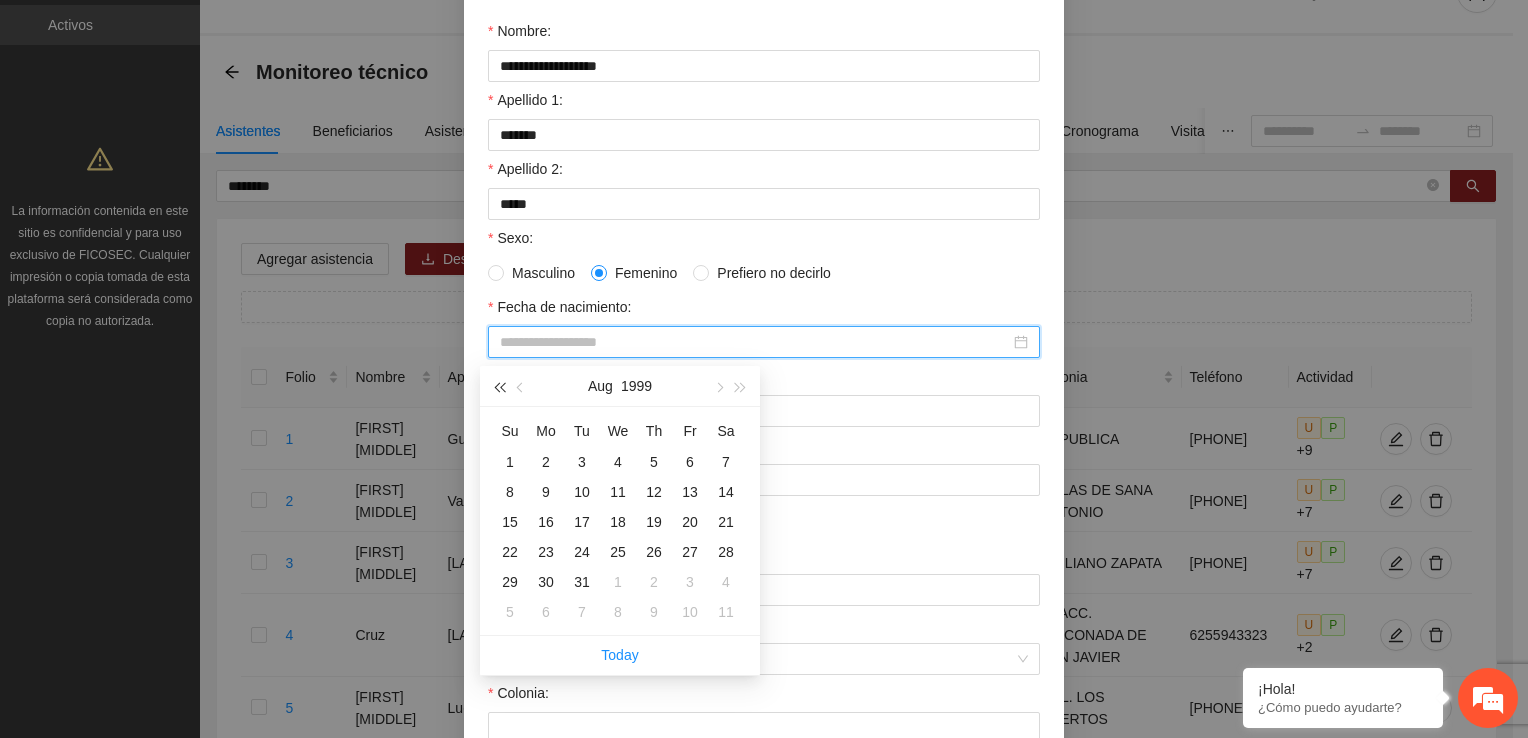 click at bounding box center (499, 387) 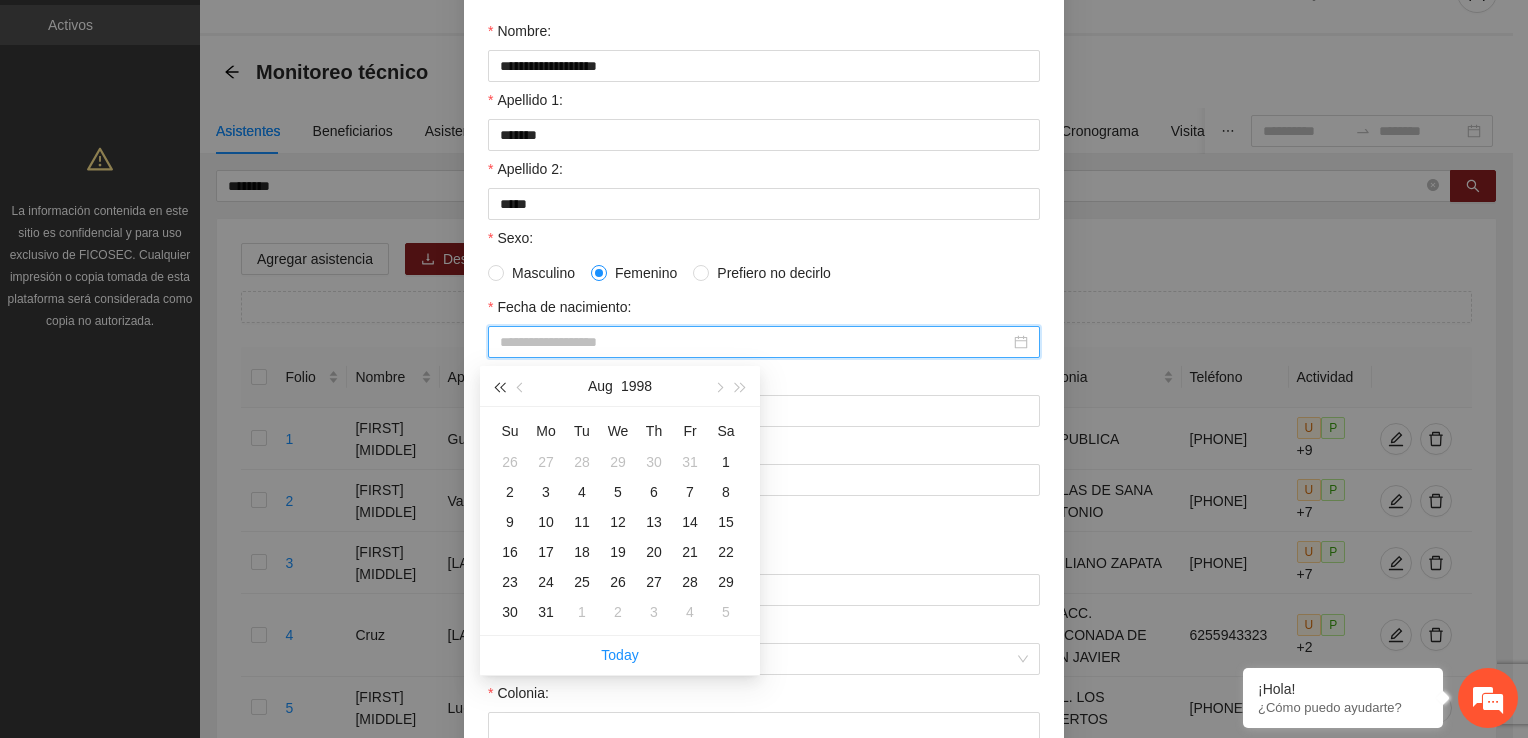 click at bounding box center [499, 387] 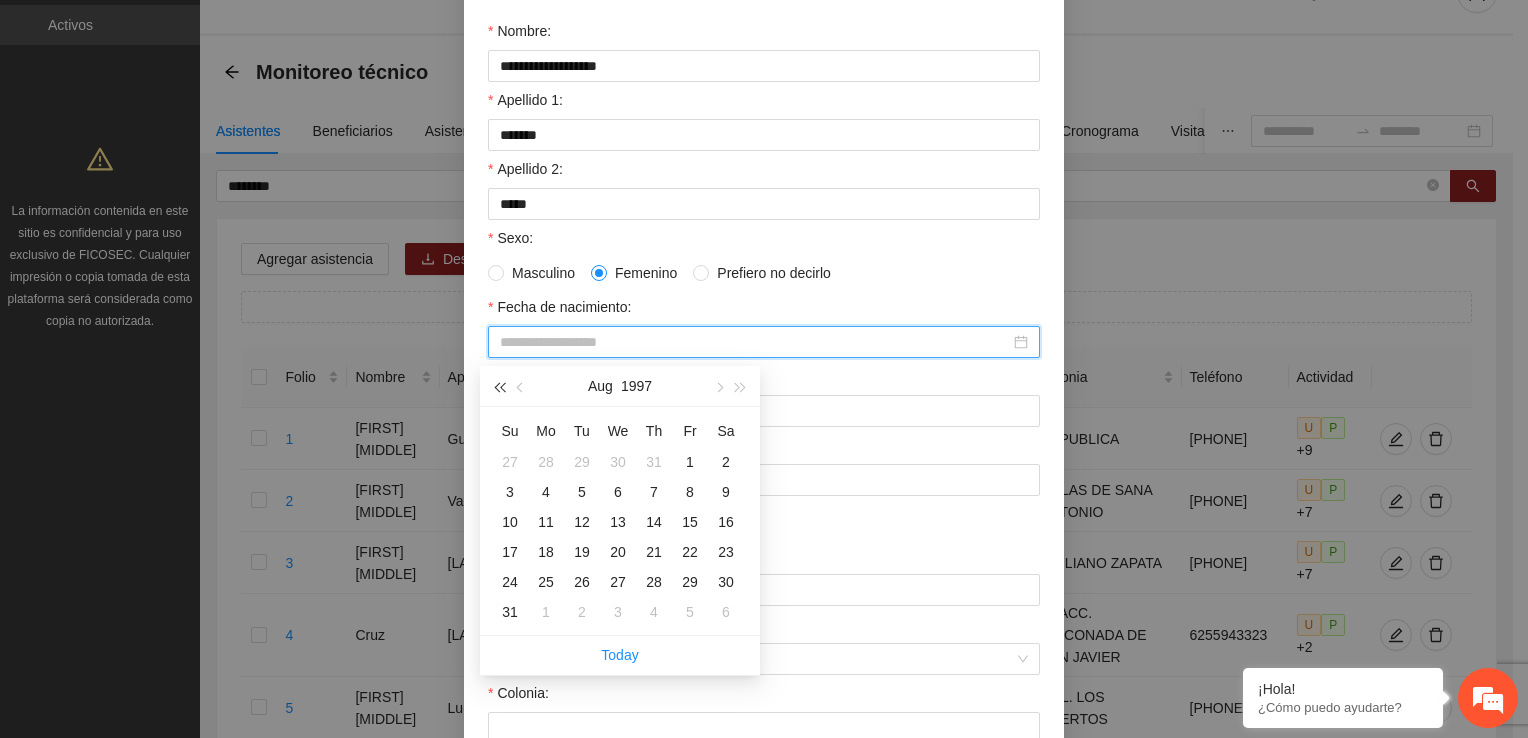 click at bounding box center (499, 387) 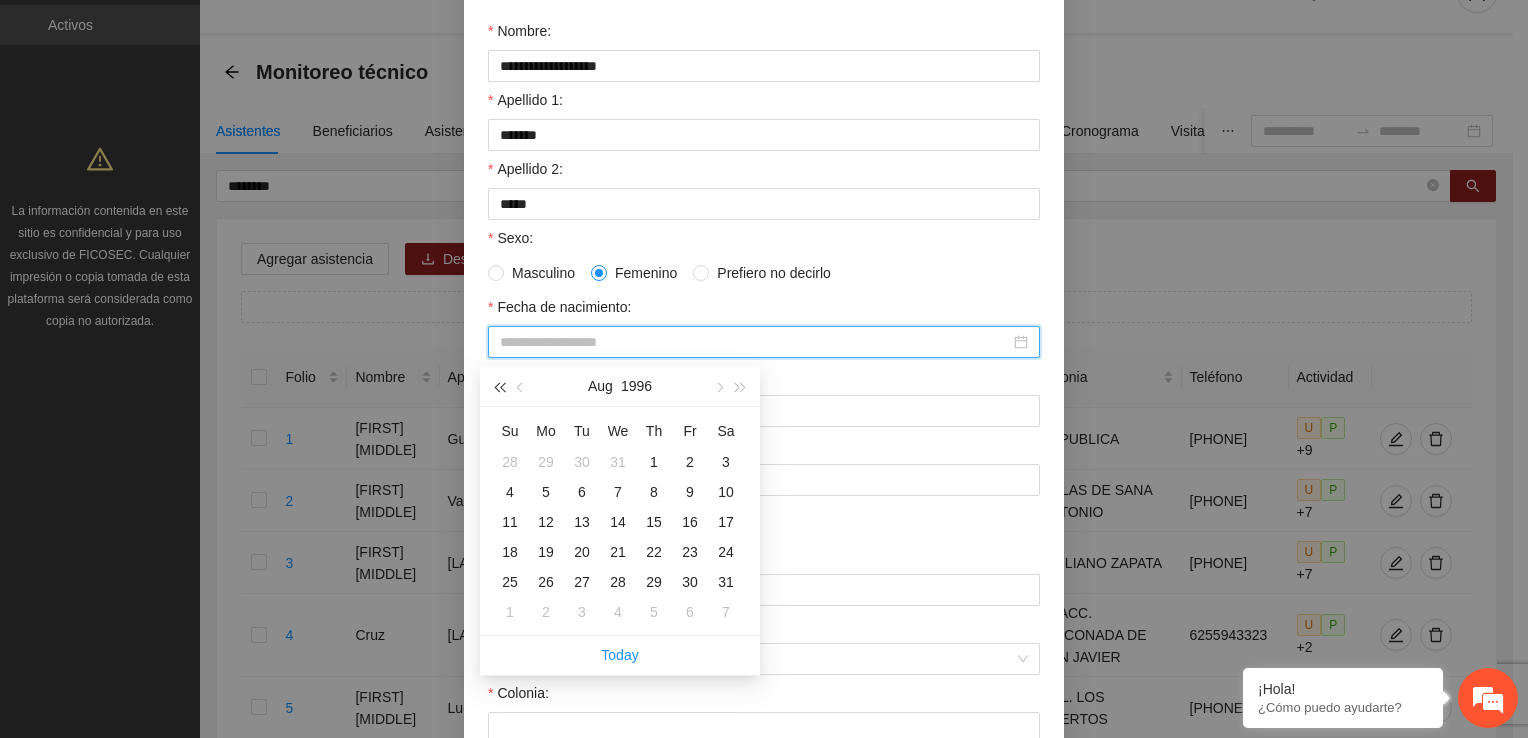 click at bounding box center [499, 387] 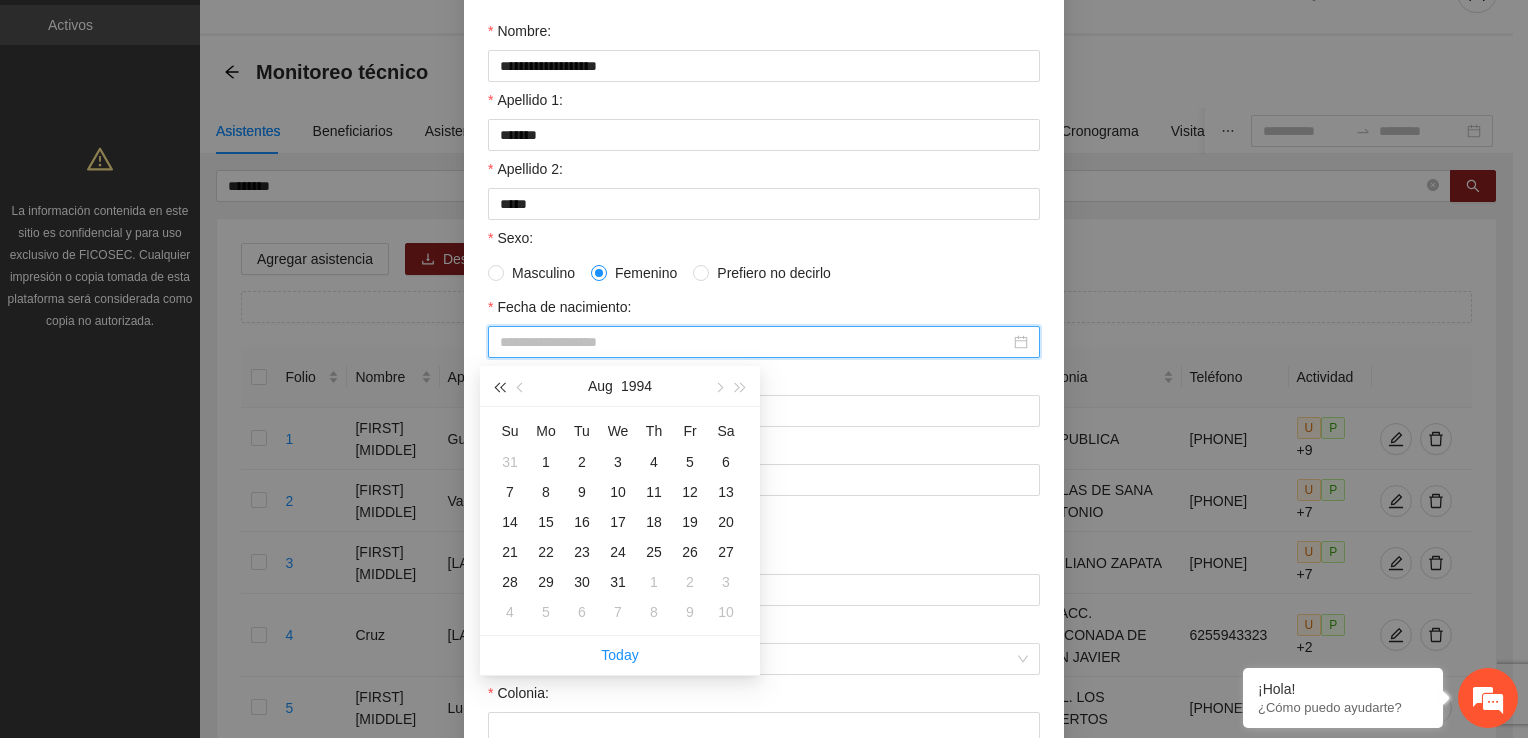 click at bounding box center [499, 387] 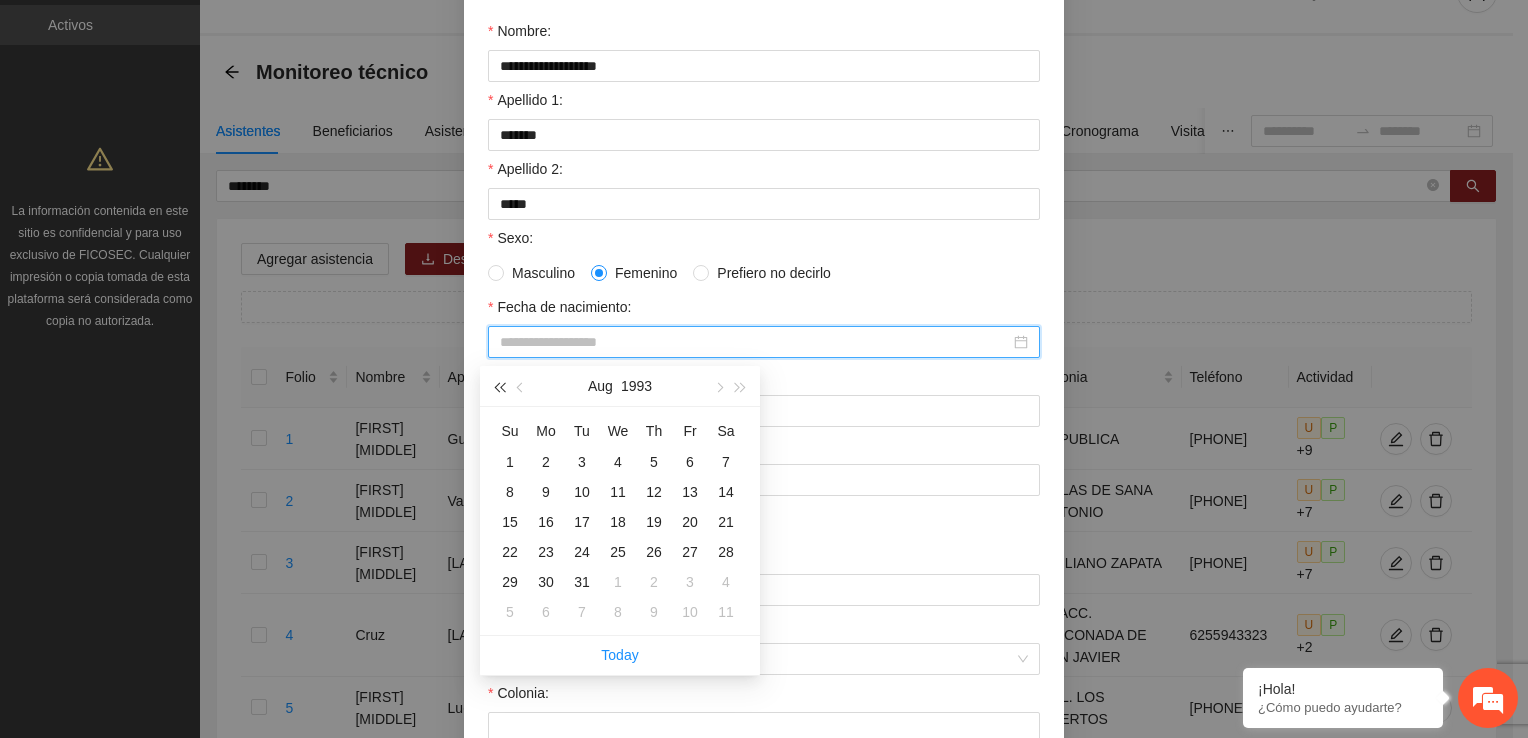 click at bounding box center (499, 387) 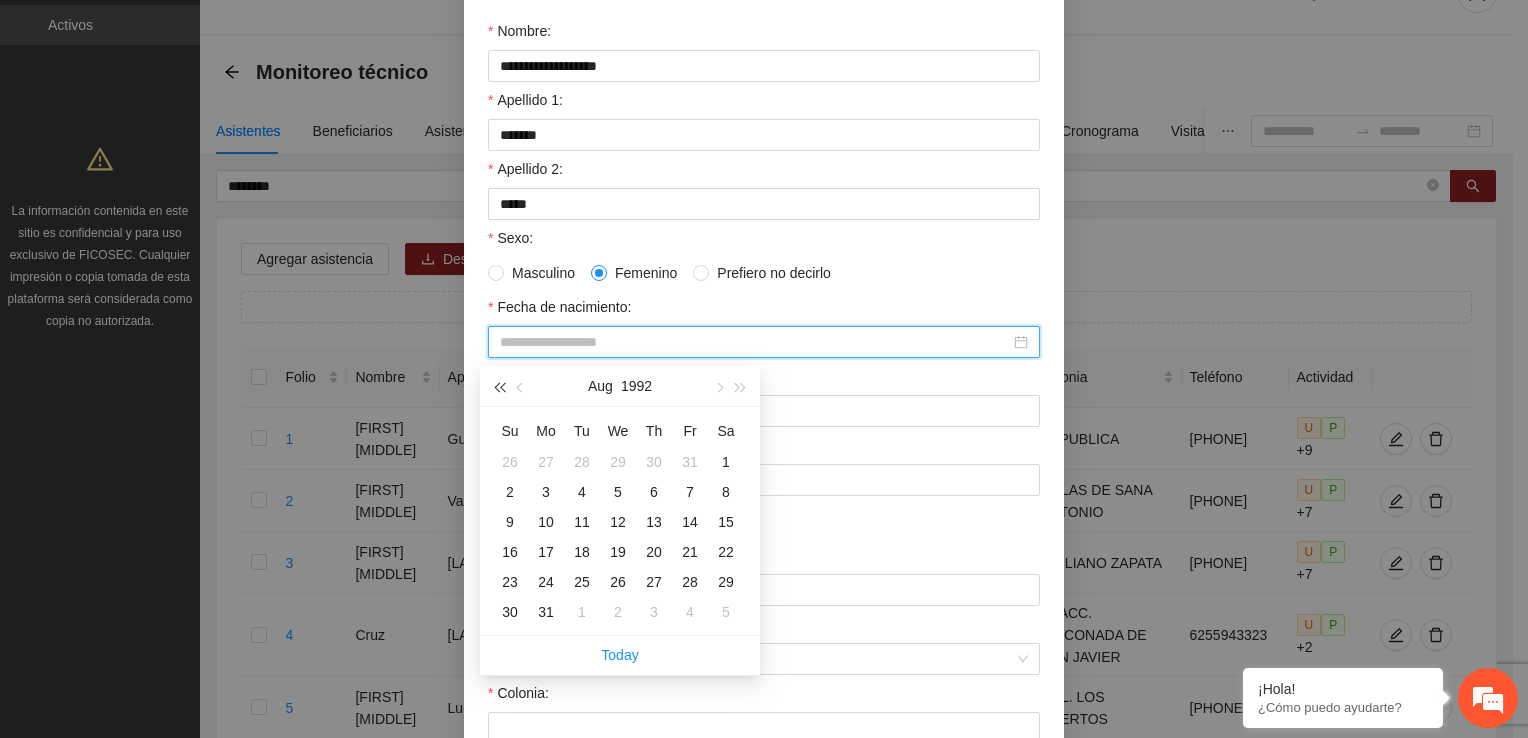 click at bounding box center (499, 387) 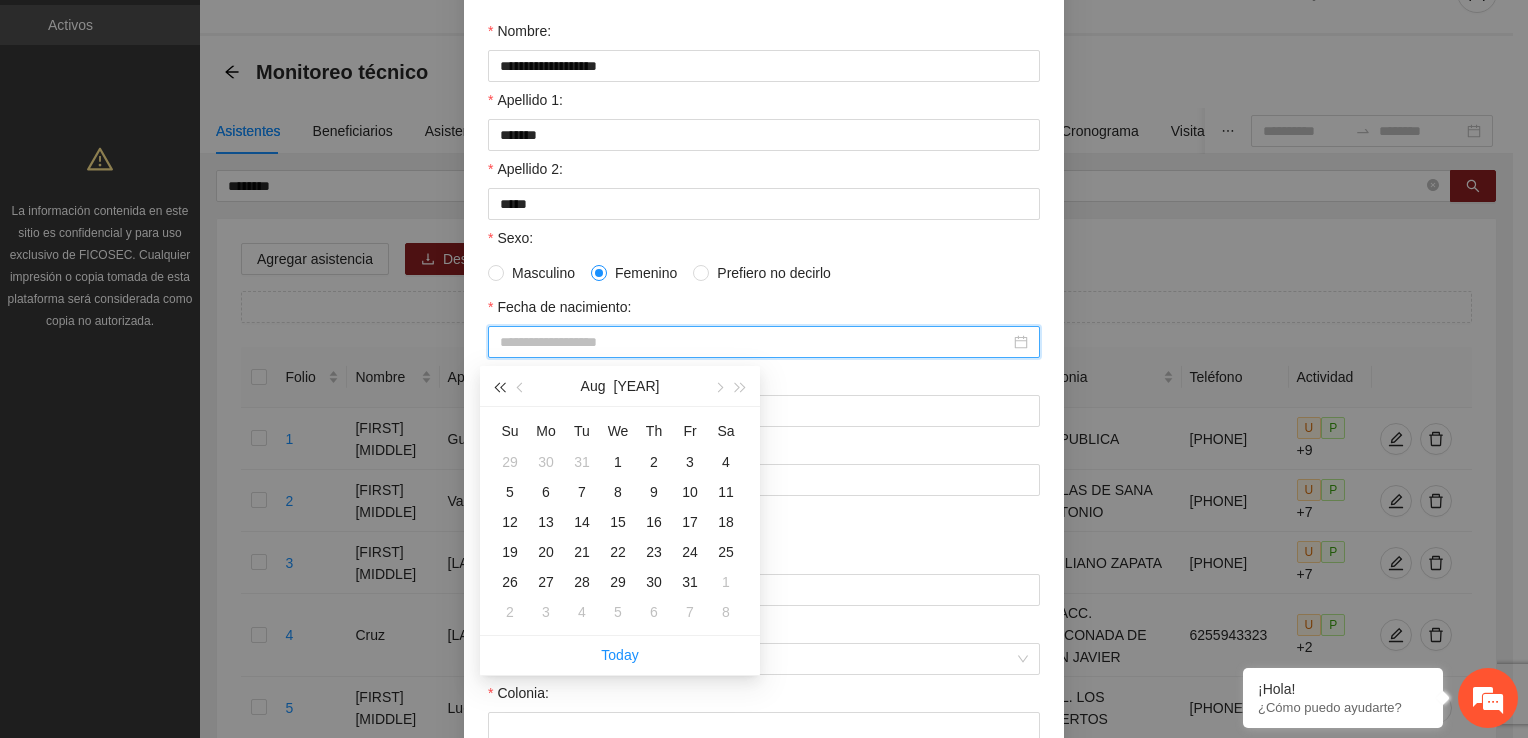 click at bounding box center [499, 387] 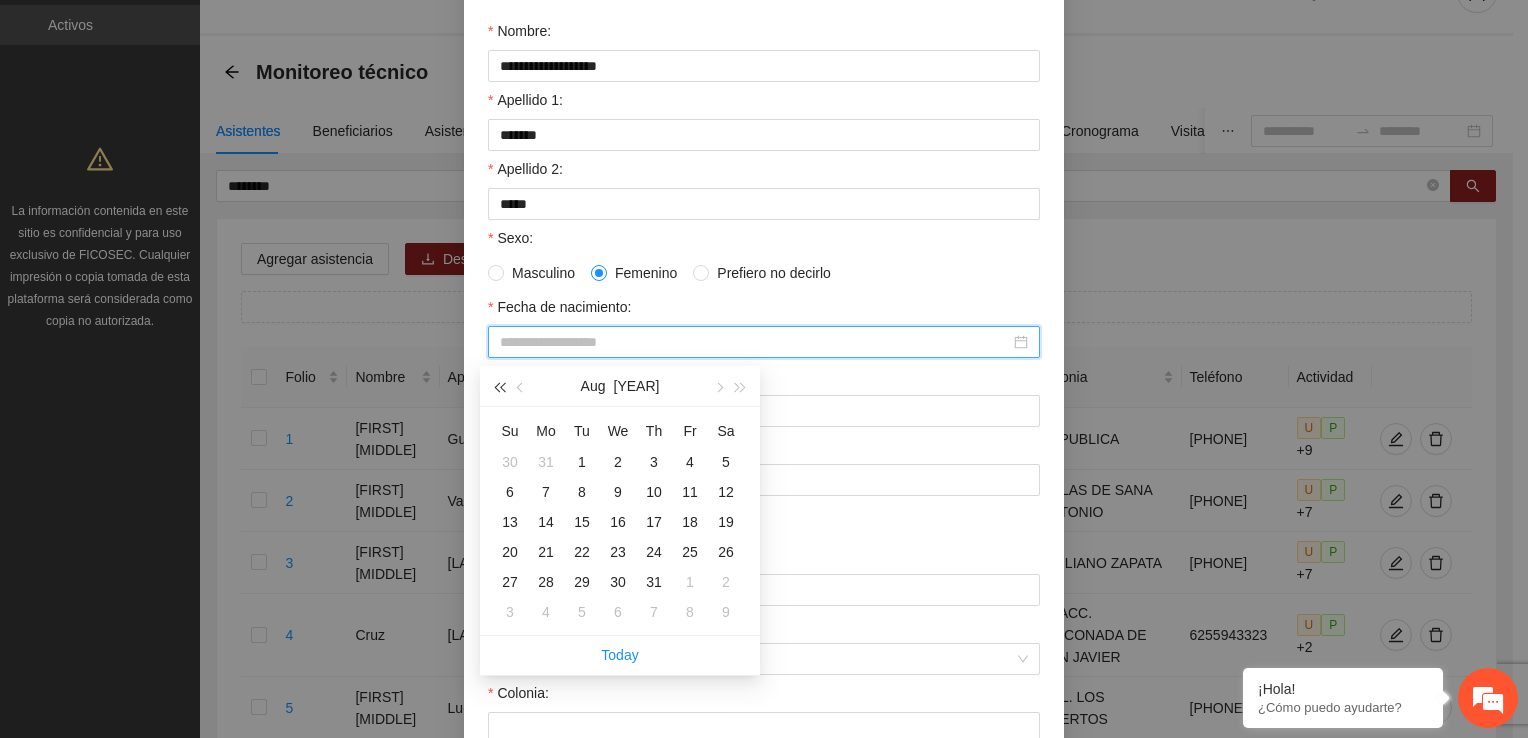 click at bounding box center (499, 387) 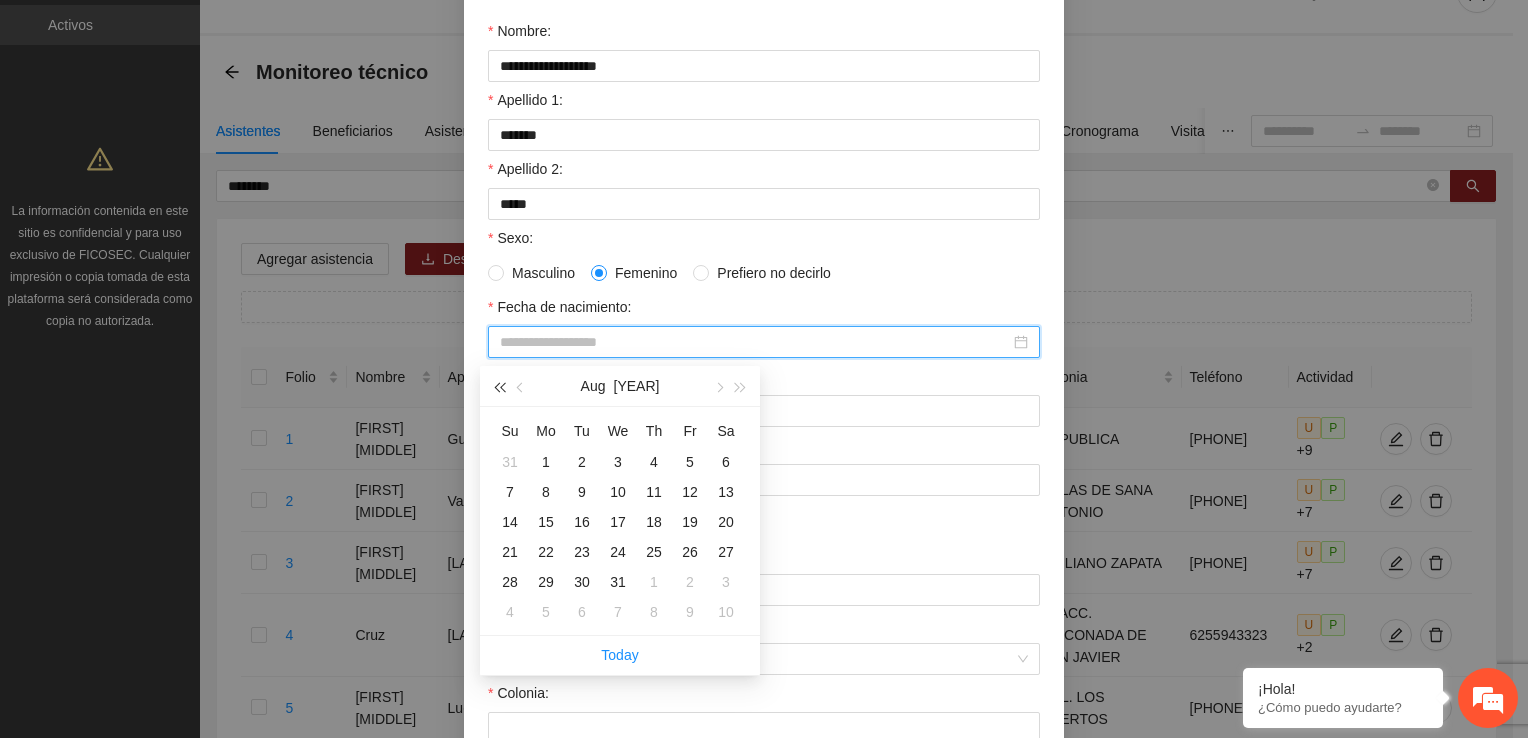 click at bounding box center (499, 387) 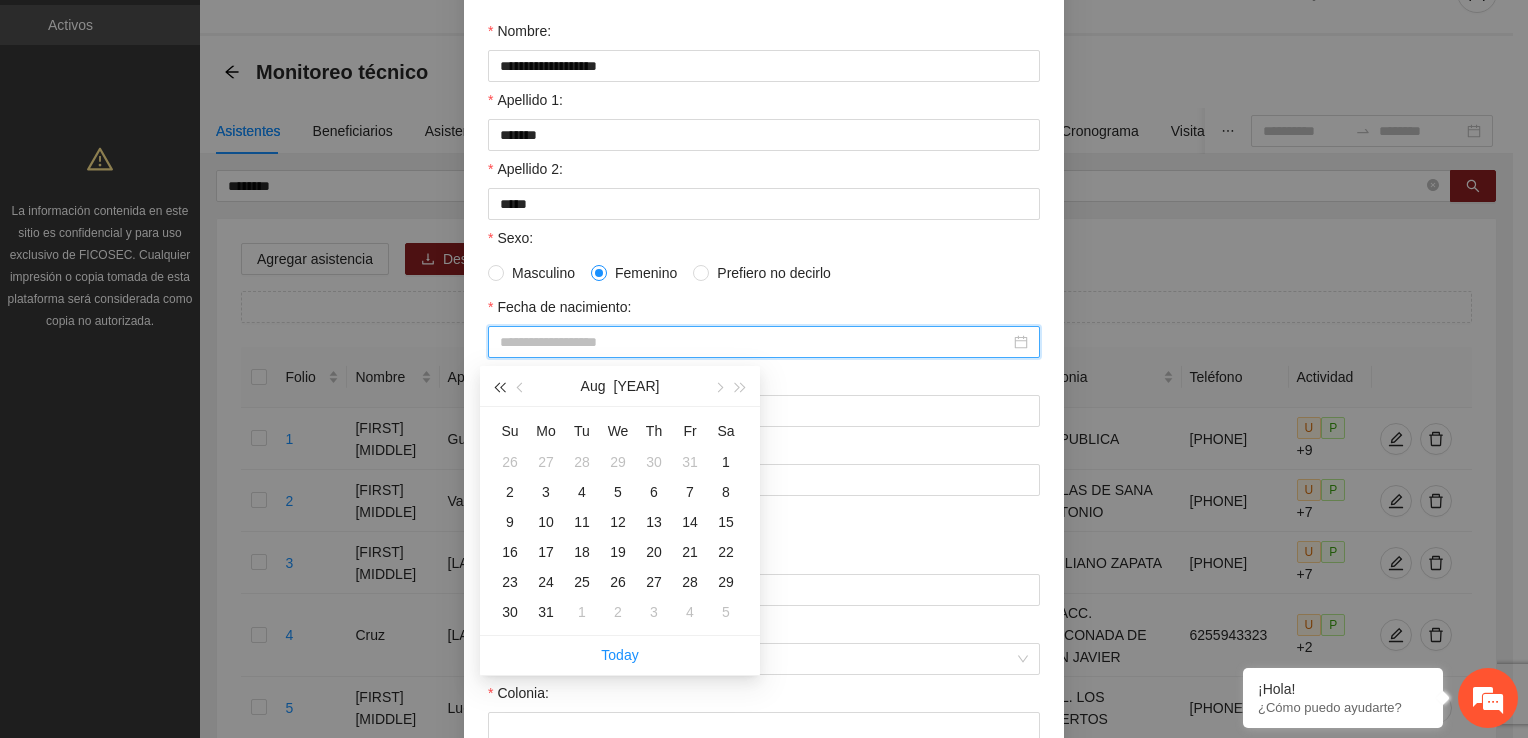 click at bounding box center [499, 387] 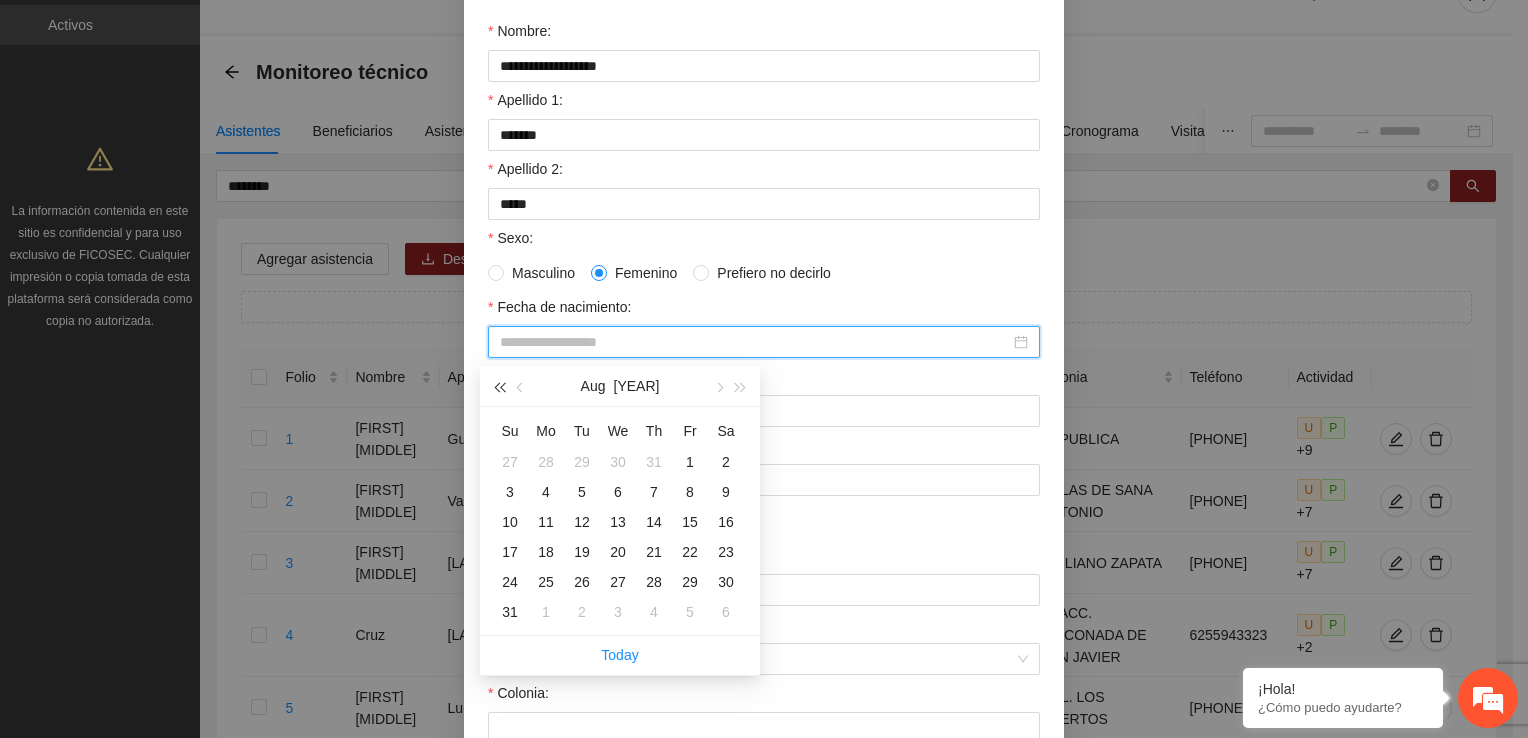 click at bounding box center (499, 387) 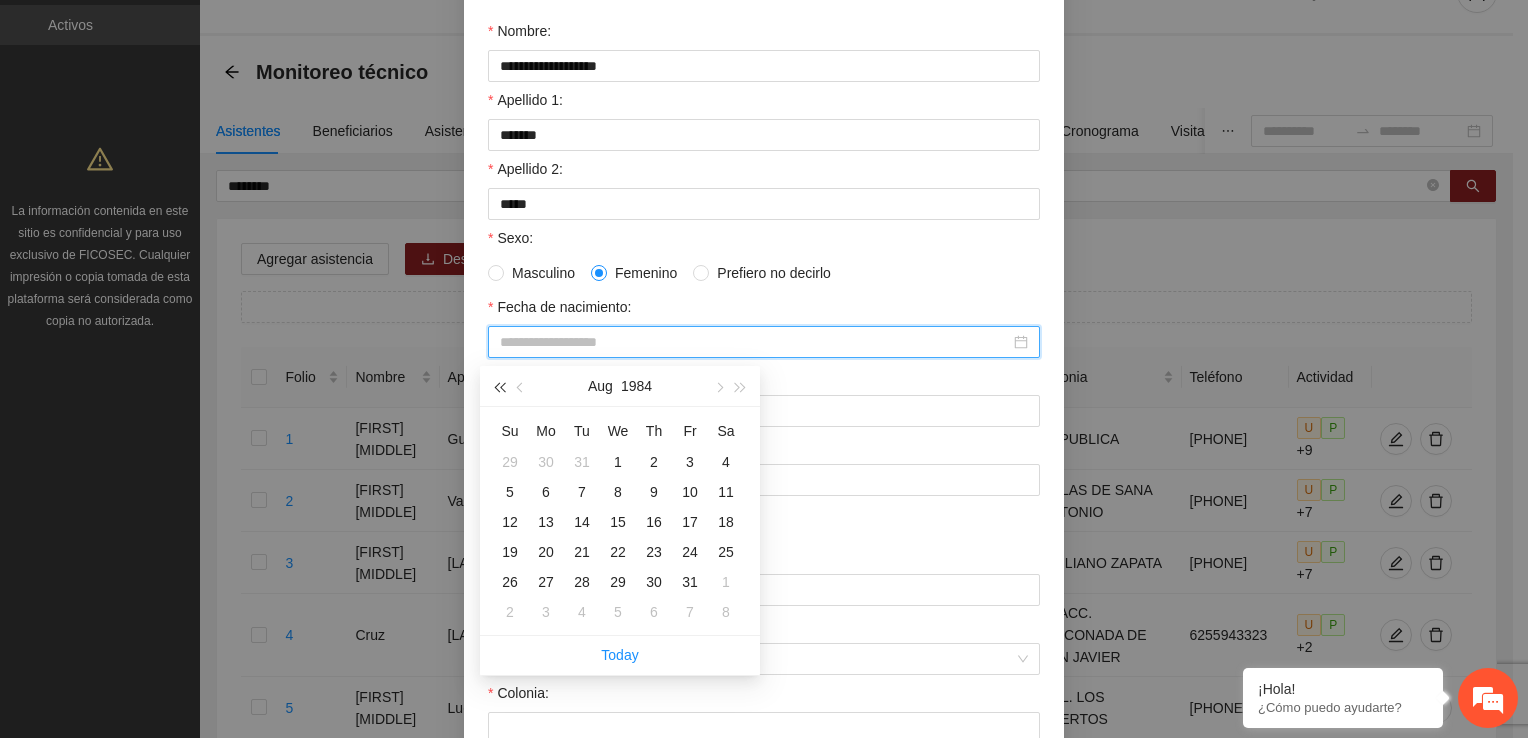 click at bounding box center (499, 387) 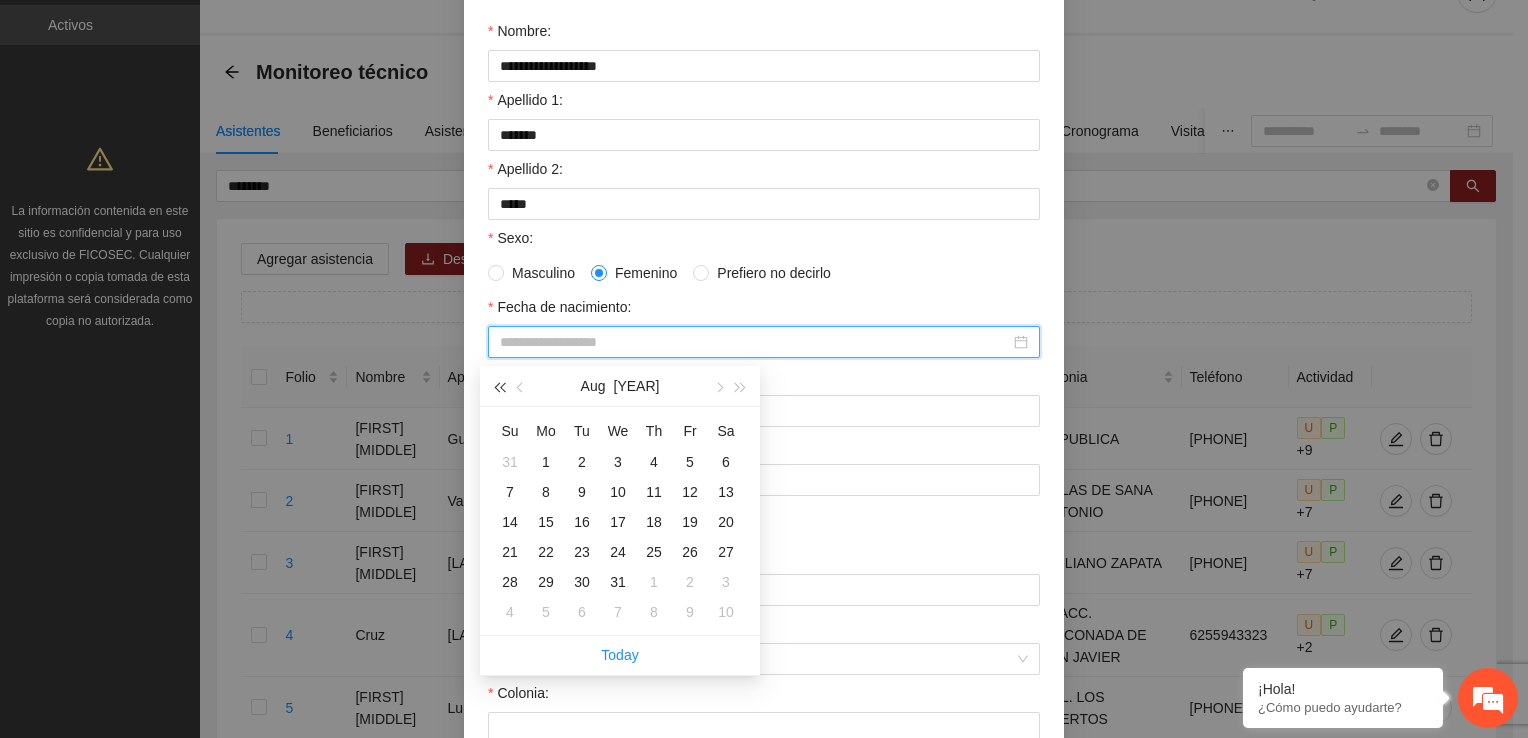 click at bounding box center (499, 387) 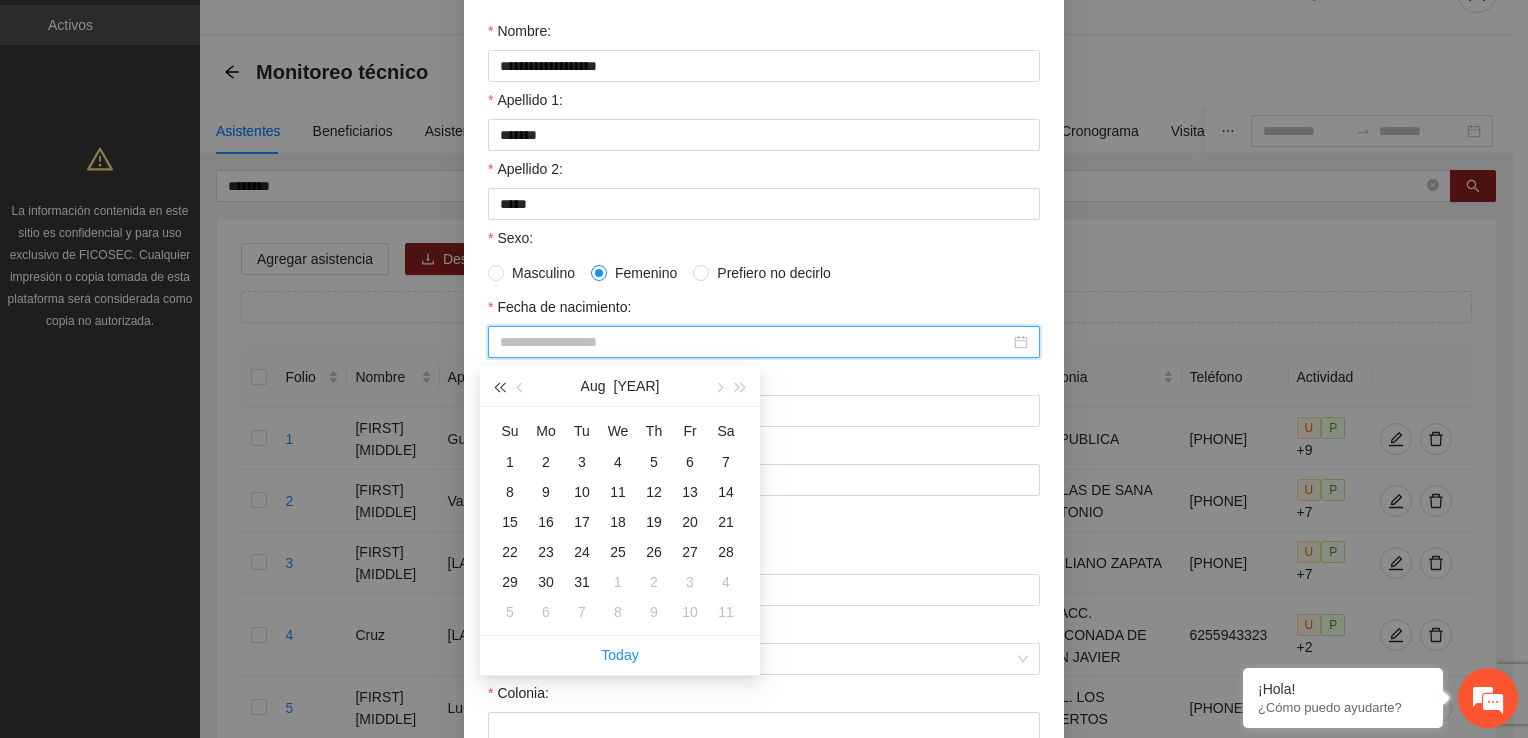 click at bounding box center [499, 387] 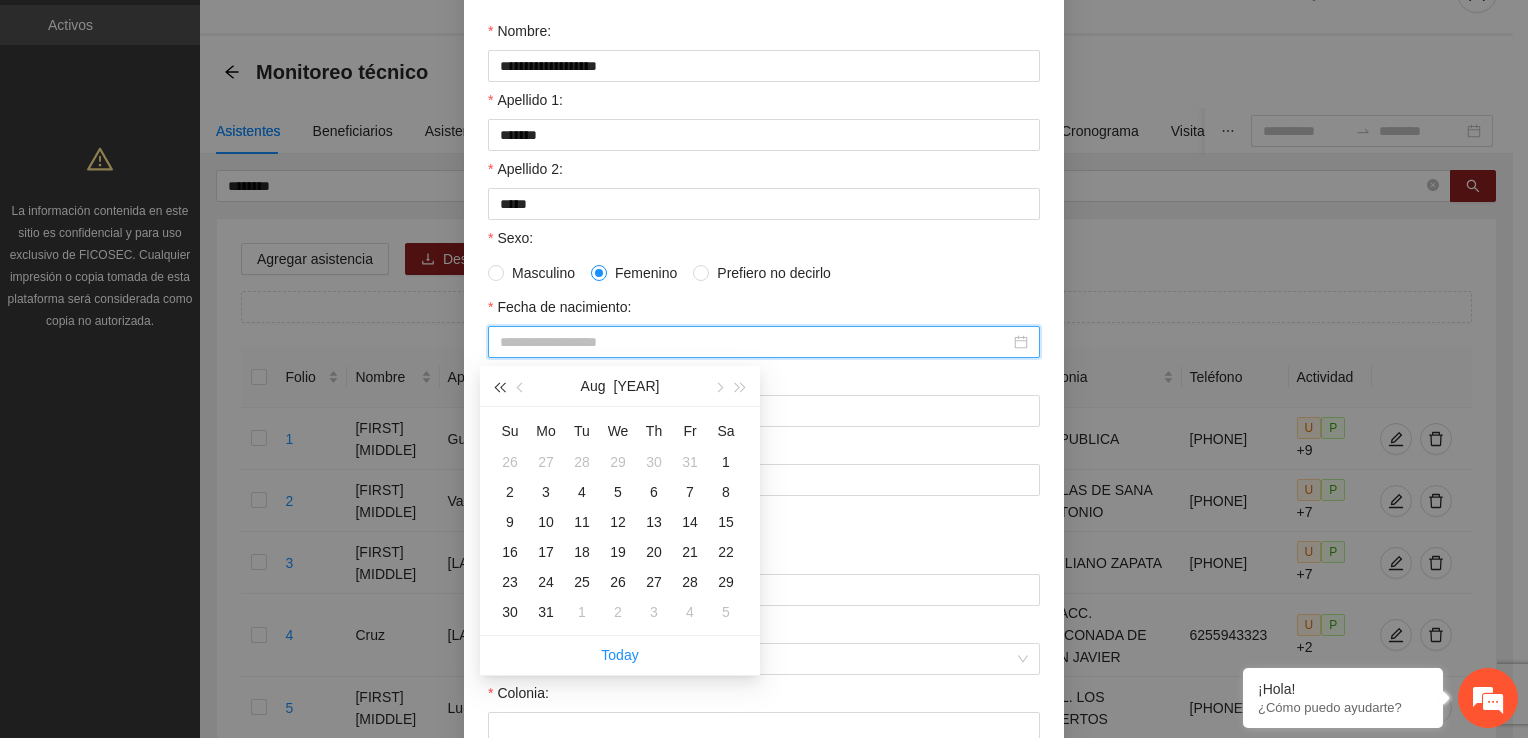 click at bounding box center (499, 387) 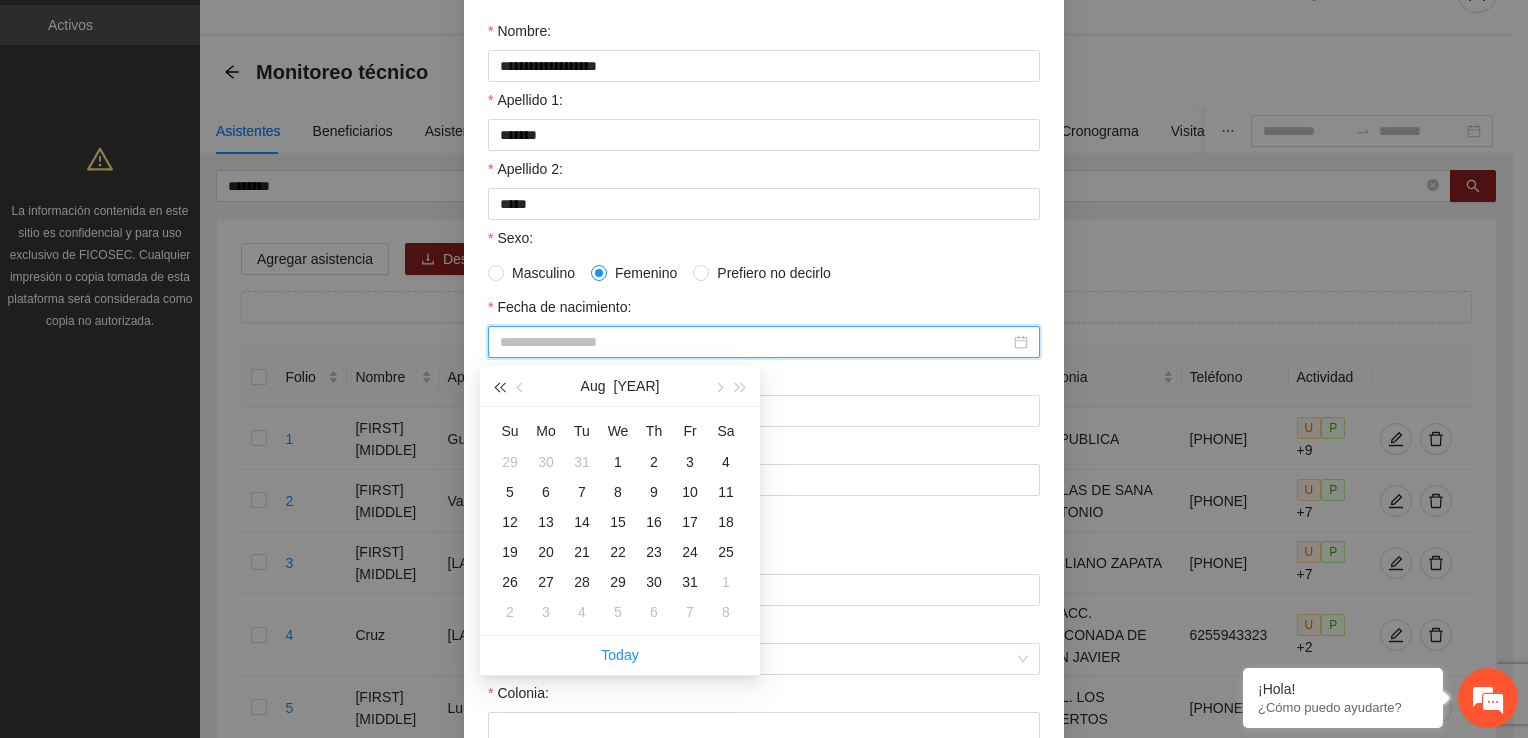 click at bounding box center [499, 387] 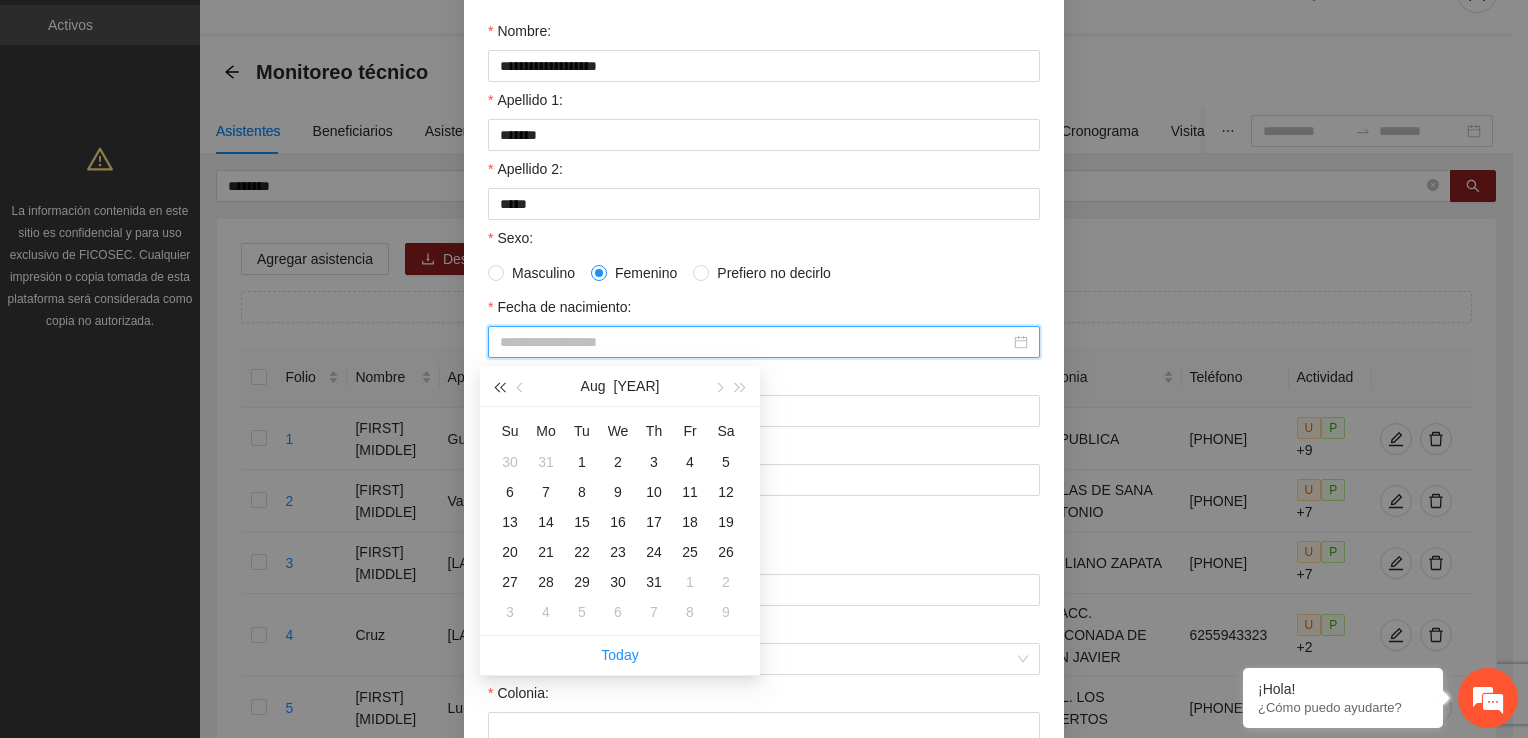 click at bounding box center (499, 387) 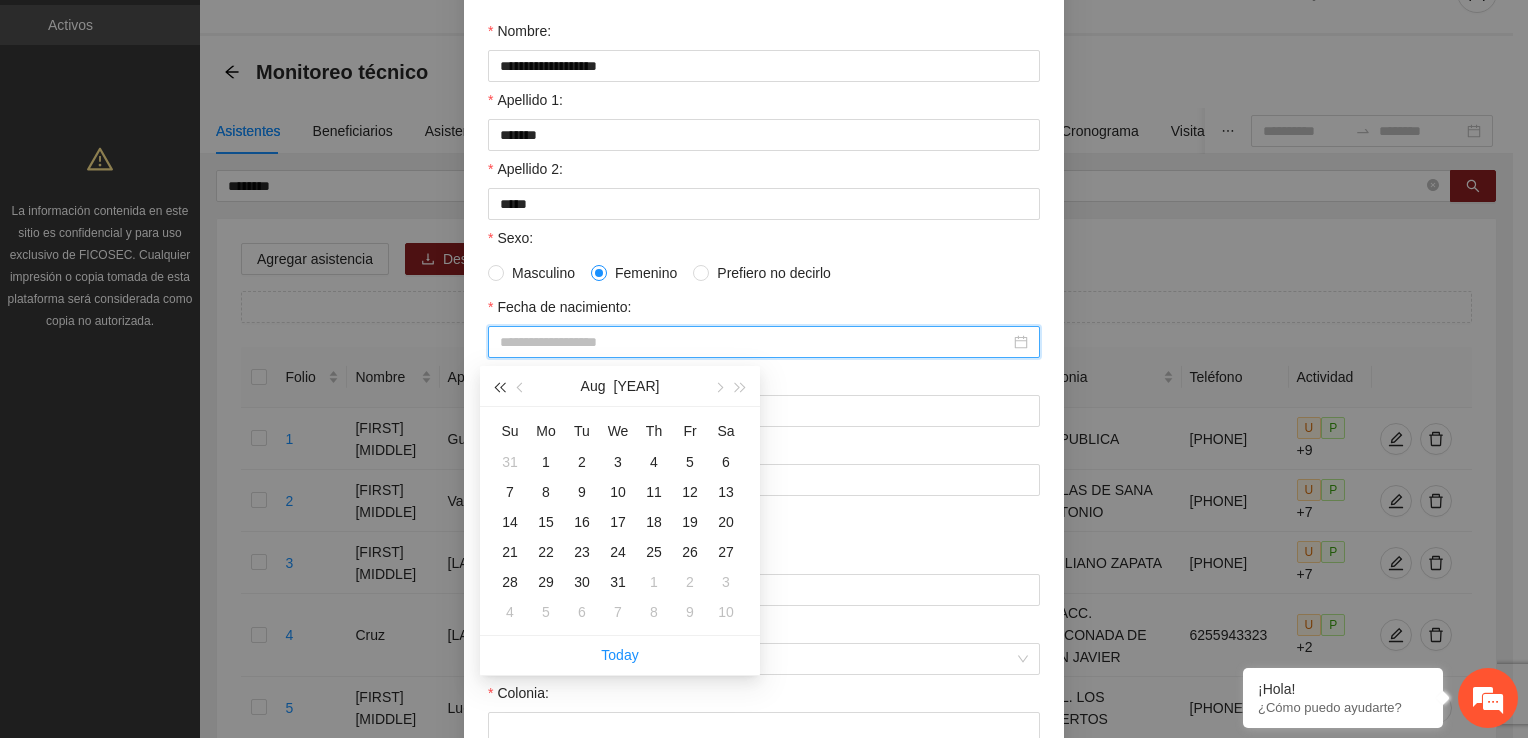 click at bounding box center [499, 387] 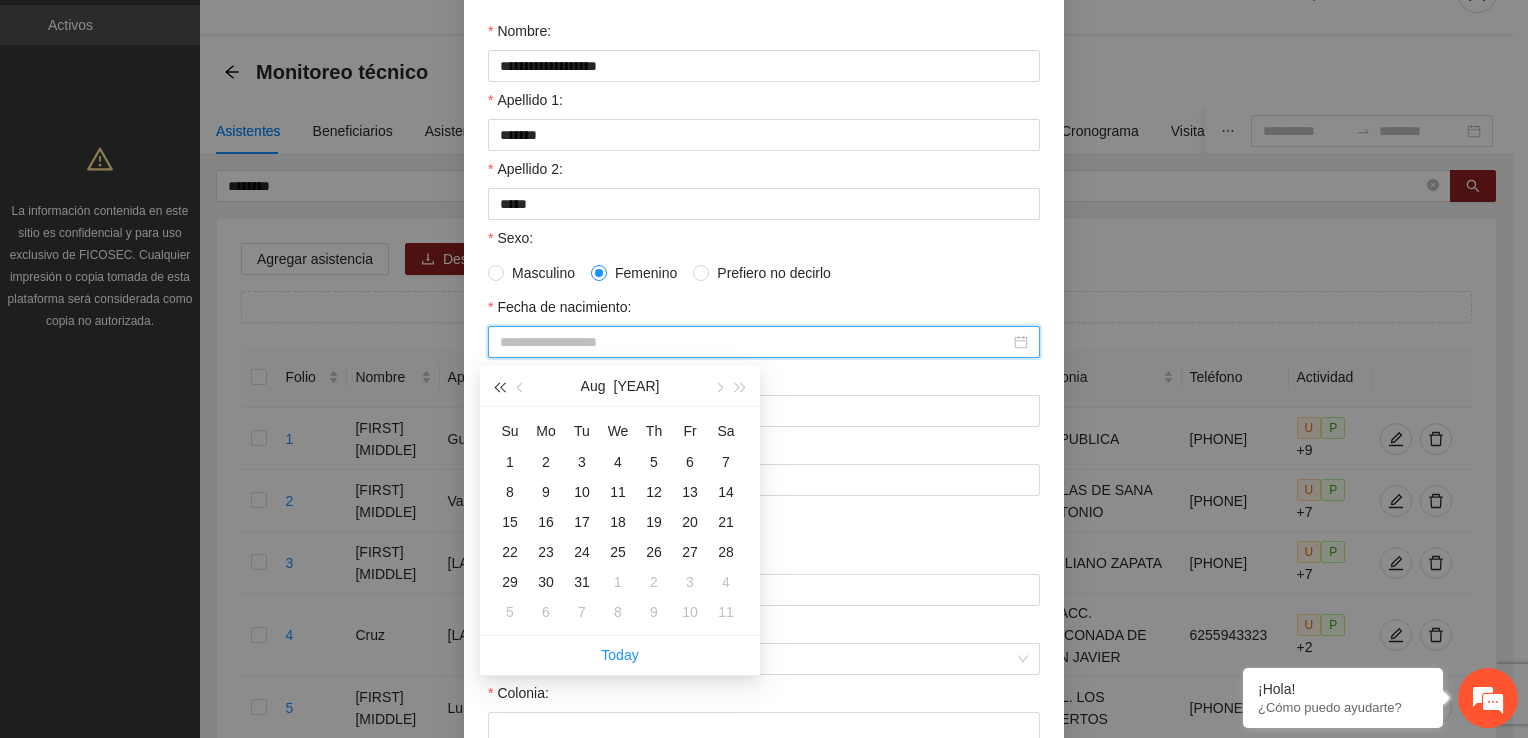 click at bounding box center (499, 387) 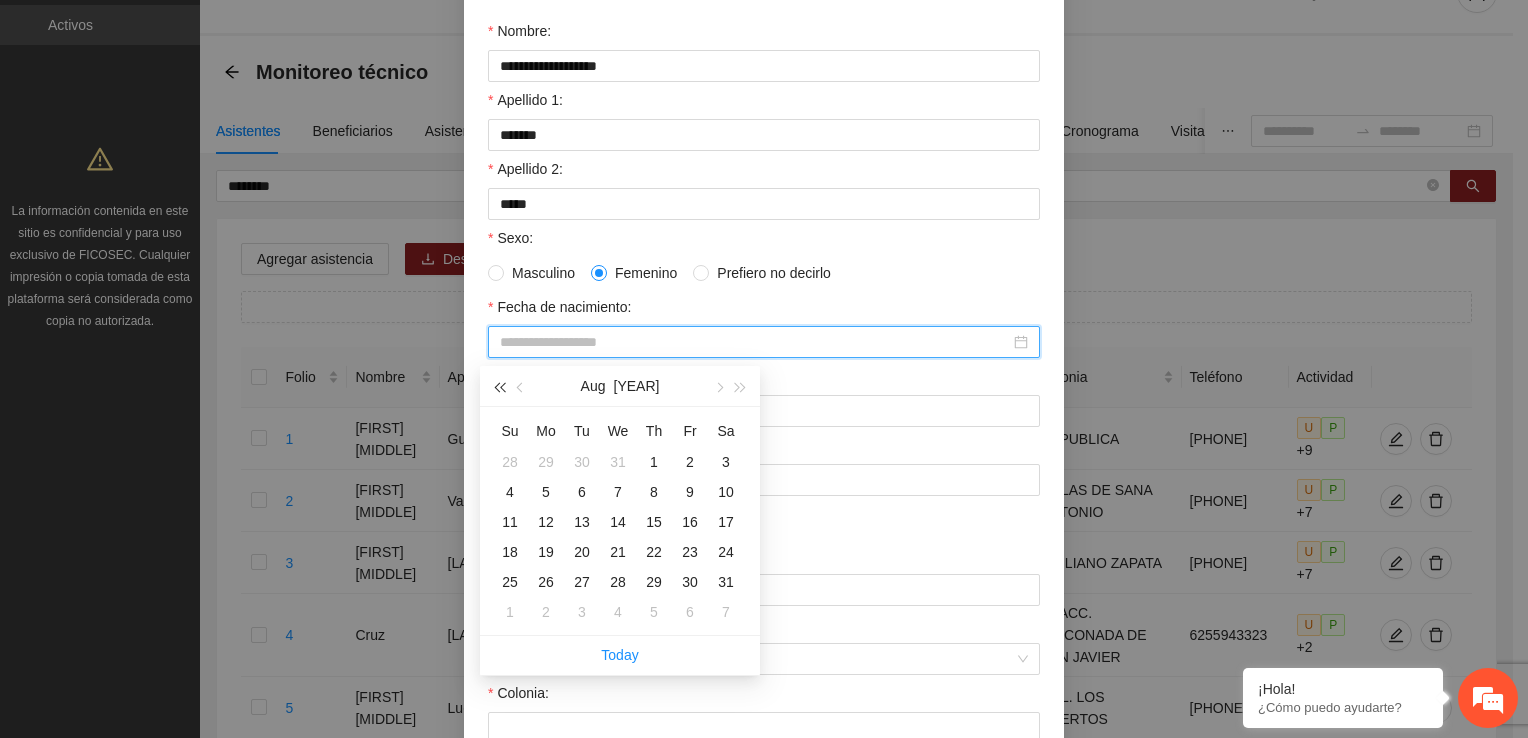 click at bounding box center [499, 387] 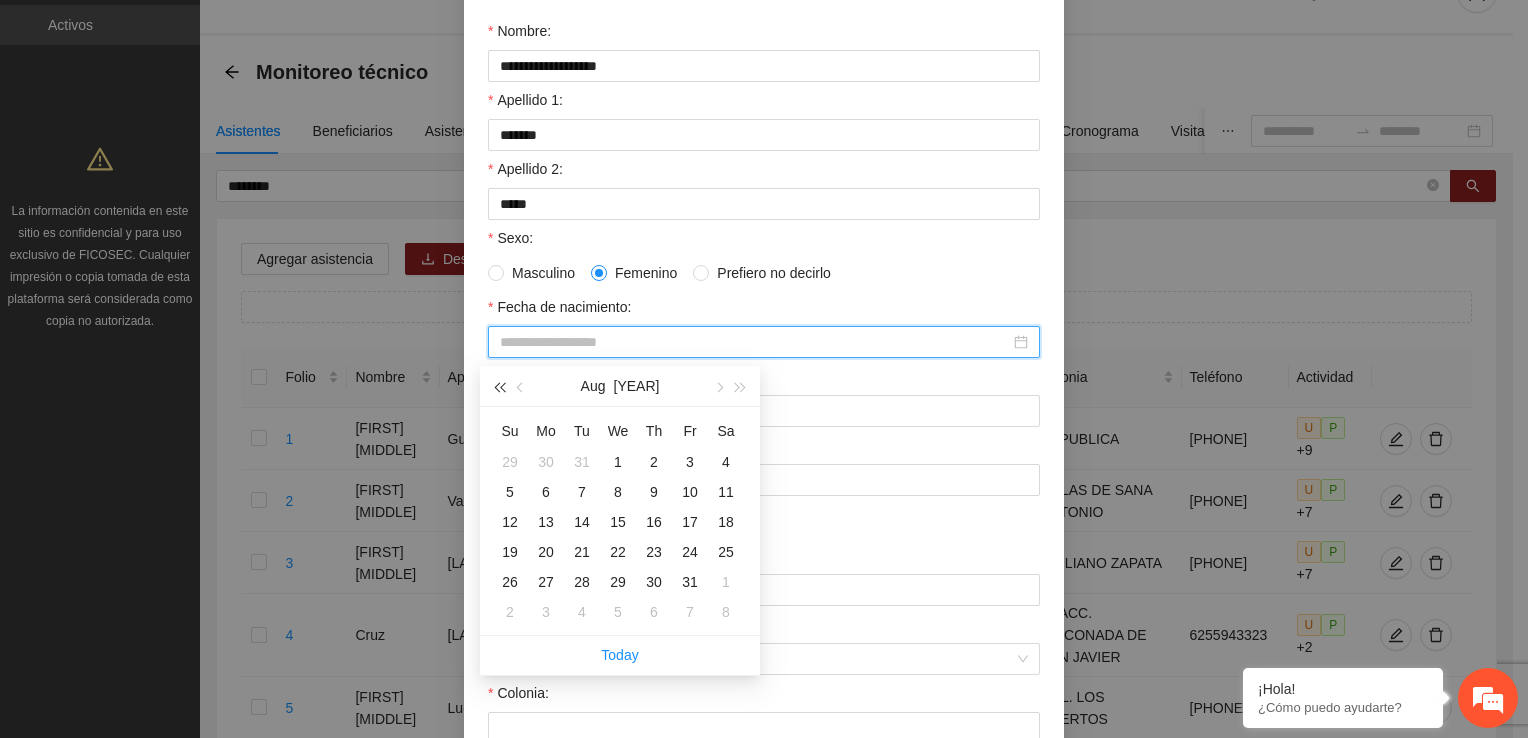 click at bounding box center (499, 387) 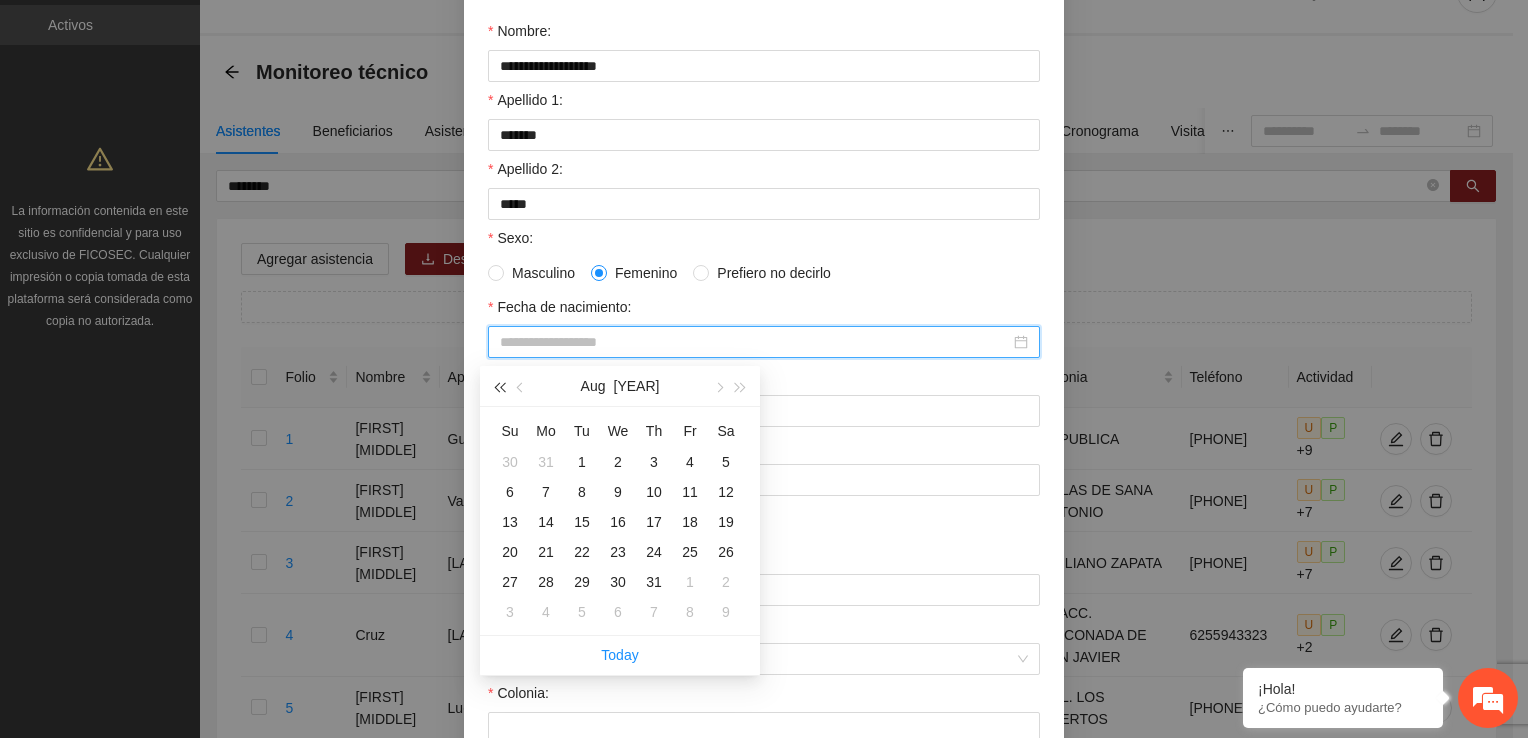 click at bounding box center (499, 387) 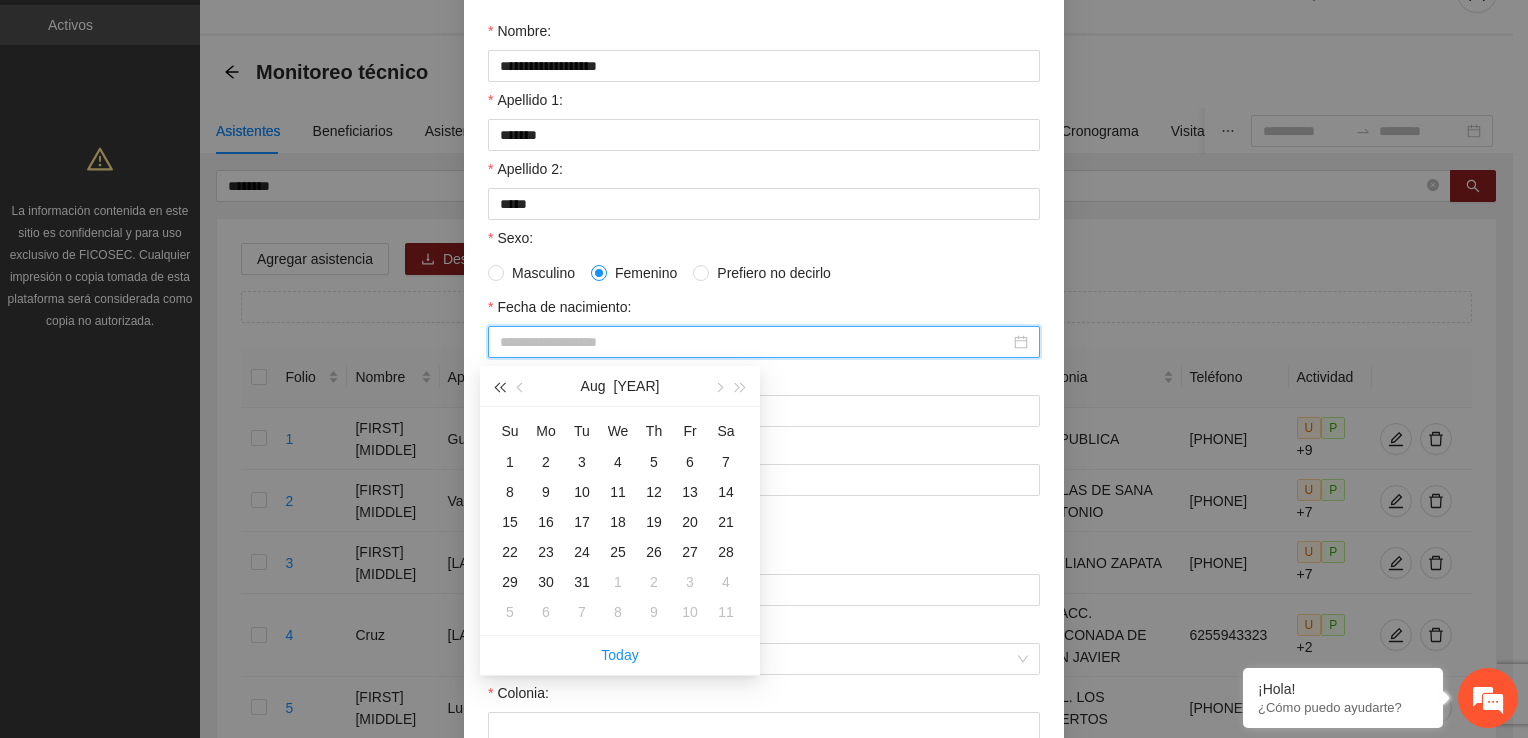 click at bounding box center [499, 387] 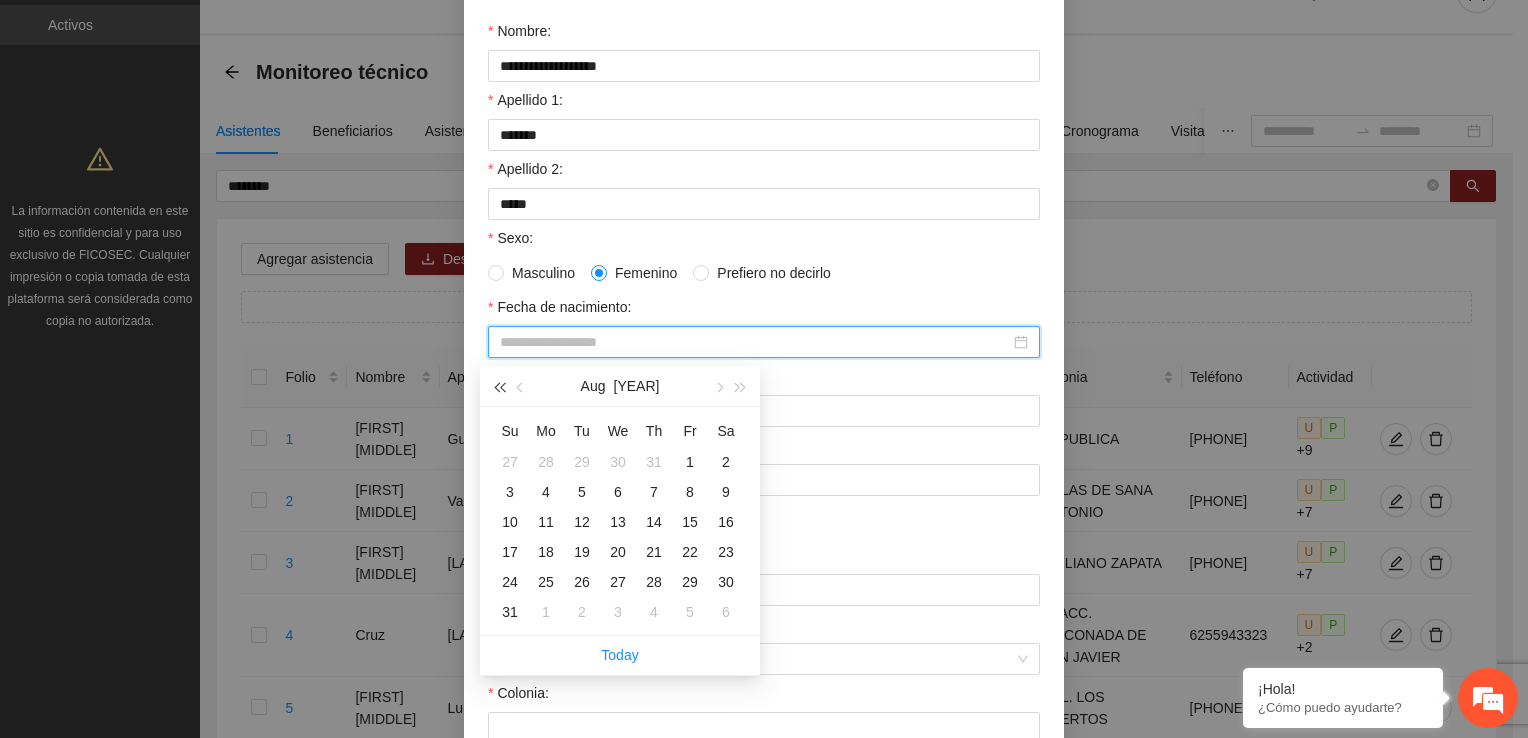 click at bounding box center [499, 387] 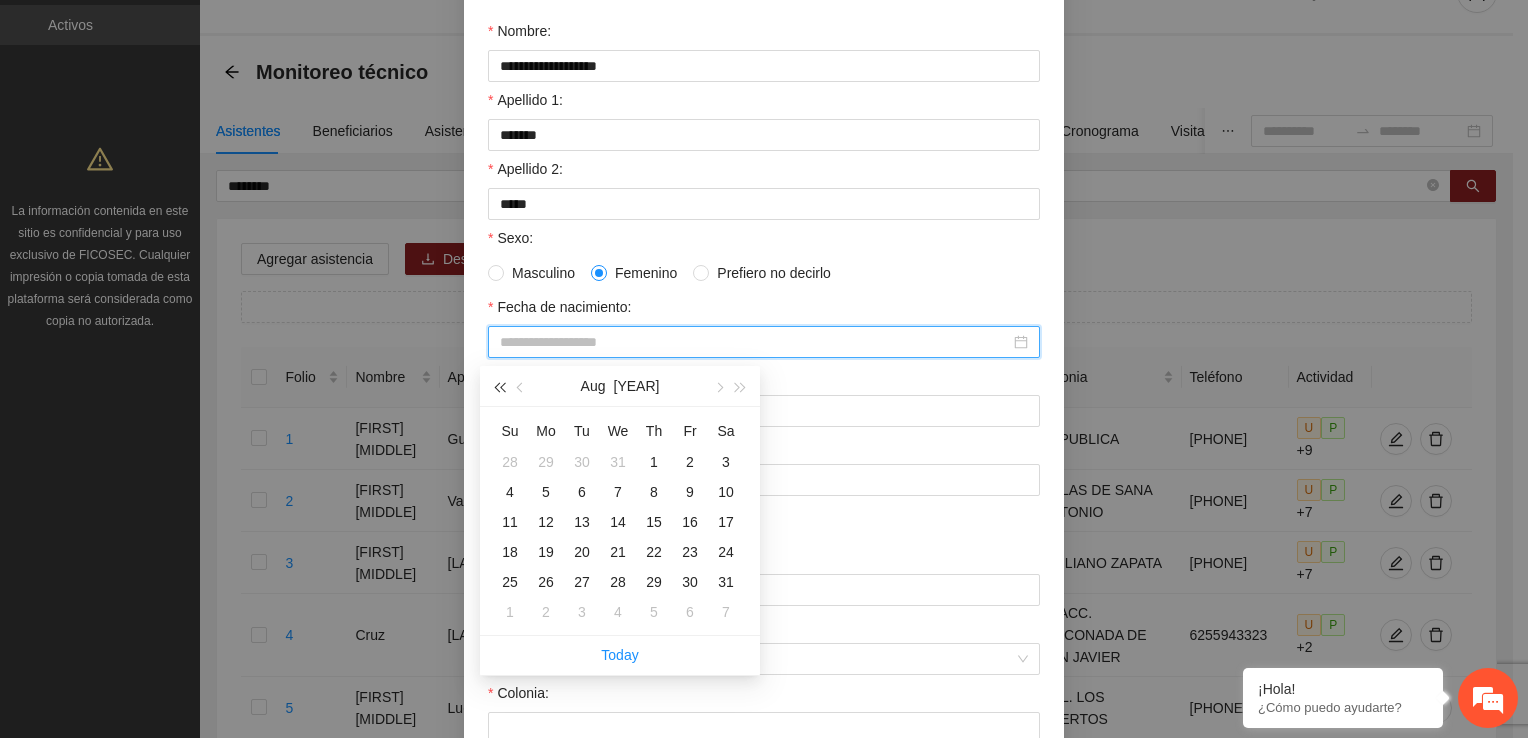 click at bounding box center [499, 387] 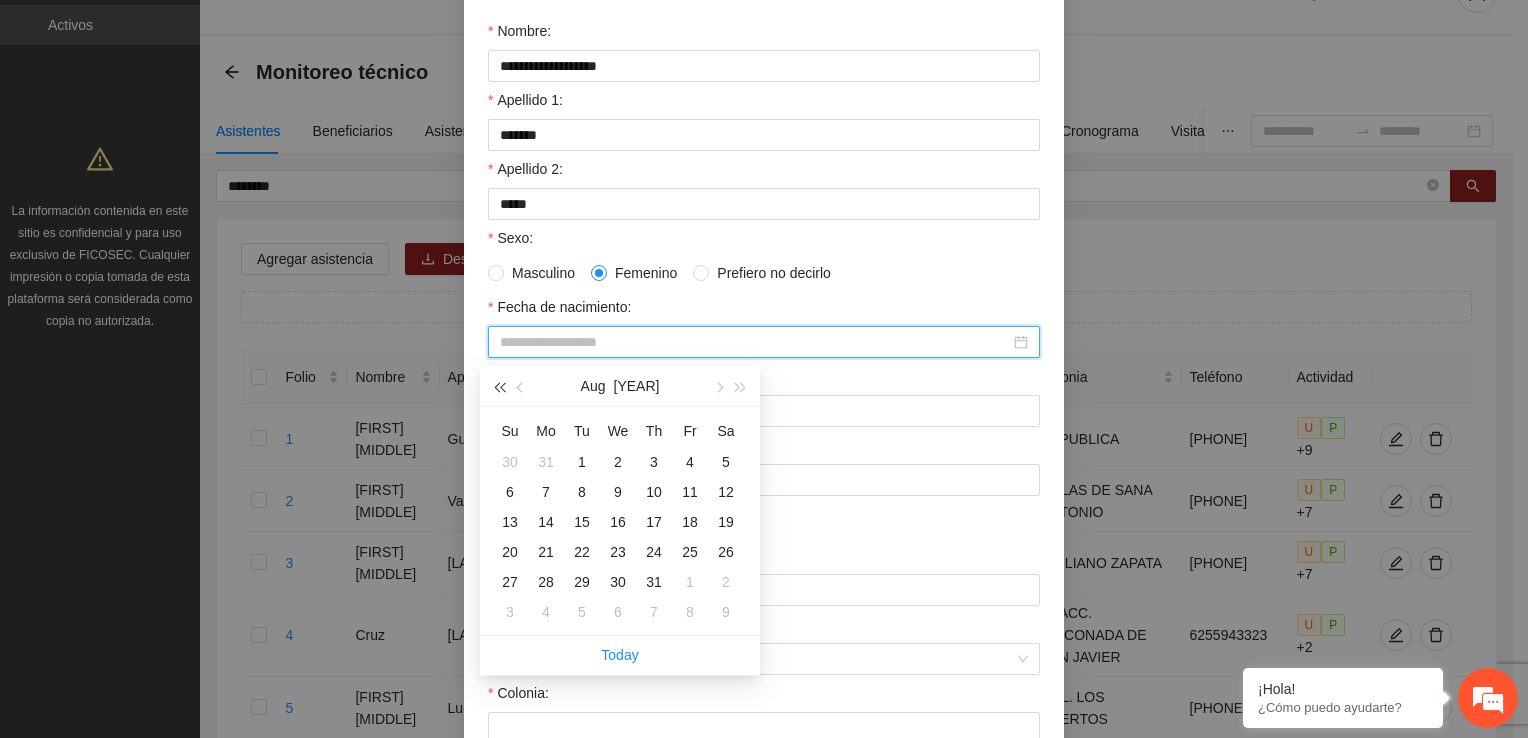 click at bounding box center [499, 387] 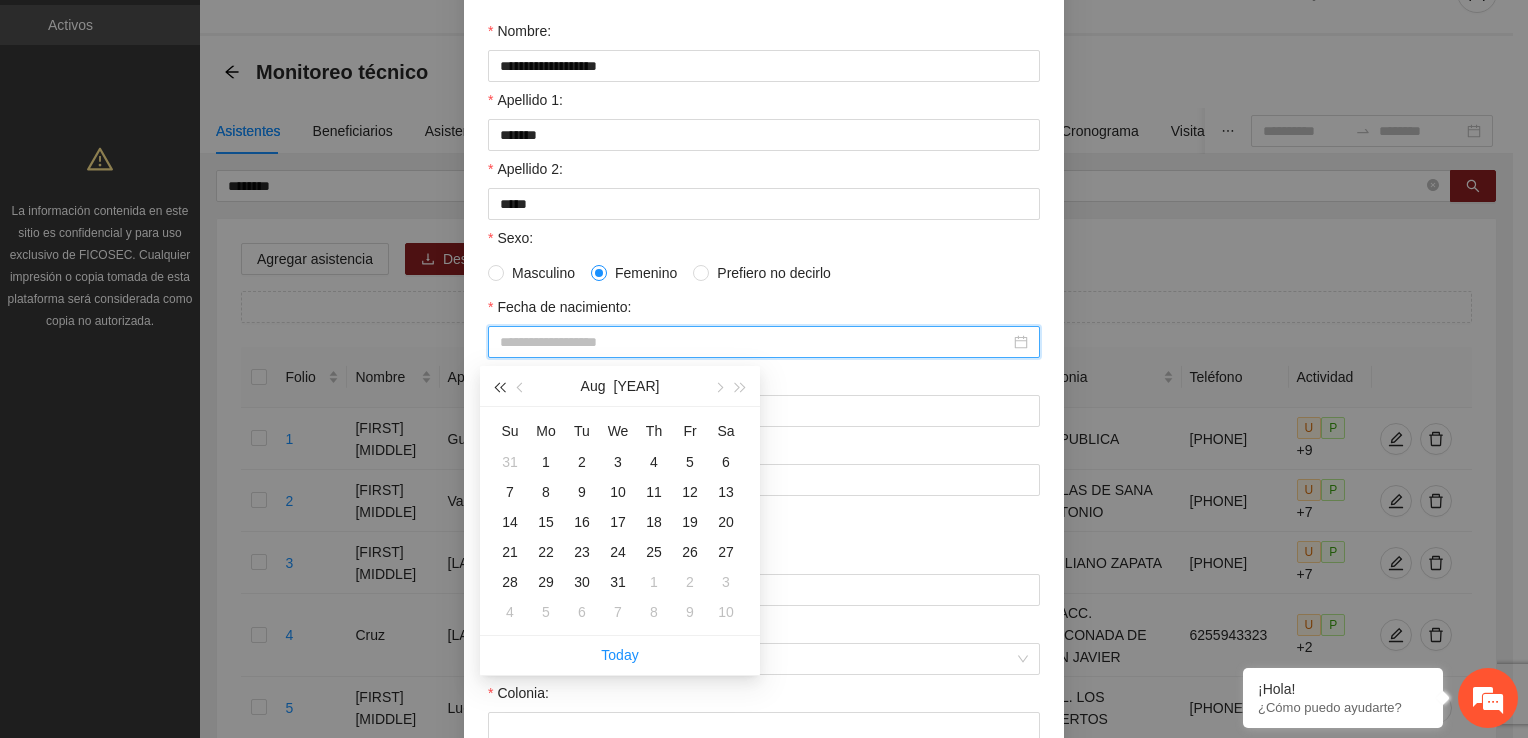 click at bounding box center (499, 387) 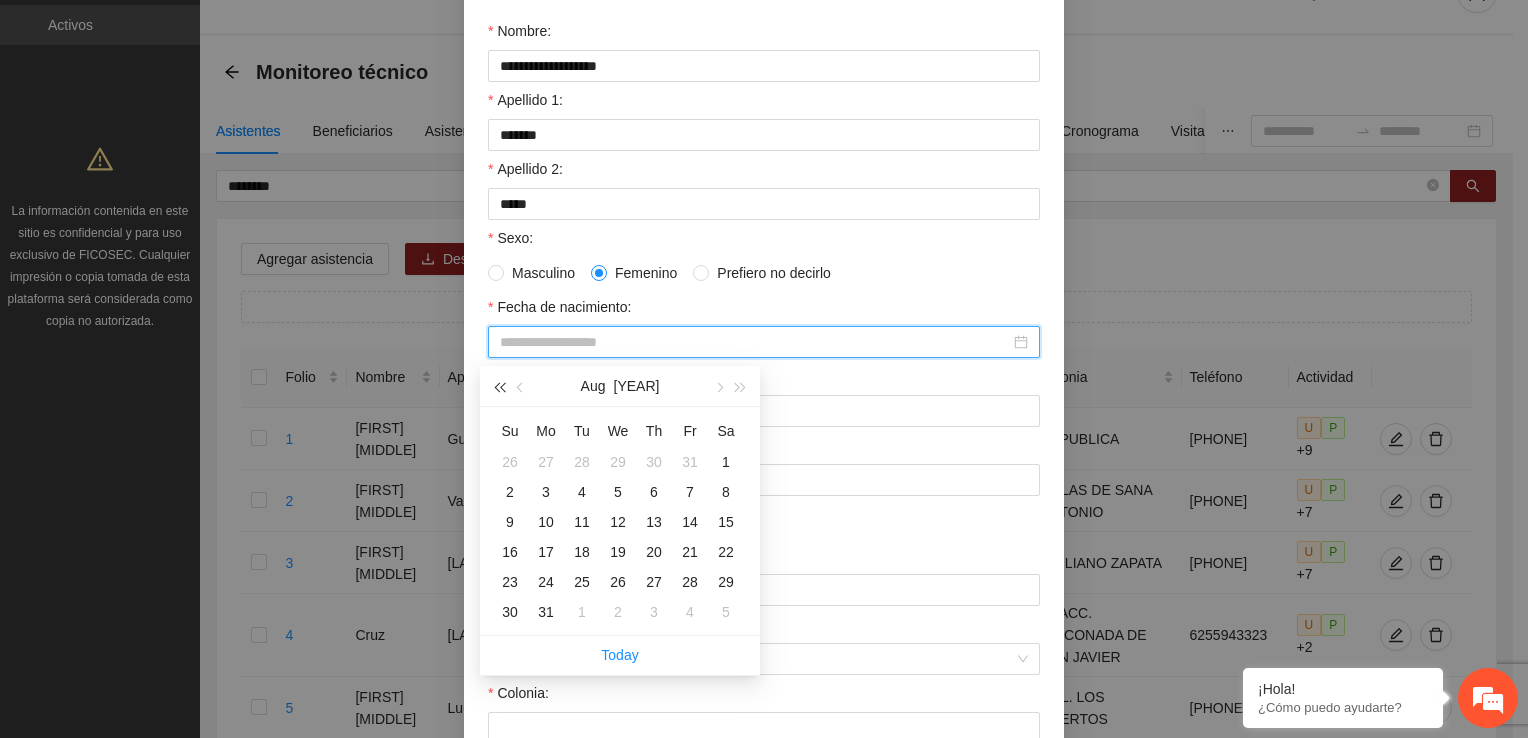 click at bounding box center [499, 387] 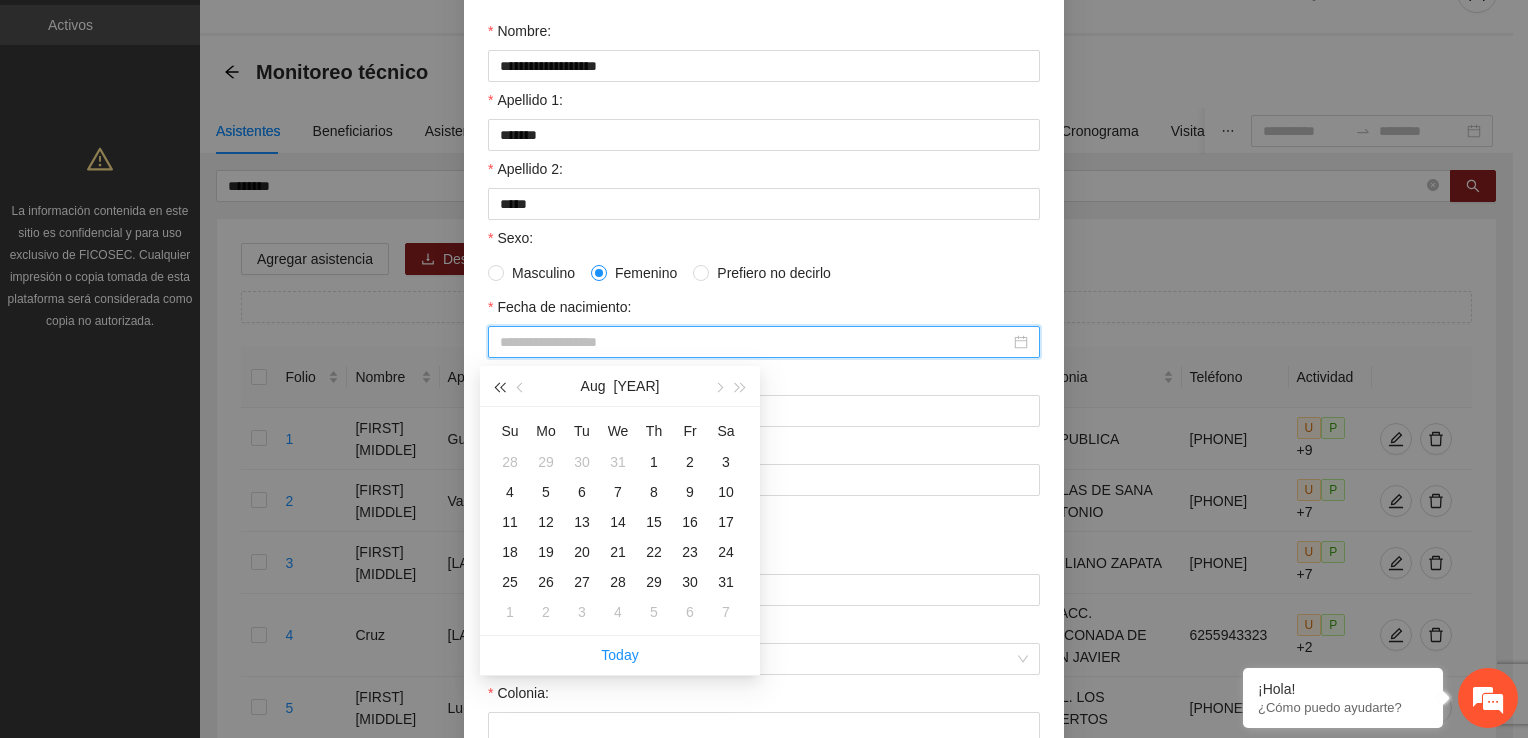 click at bounding box center (499, 387) 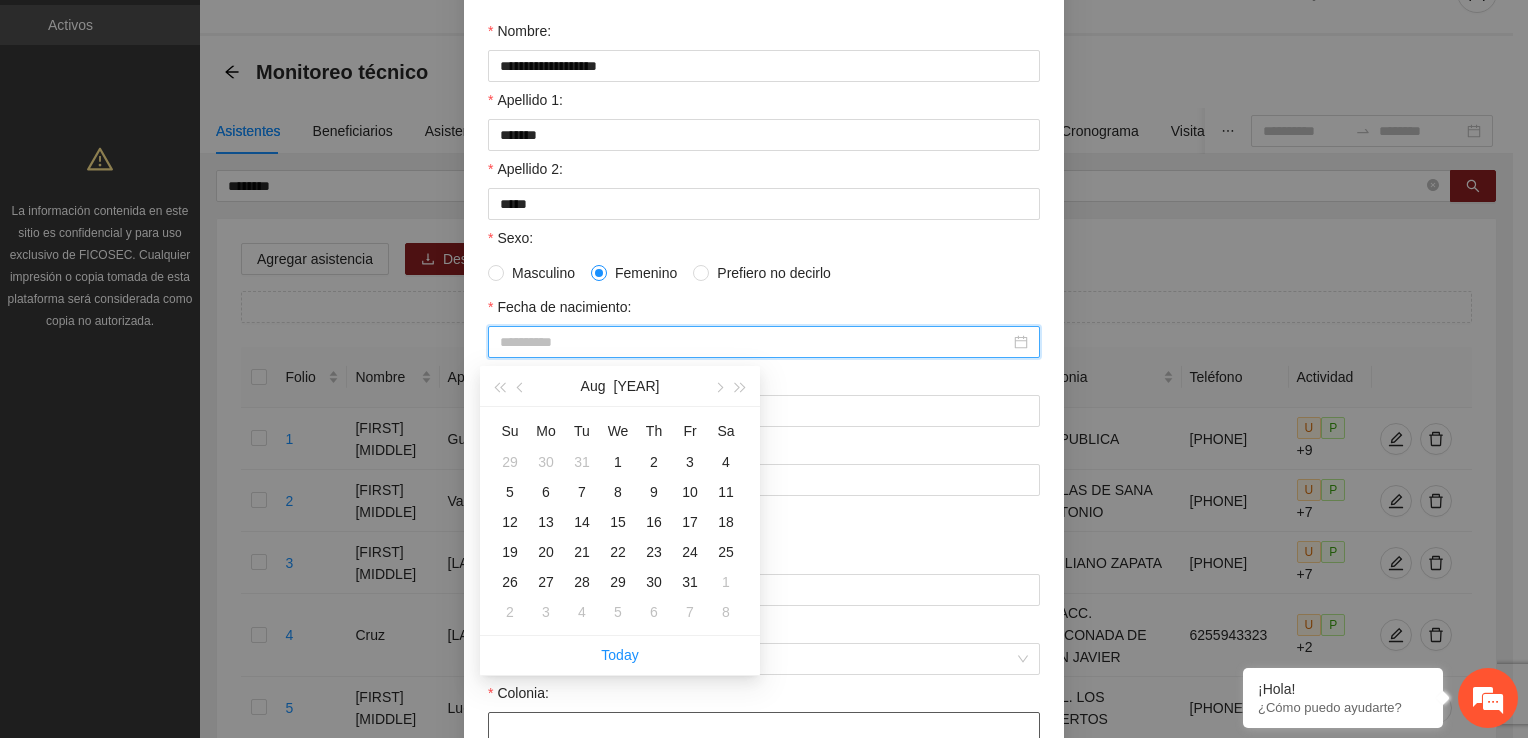 type on "**********" 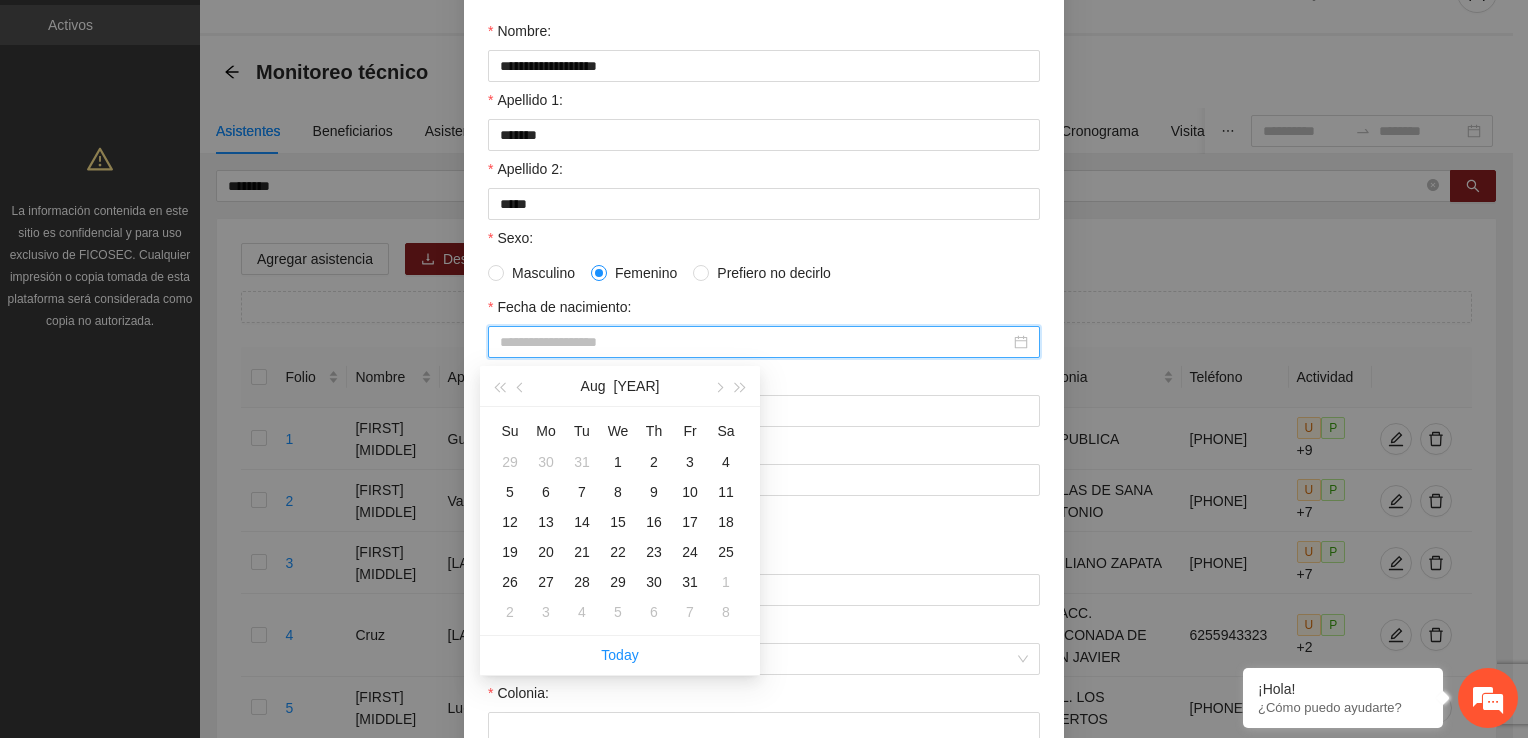 type on "**********" 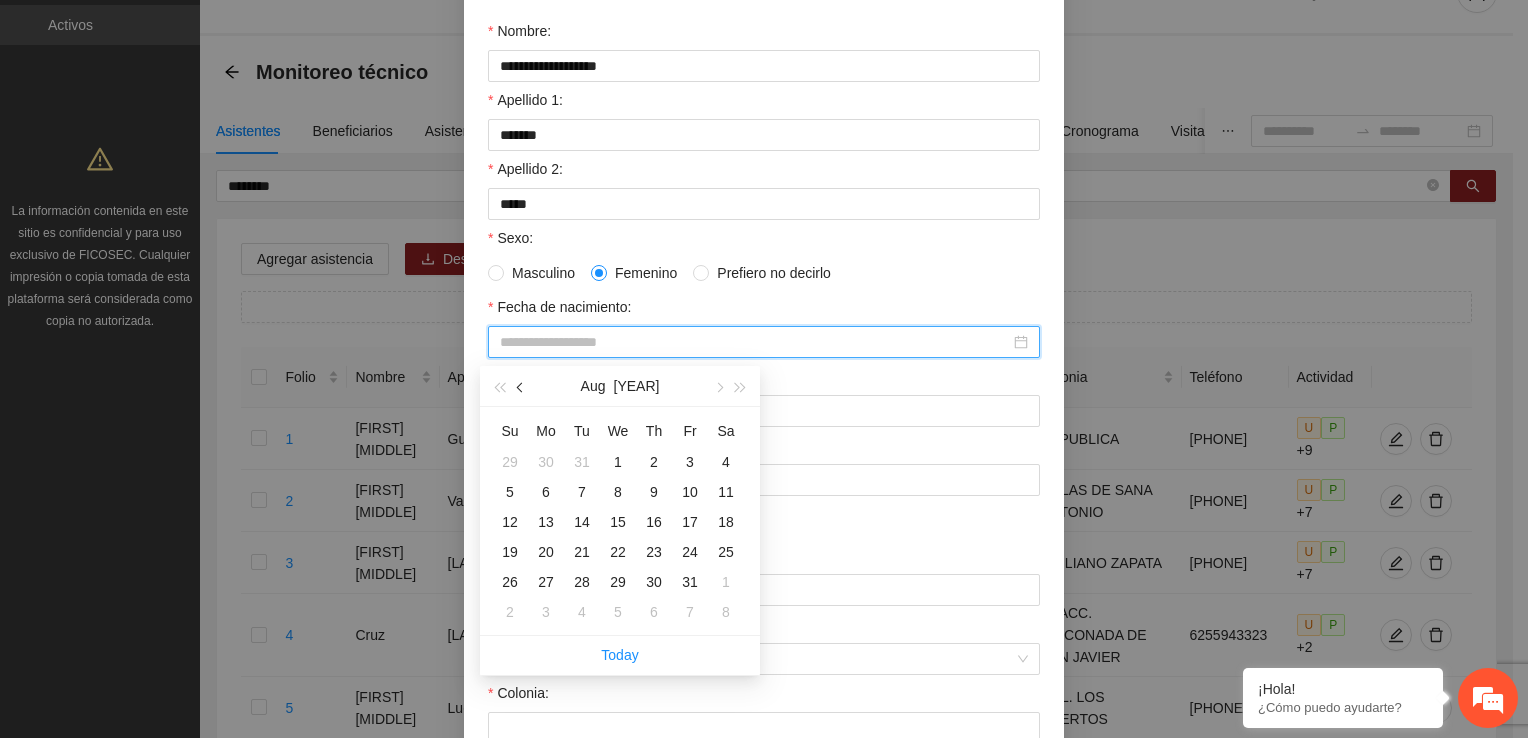 click at bounding box center [522, 387] 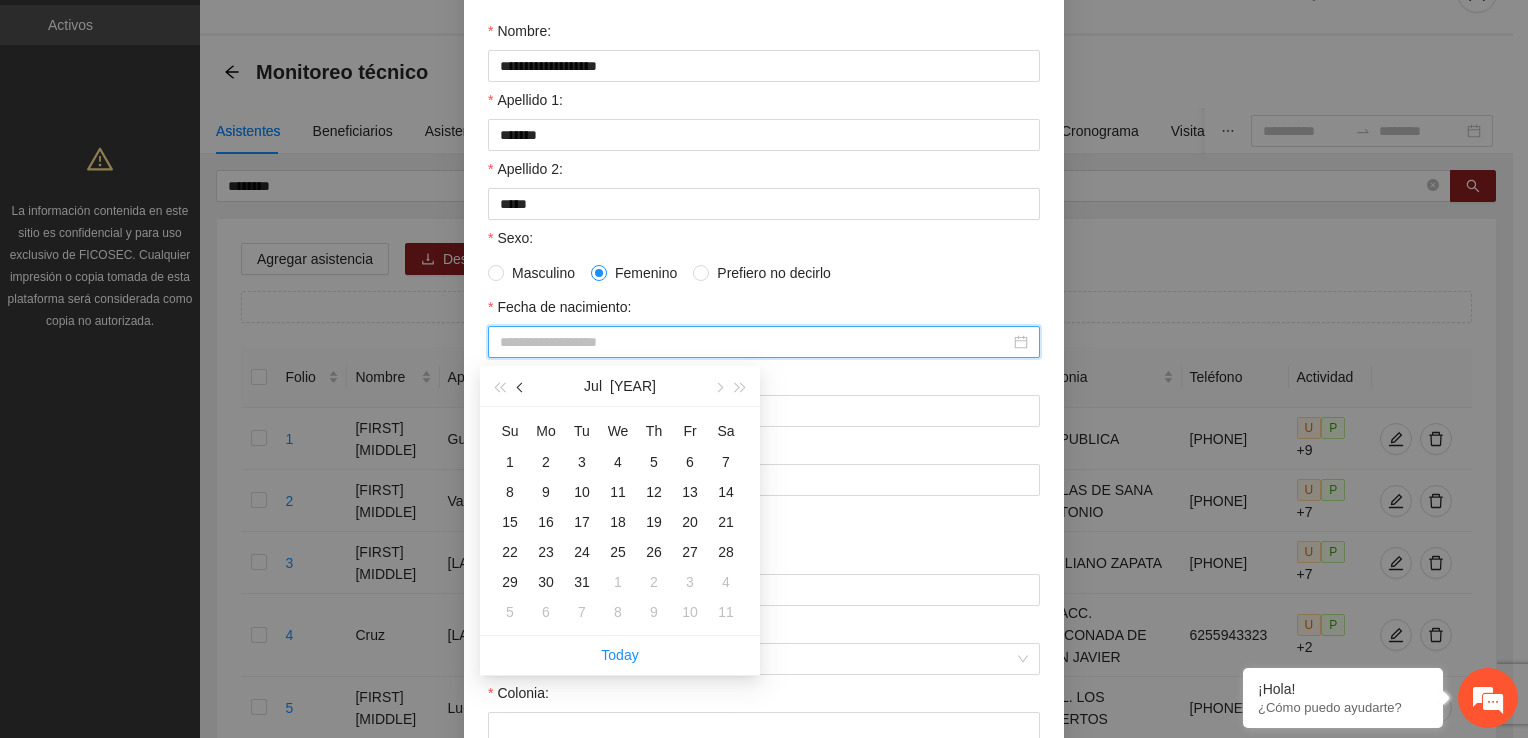 click at bounding box center (522, 387) 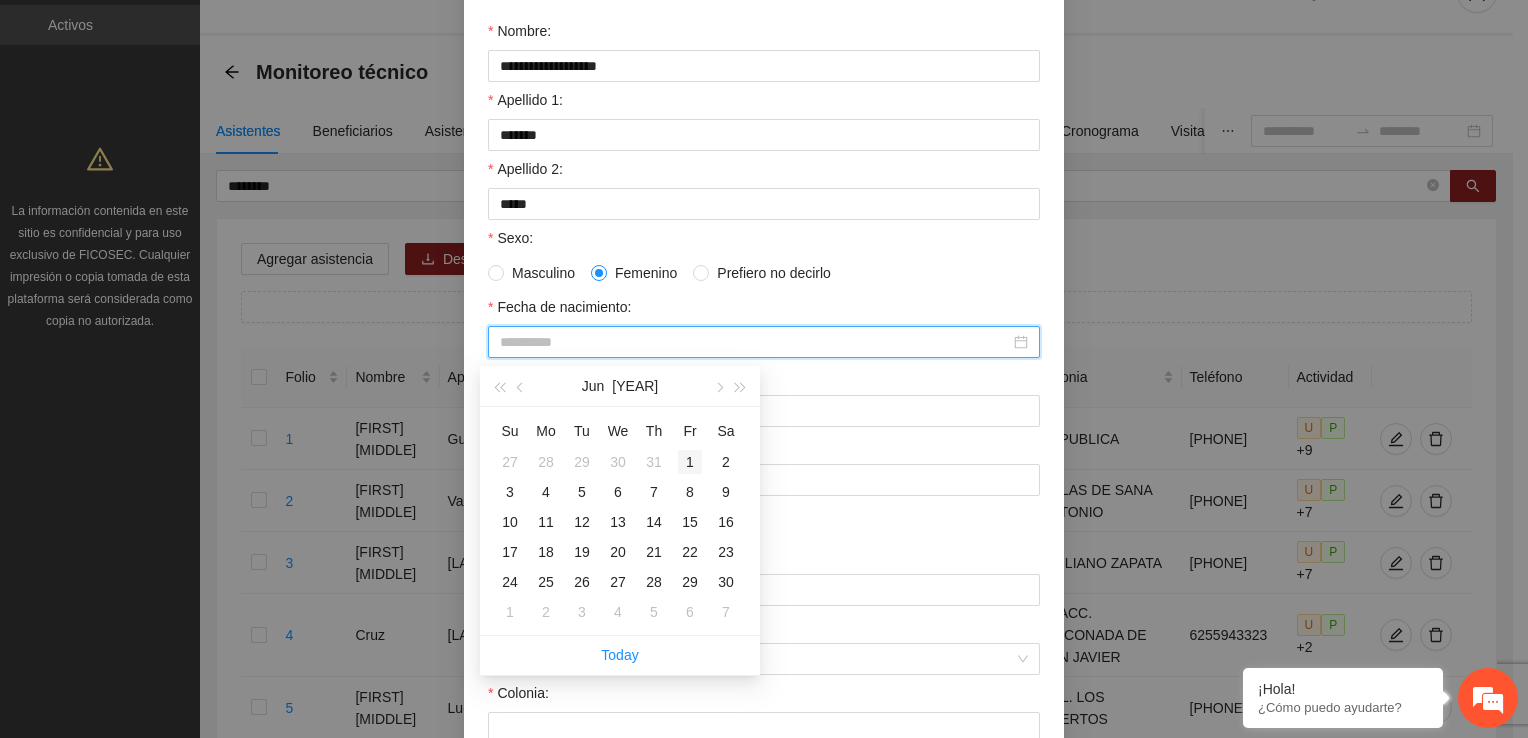 type on "**********" 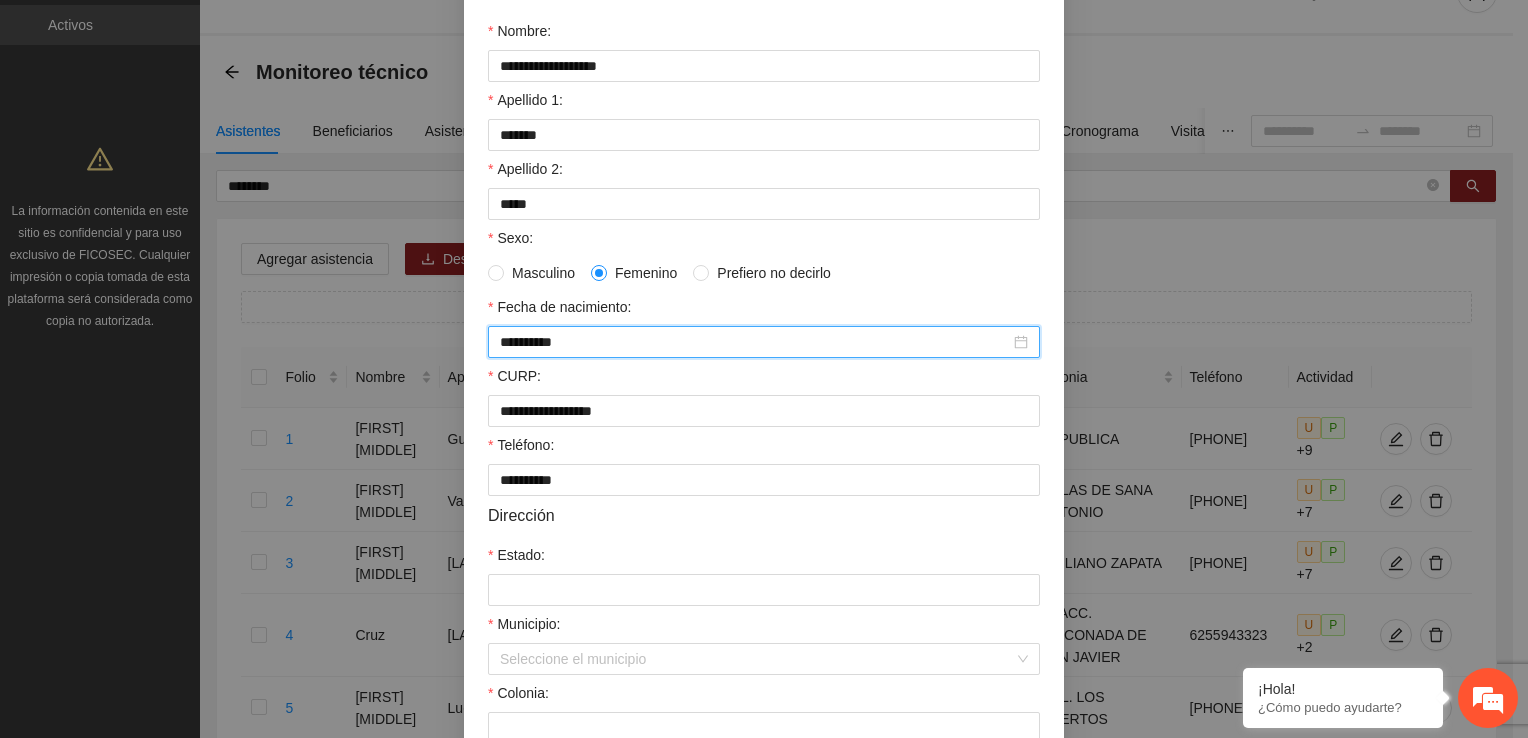 click on "**********" at bounding box center (764, 416) 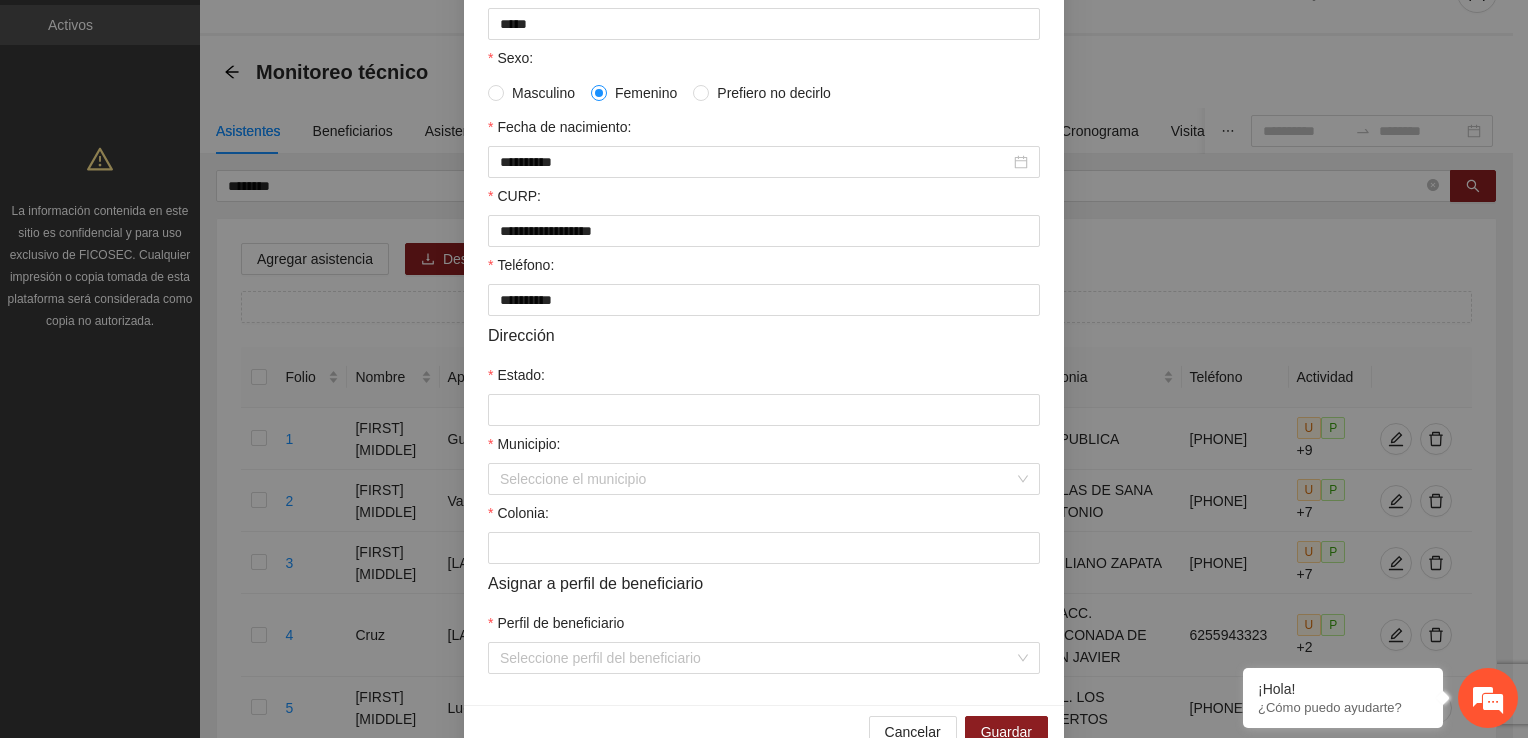 scroll, scrollTop: 400, scrollLeft: 0, axis: vertical 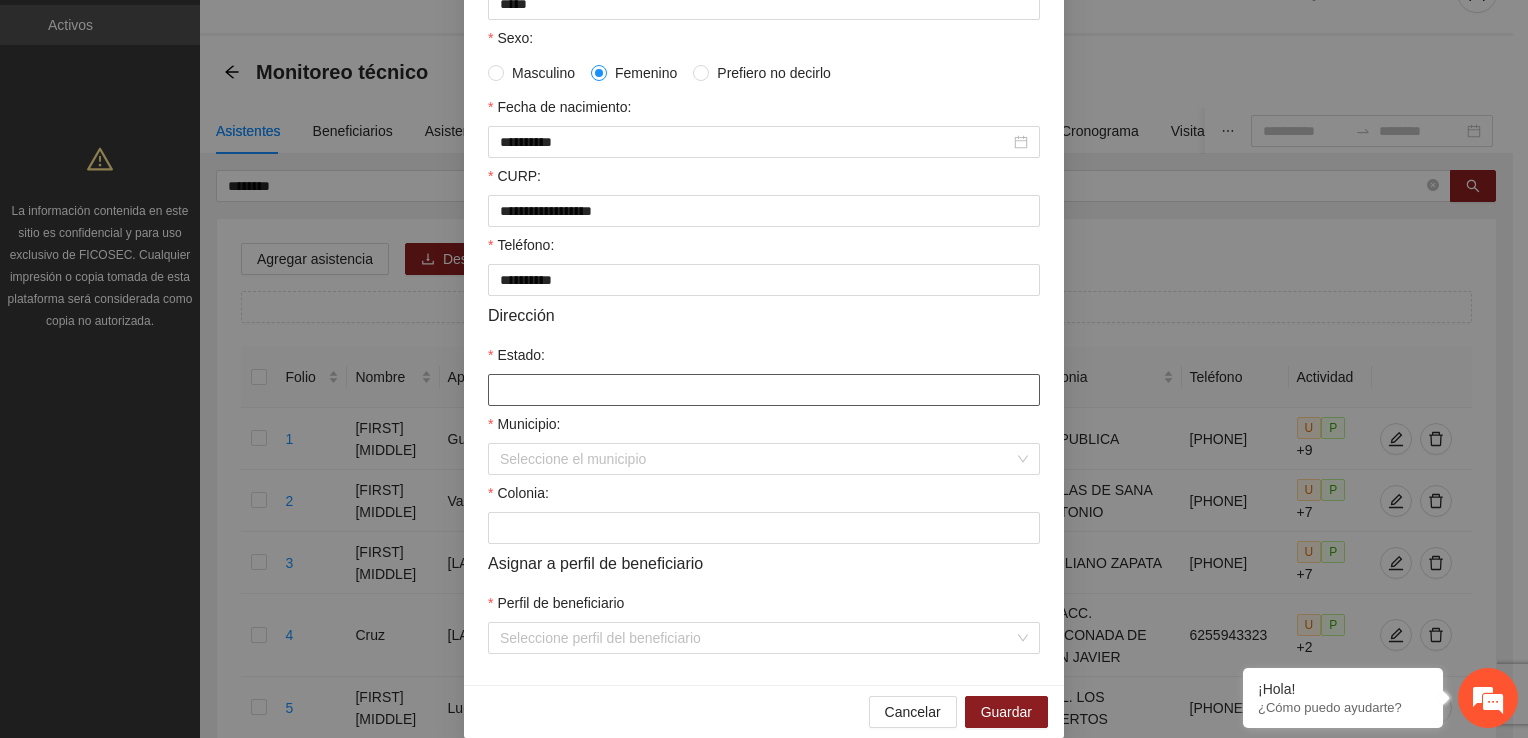 click on "Estado:" at bounding box center (764, 390) 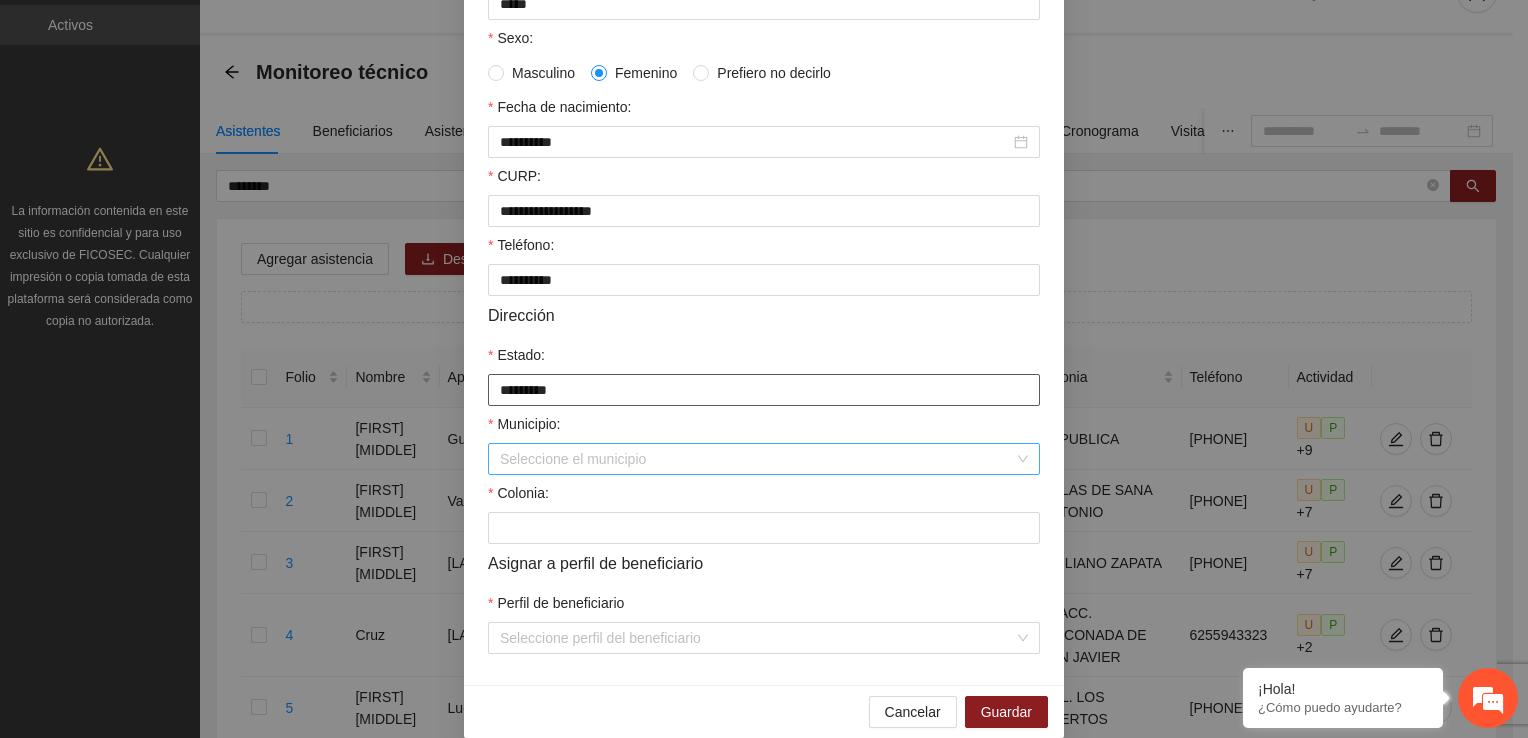 type on "*********" 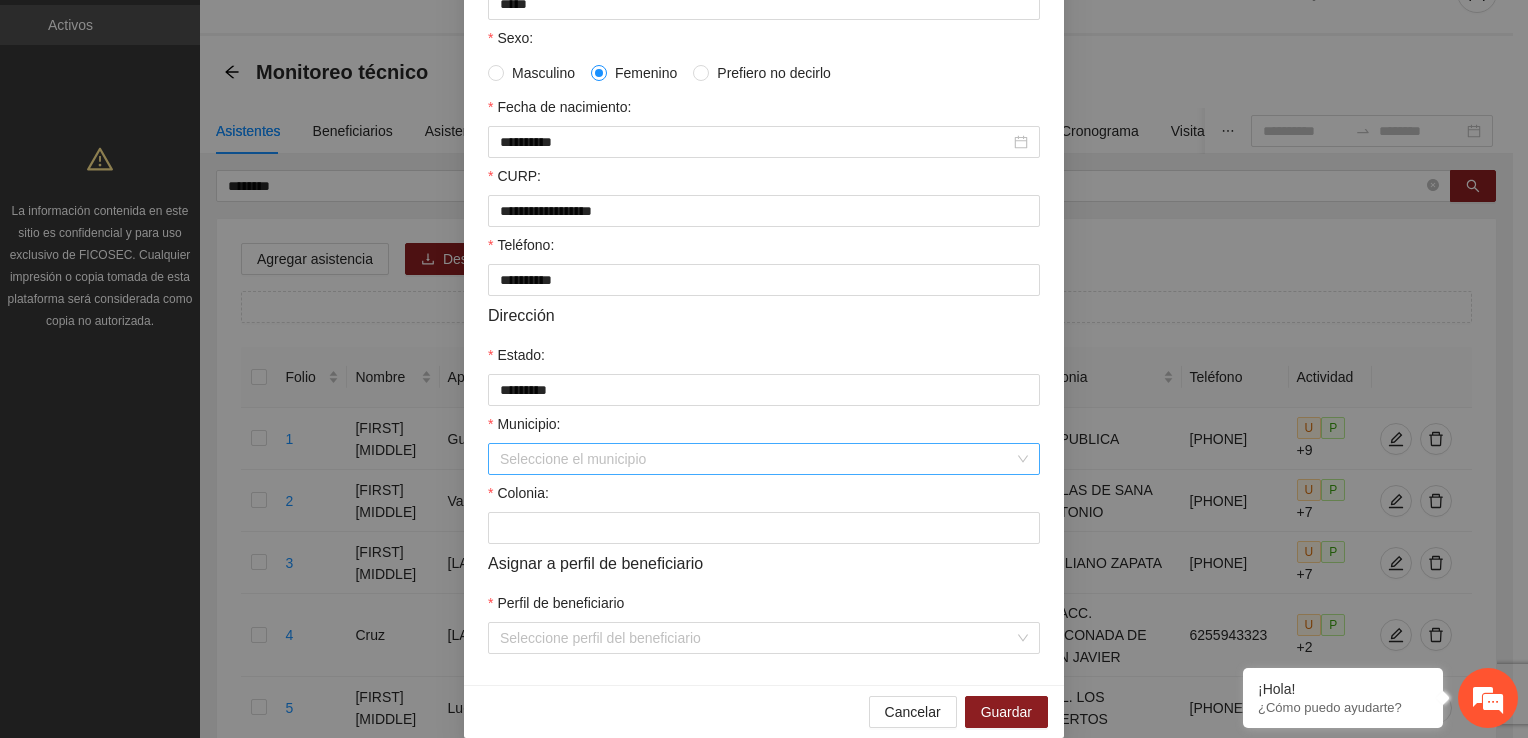 click on "Municipio:" at bounding box center [757, 459] 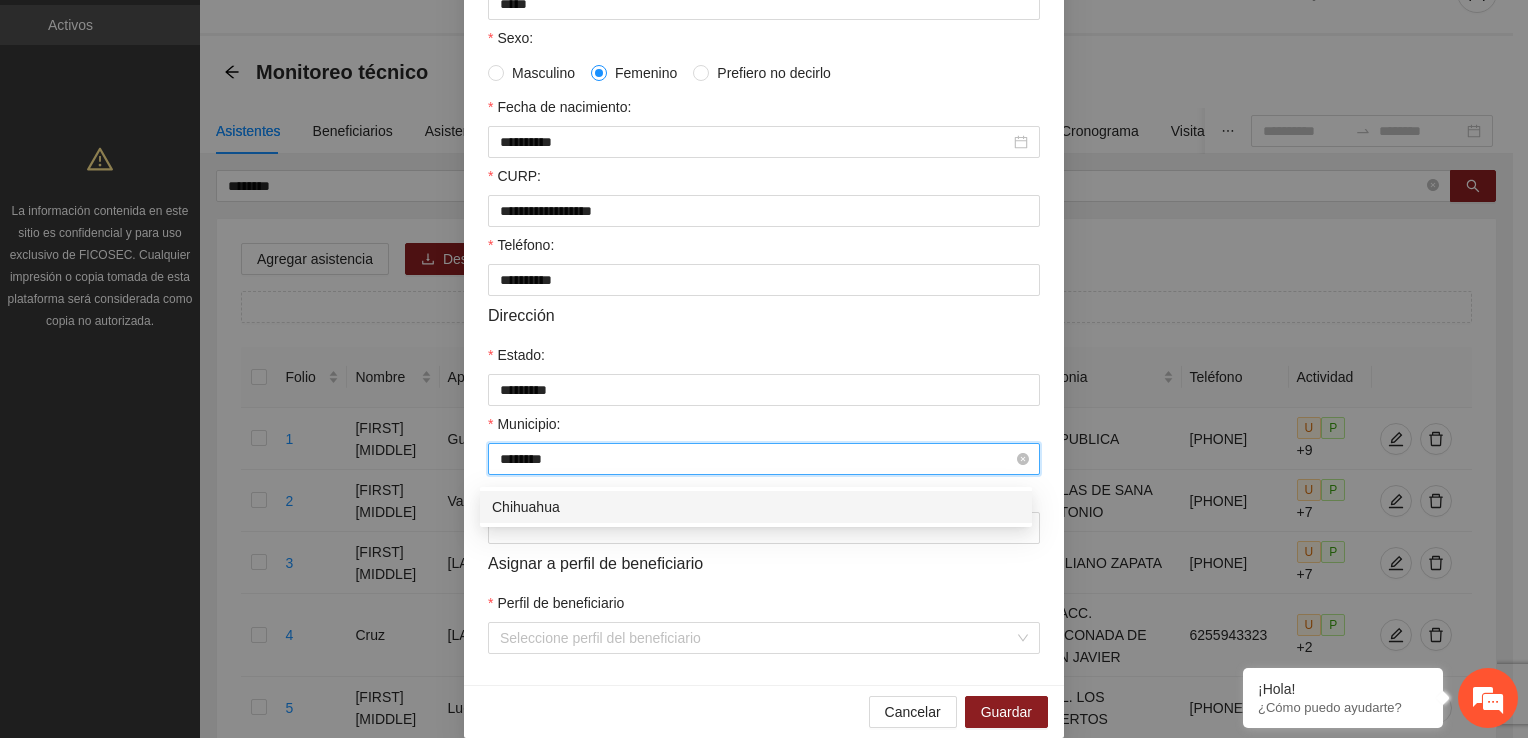 type on "*********" 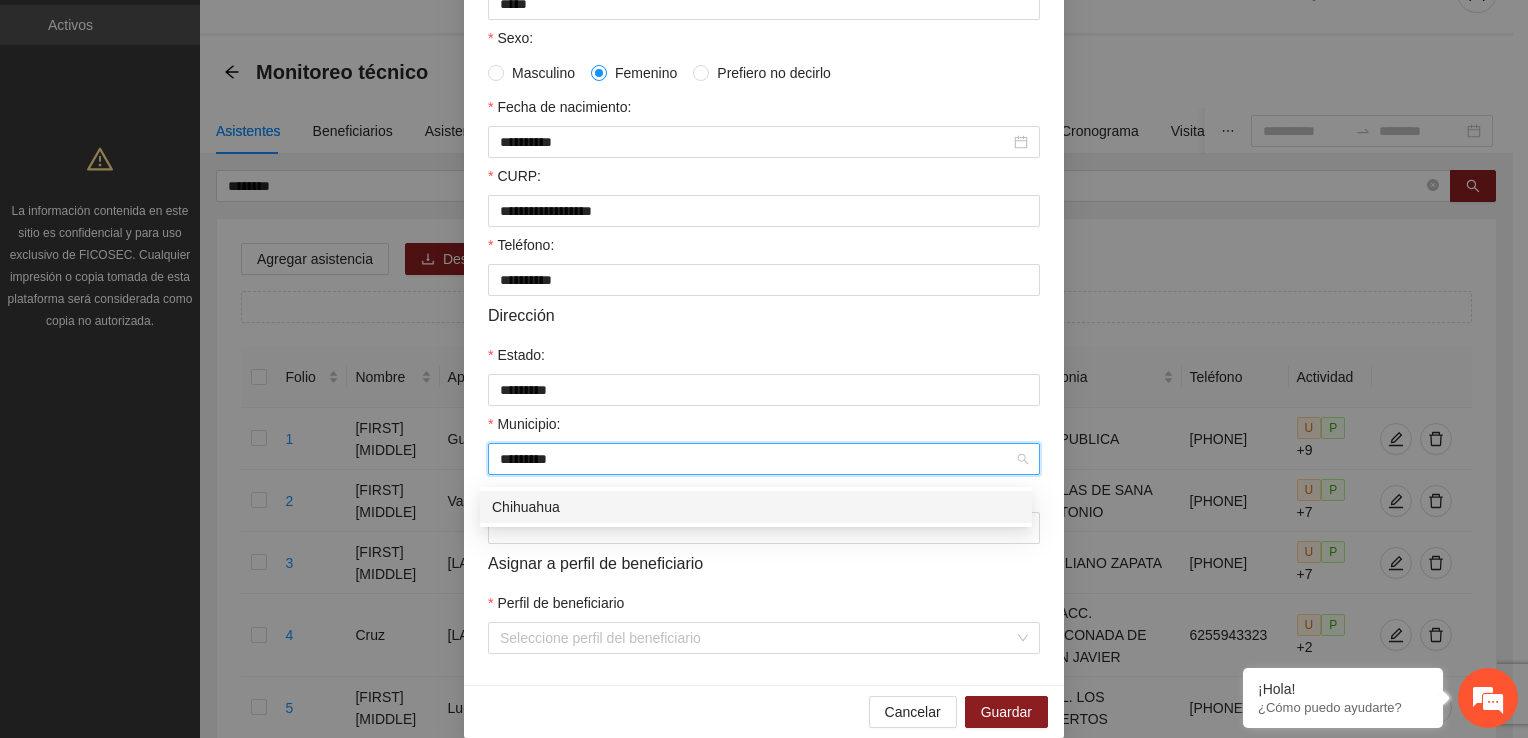 click on "Chihuahua" at bounding box center (756, 507) 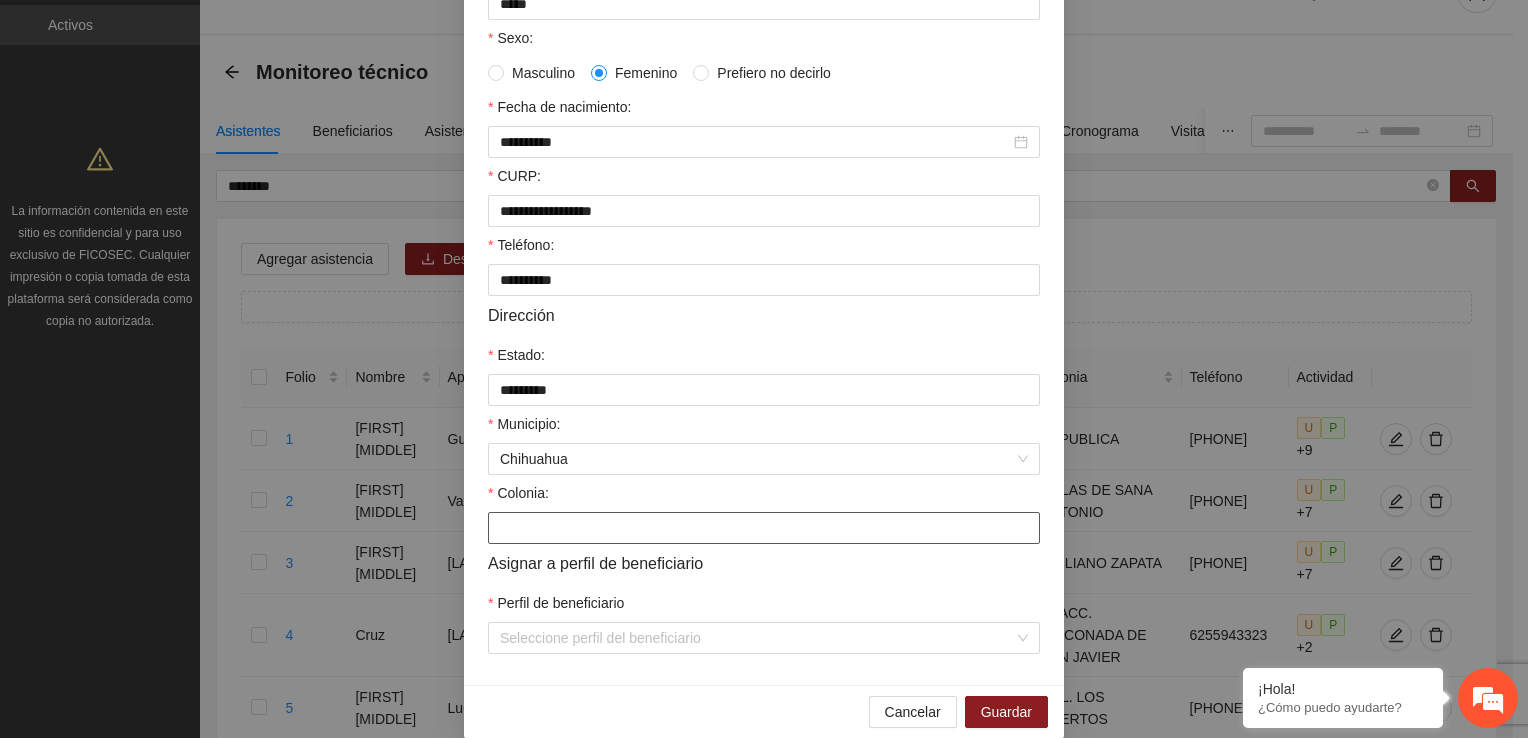 click on "Colonia:" at bounding box center (764, 528) 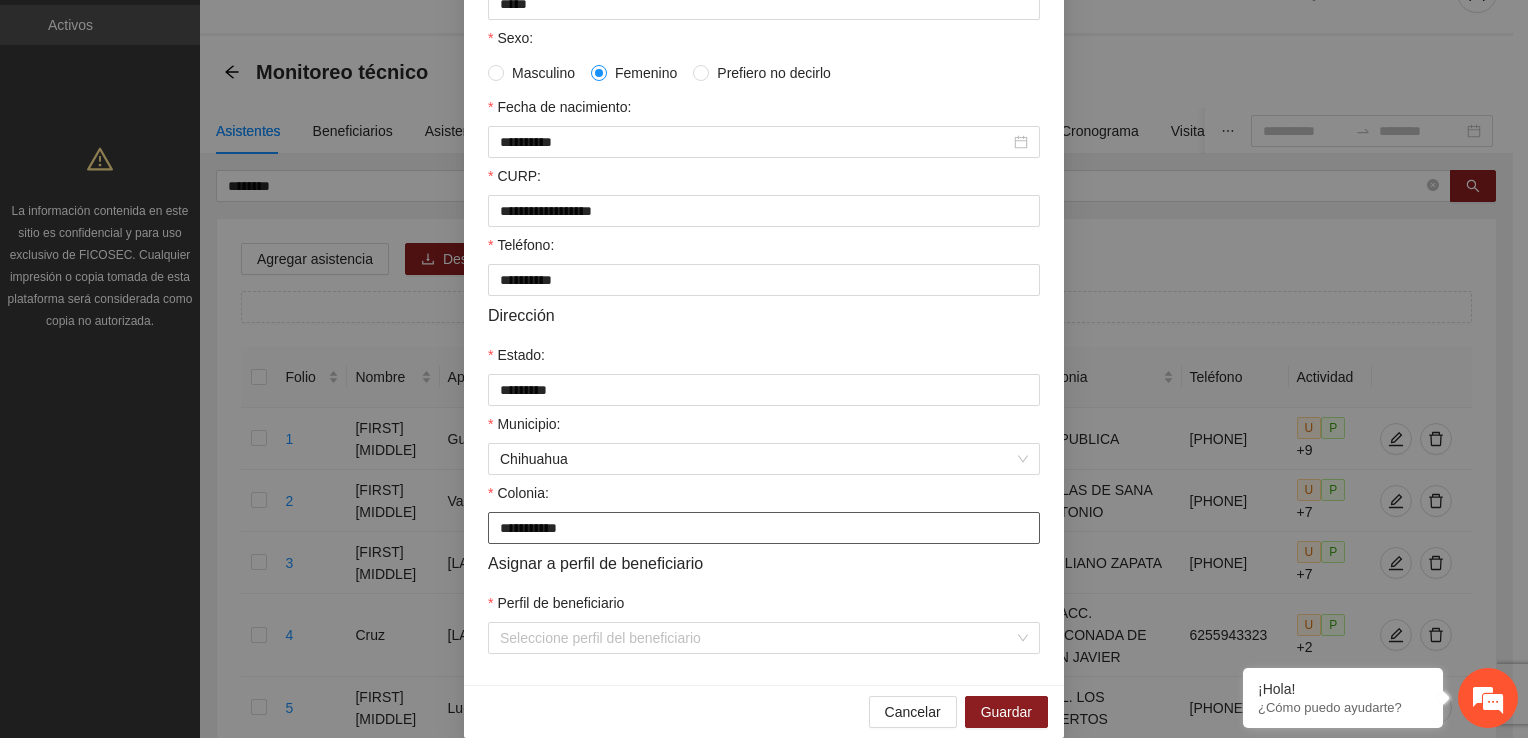 type on "**********" 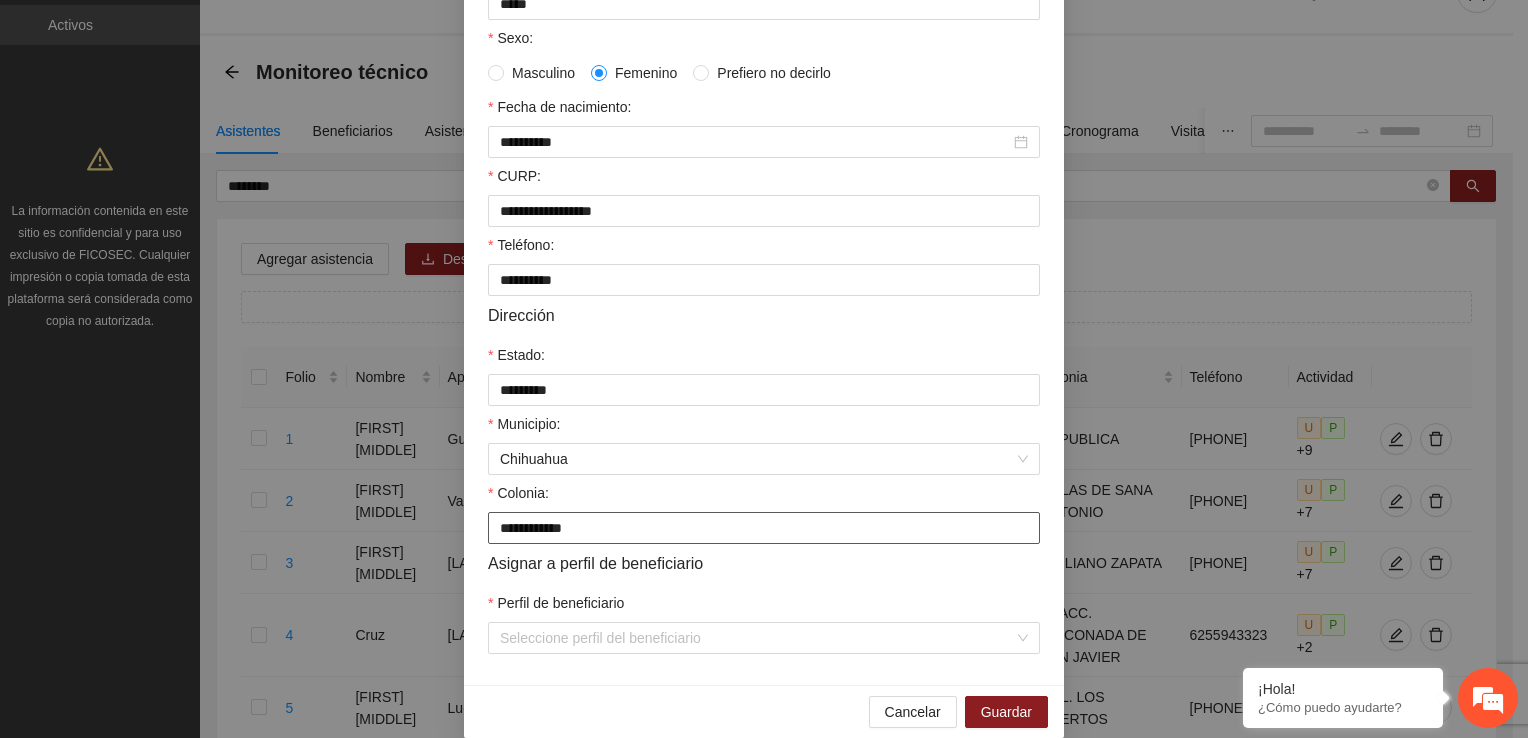 type on "*********" 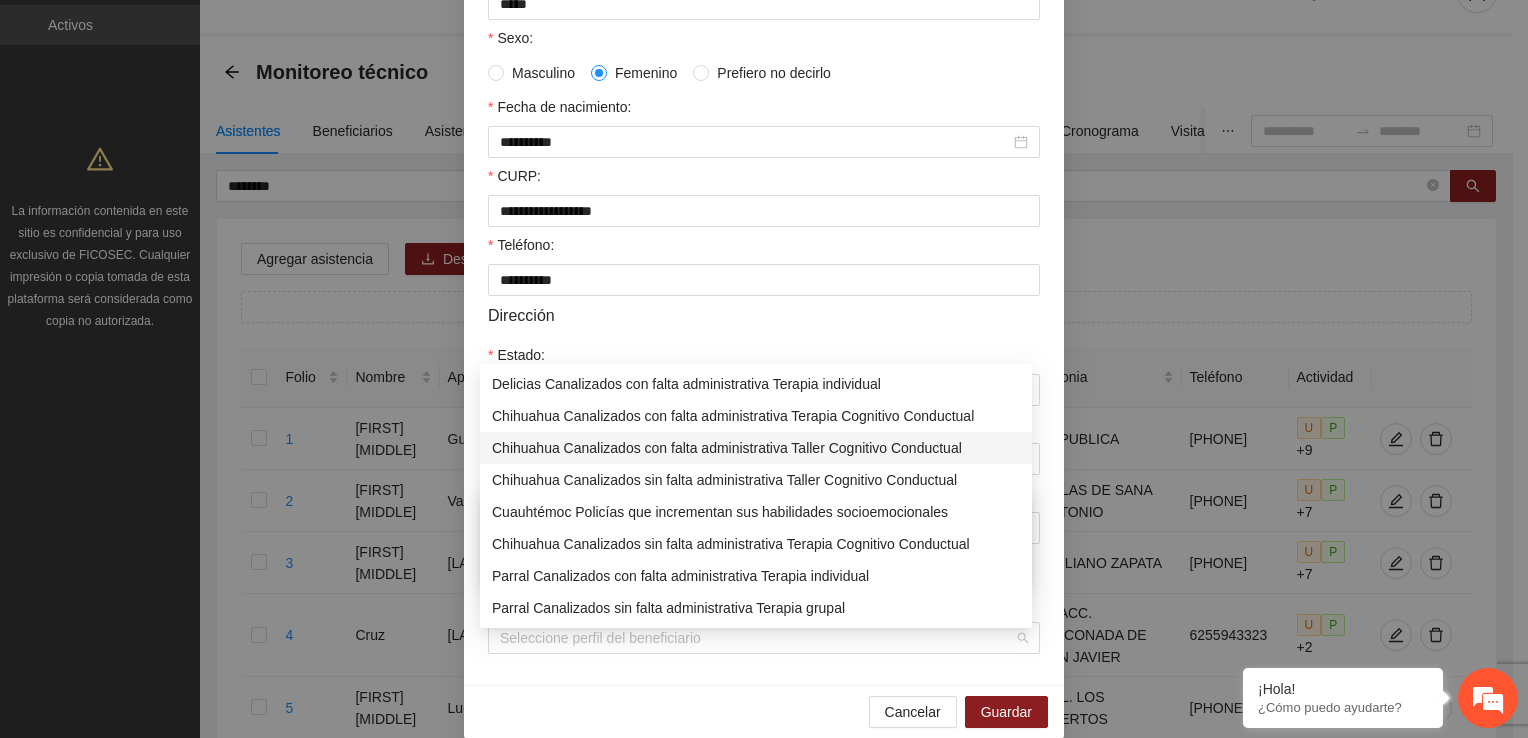 type 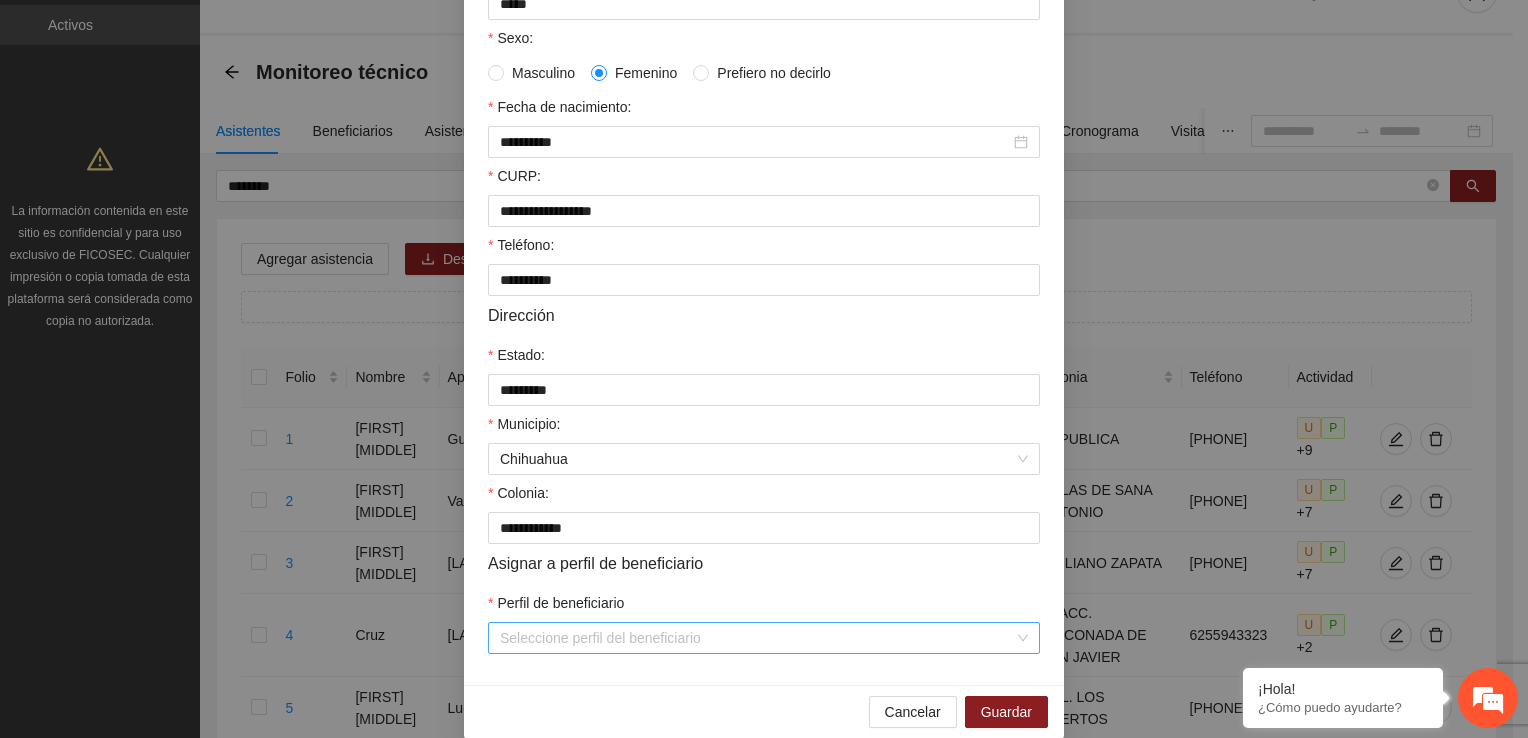 click on "Perfil de beneficiario" at bounding box center (757, 638) 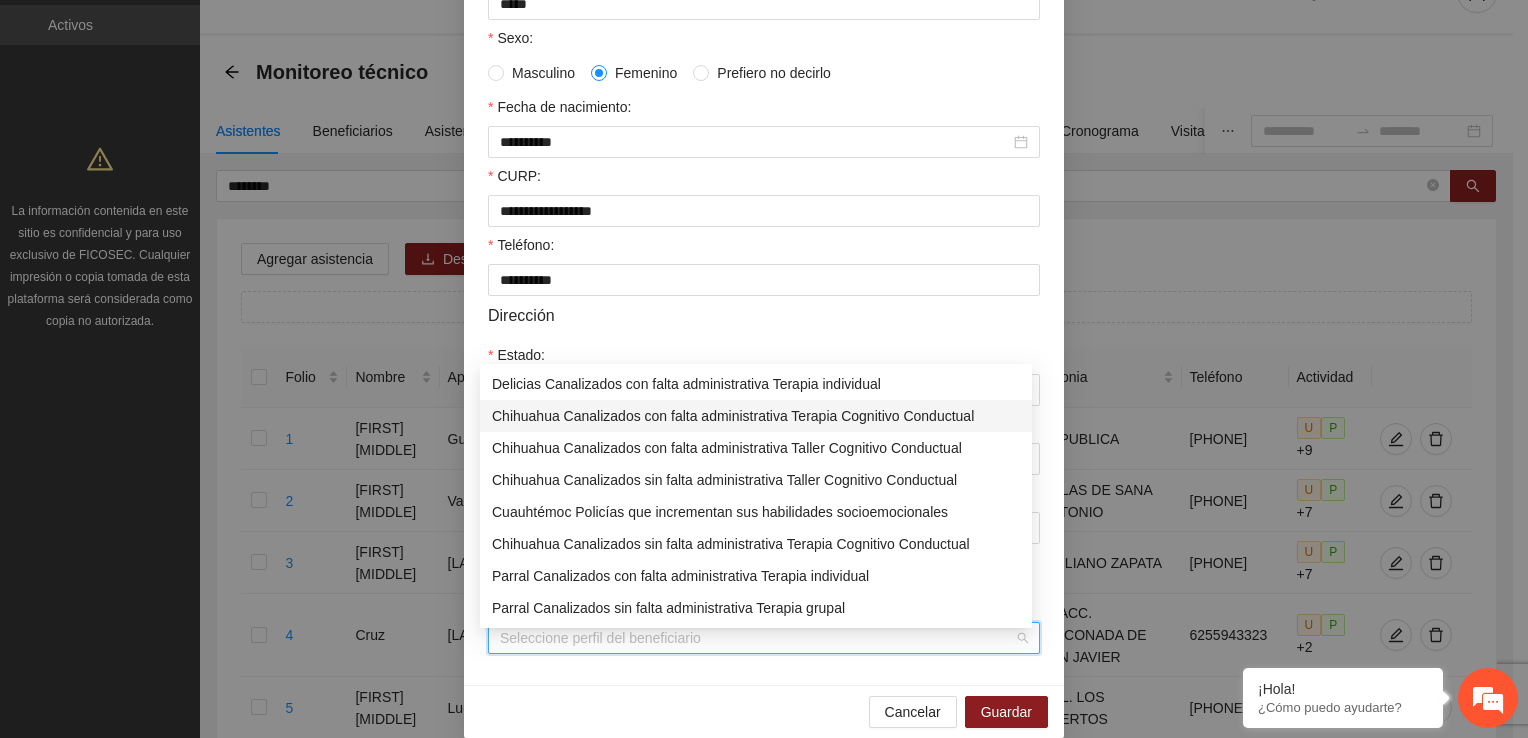 click on "Chihuahua Canalizados con falta administrativa Terapia Cognitivo Conductual" at bounding box center [756, 416] 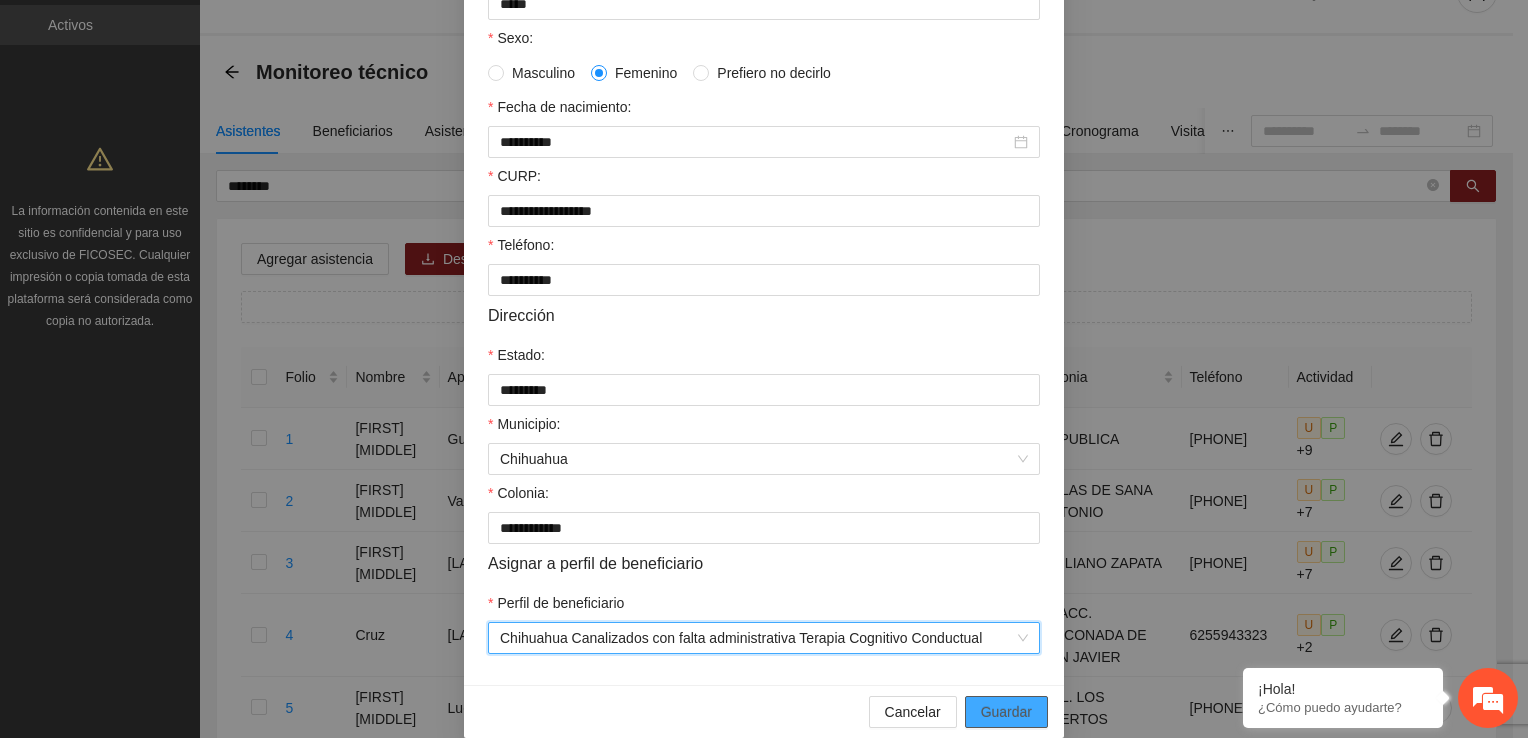 click on "Guardar" at bounding box center (1006, 712) 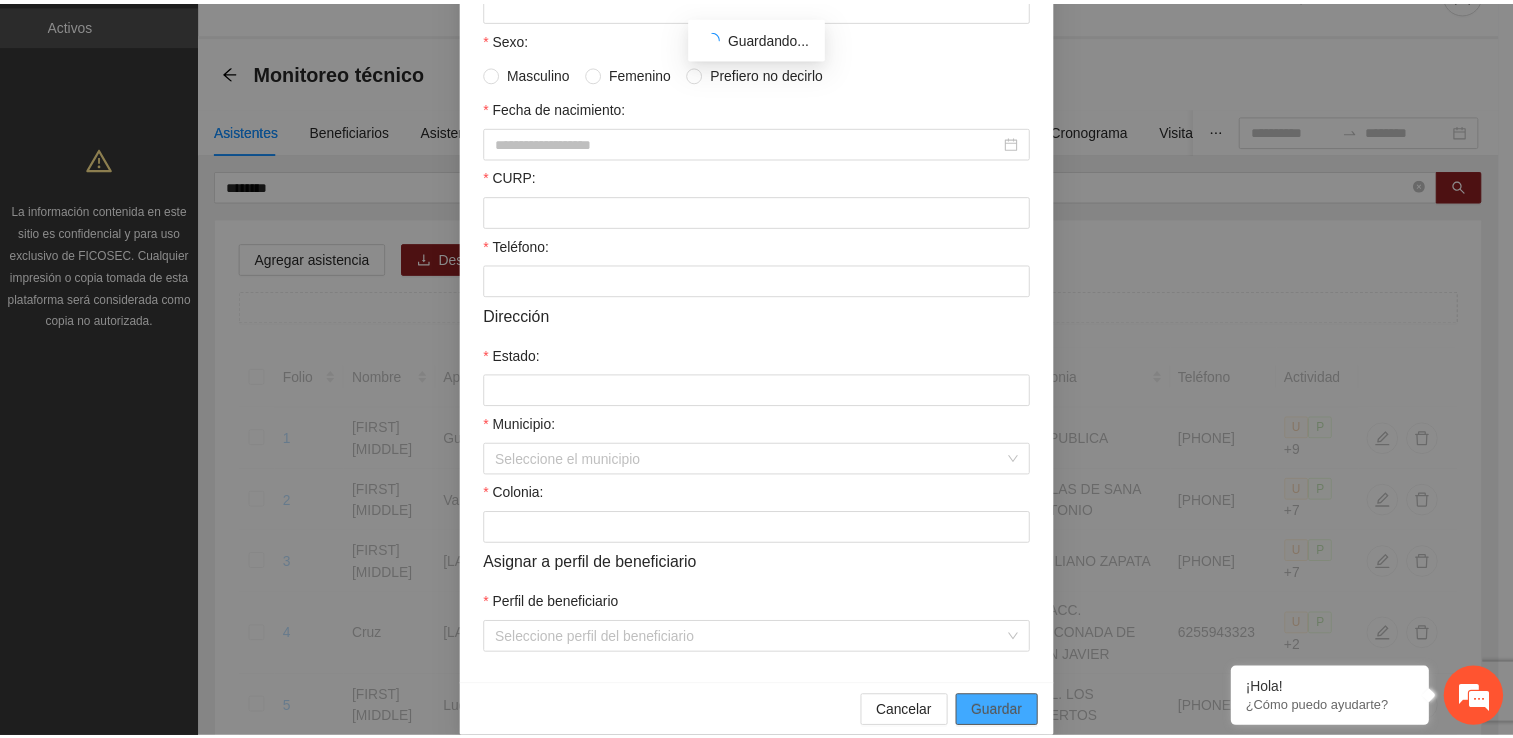 scroll, scrollTop: 332, scrollLeft: 0, axis: vertical 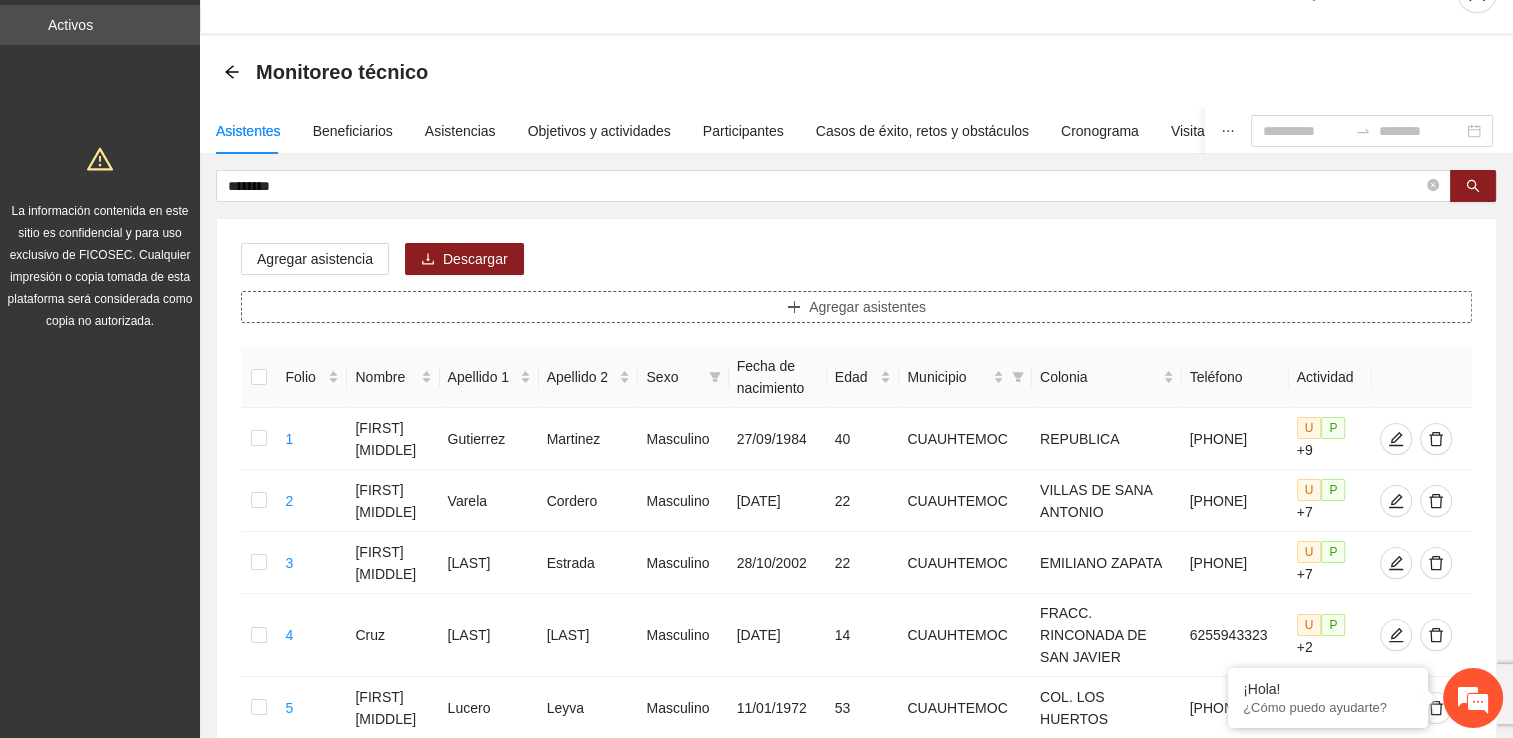 click on "Agregar asistentes" at bounding box center (856, 307) 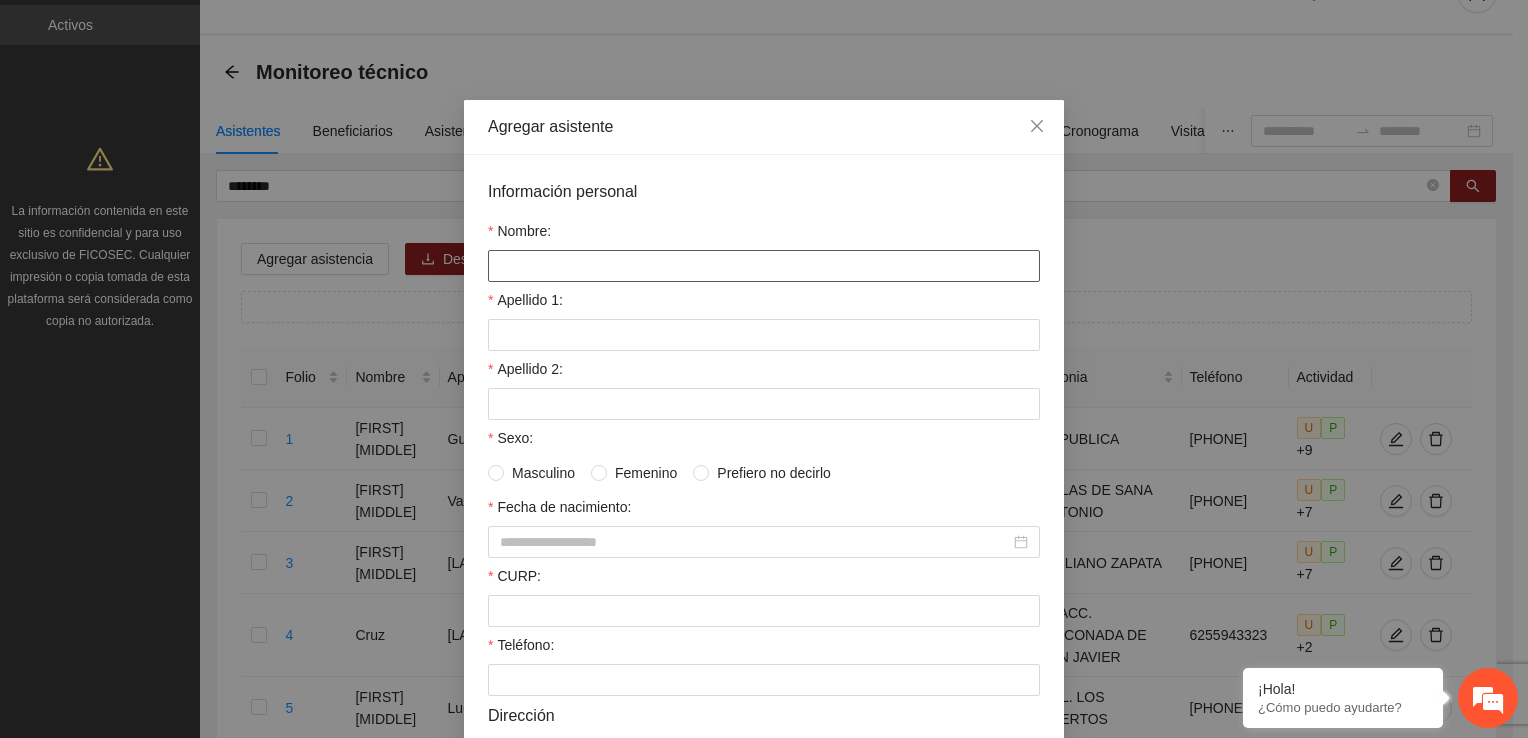 click on "Nombre:" at bounding box center [764, 266] 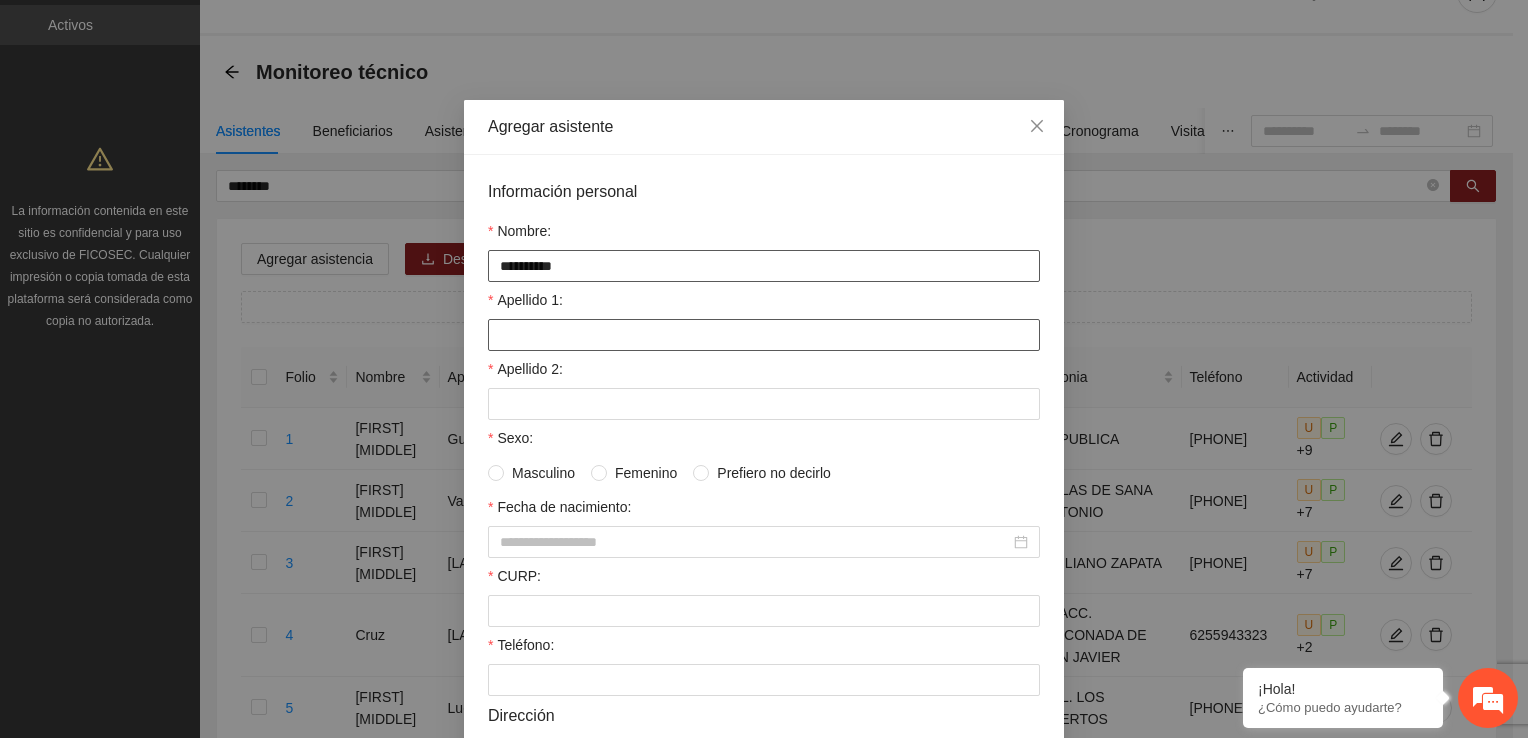 type on "*********" 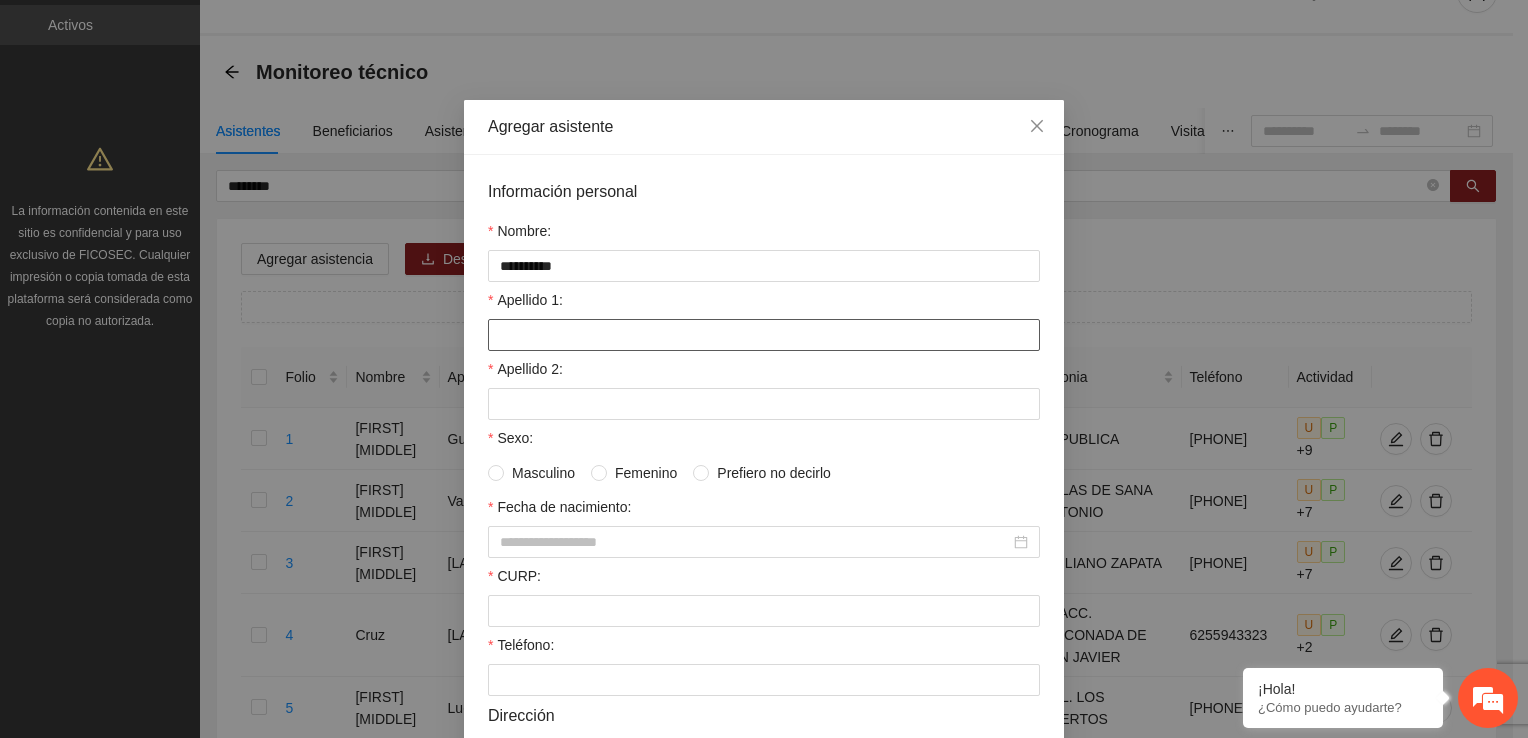 click on "Apellido 1:" at bounding box center [764, 335] 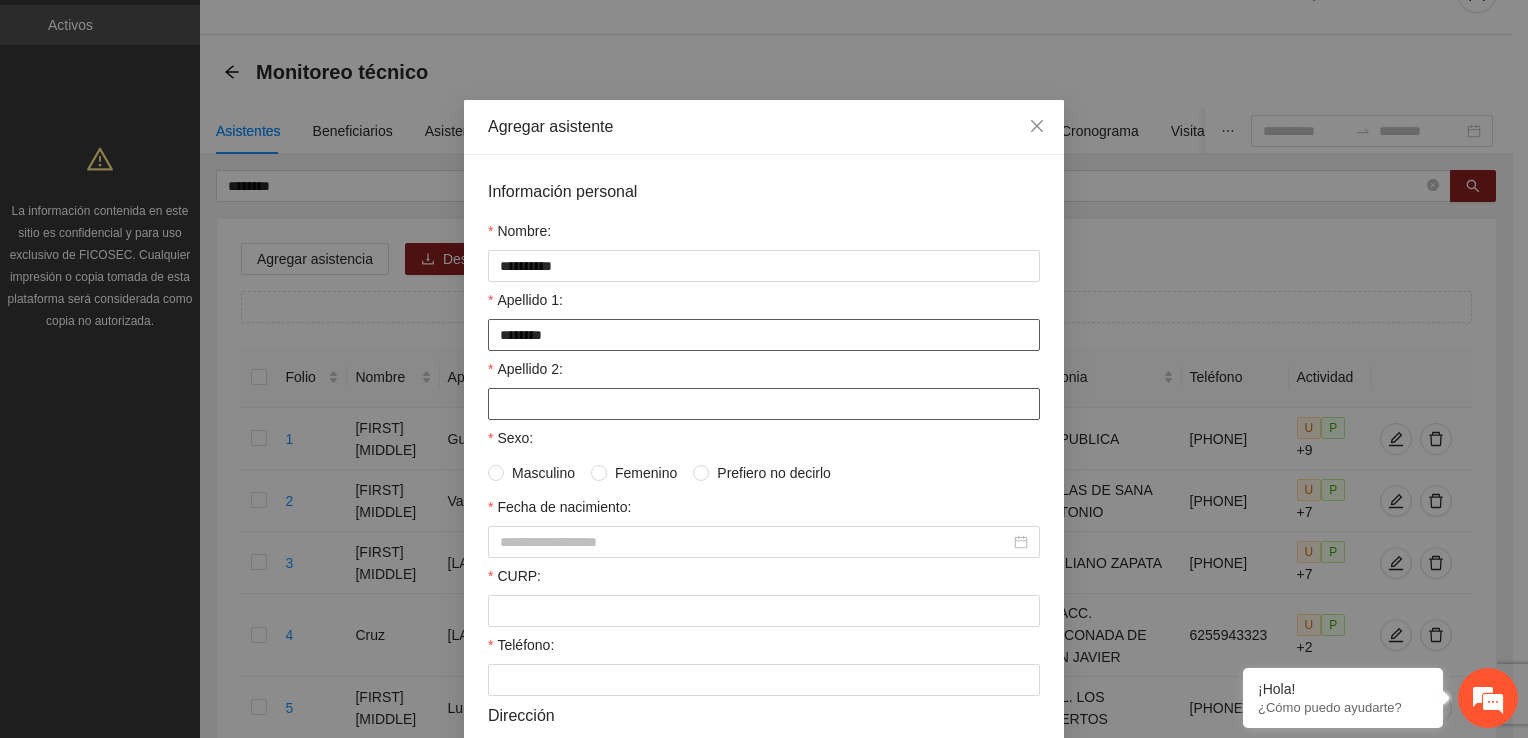 type on "*******" 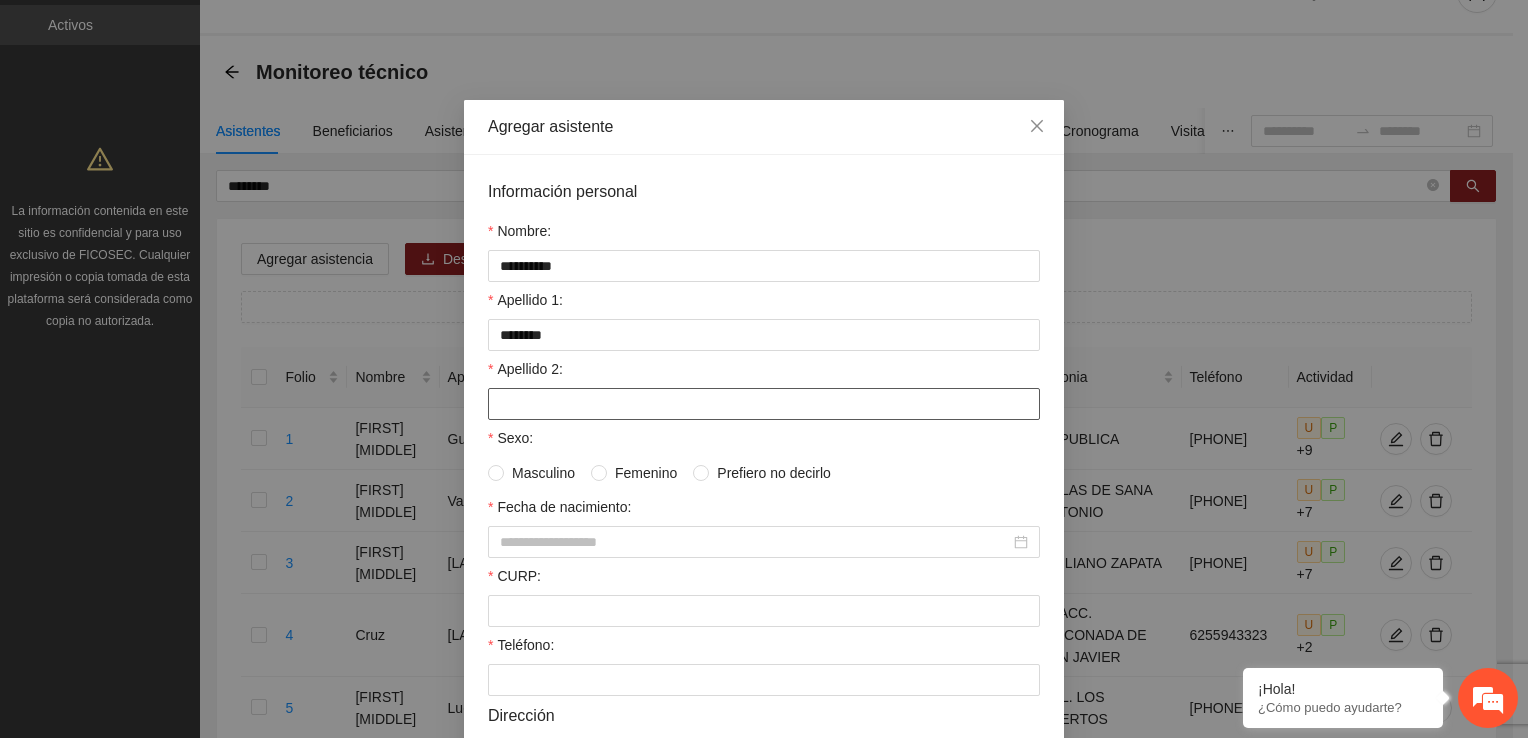 click on "Apellido 2:" at bounding box center (764, 404) 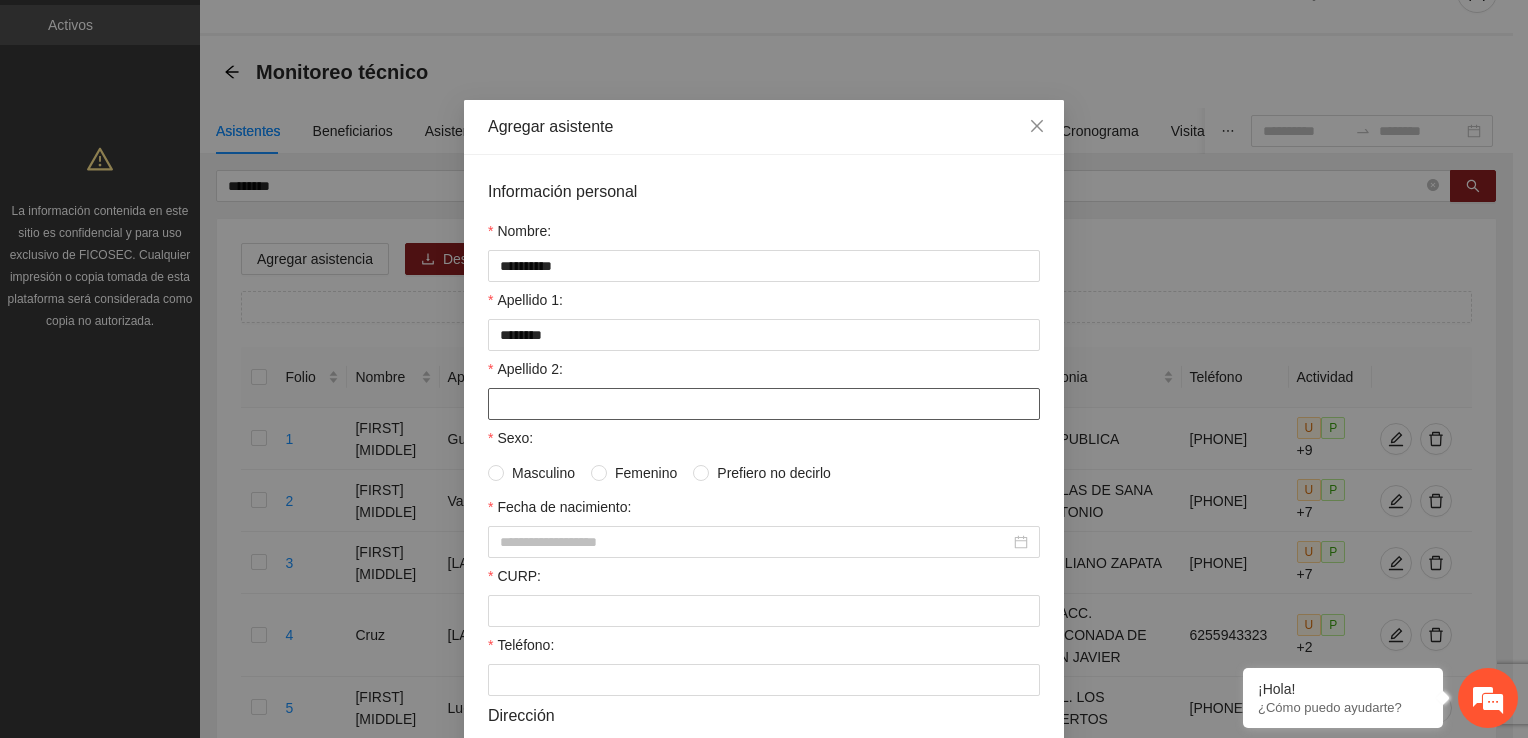 click on "Apellido 2:" at bounding box center (764, 404) 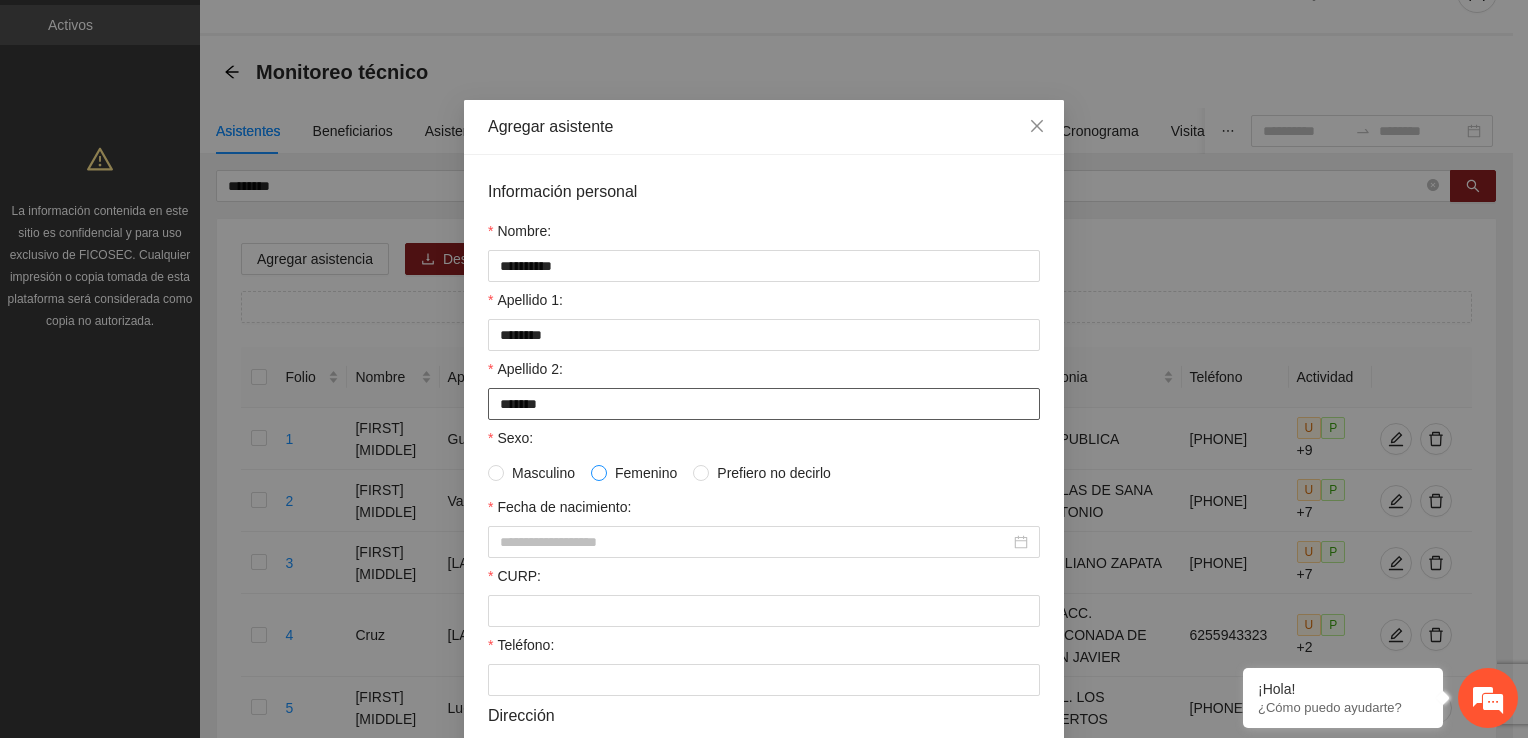 type on "******" 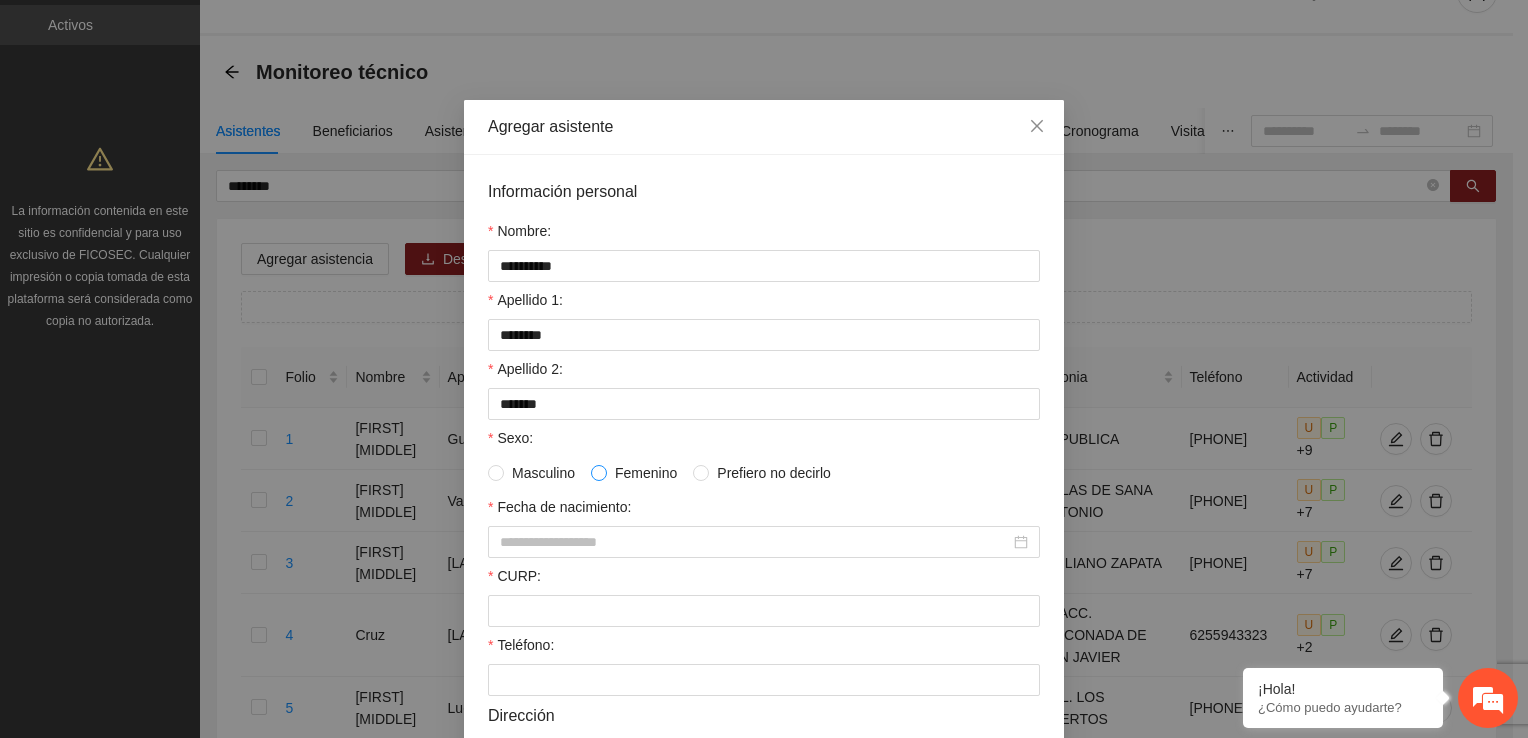 click at bounding box center [599, 473] 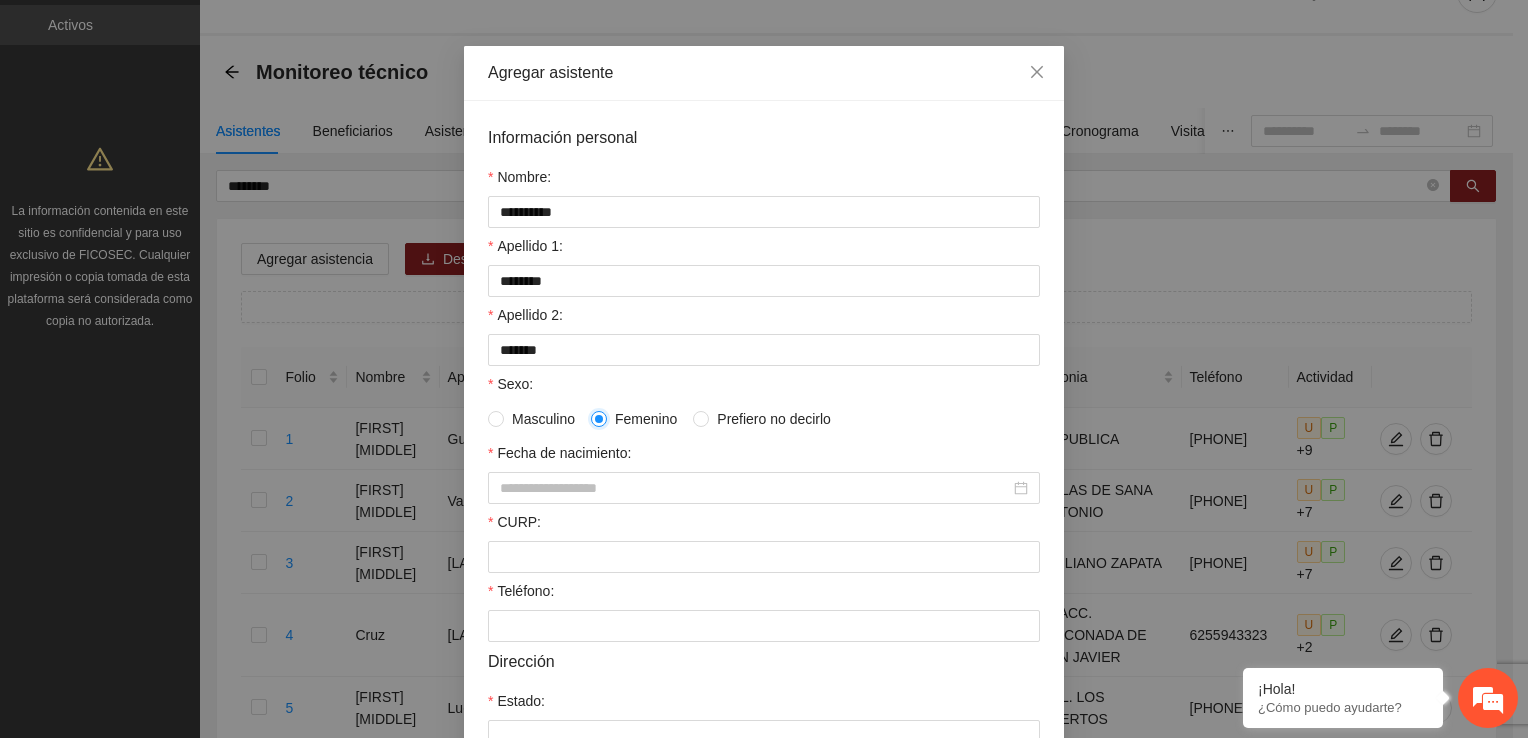 scroll, scrollTop: 100, scrollLeft: 0, axis: vertical 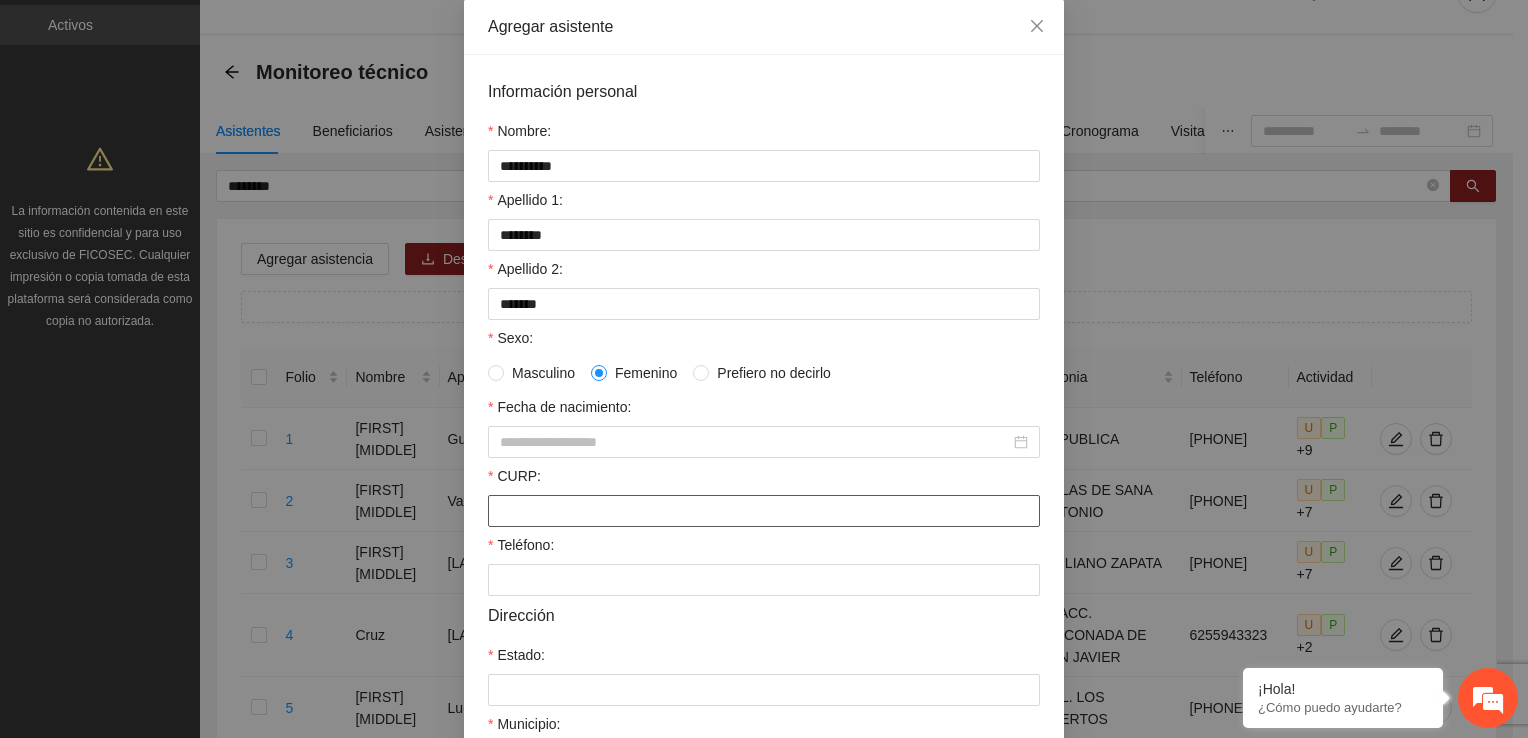 click on "CURP:" at bounding box center [764, 511] 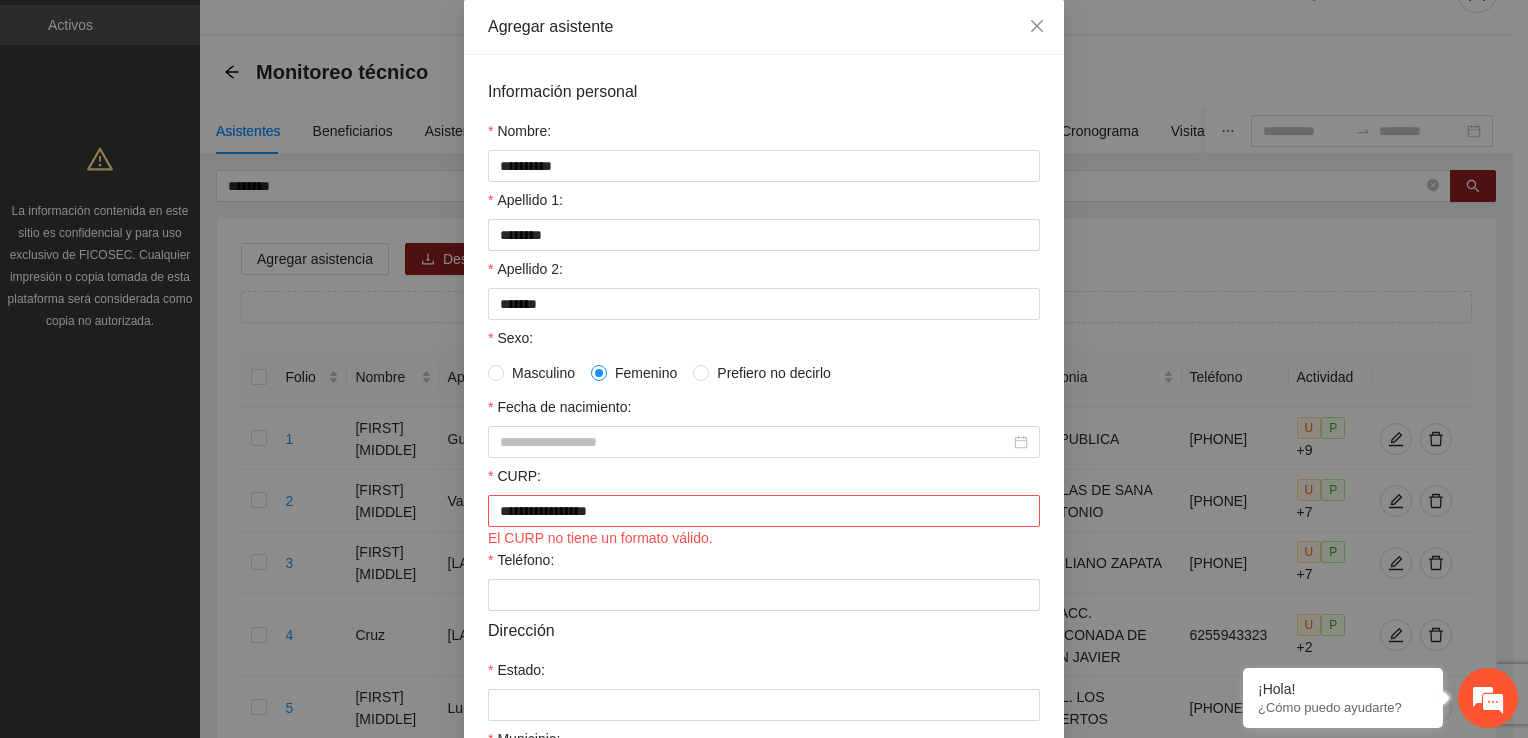 click on "El CURP no tiene un formato válido." at bounding box center [764, 538] 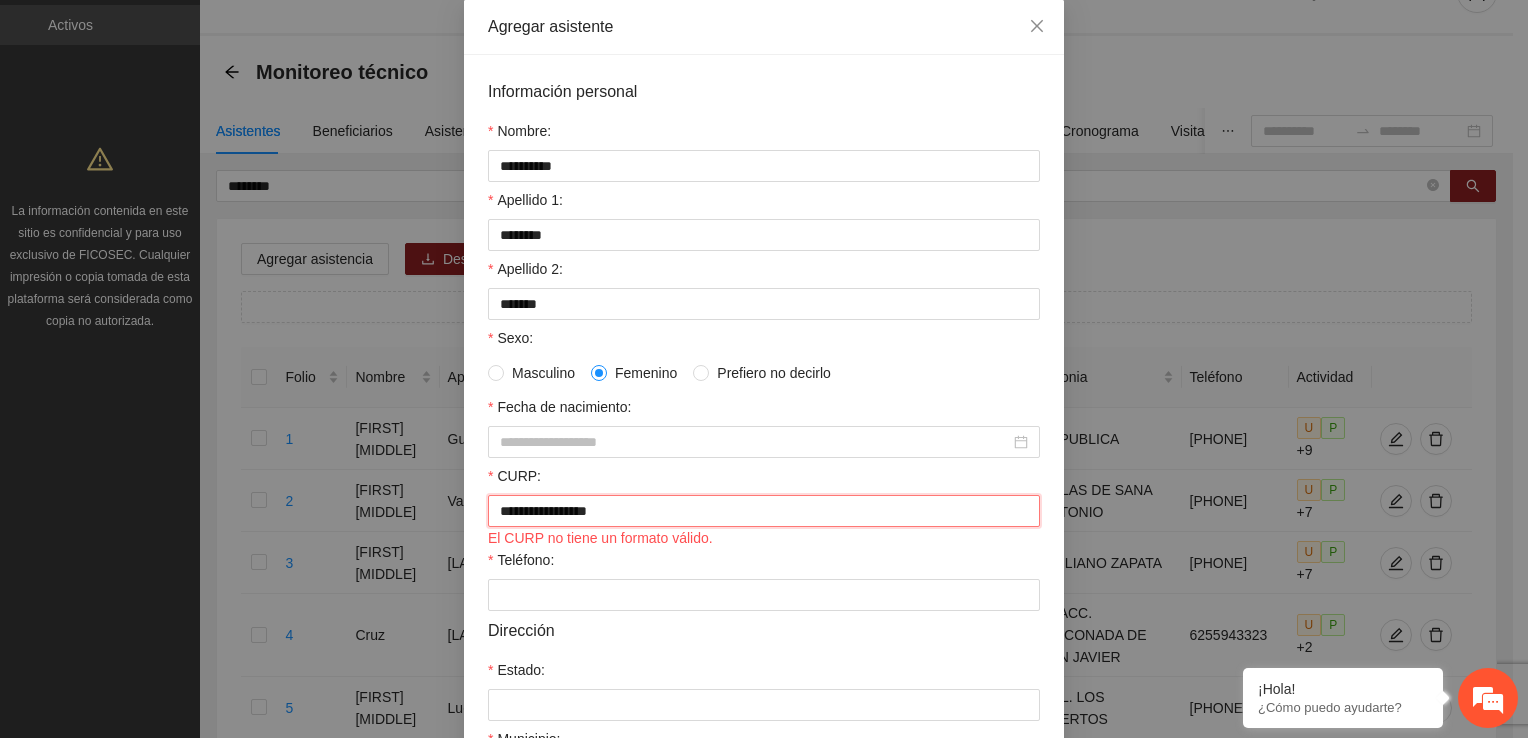 click on "**********" at bounding box center (764, 511) 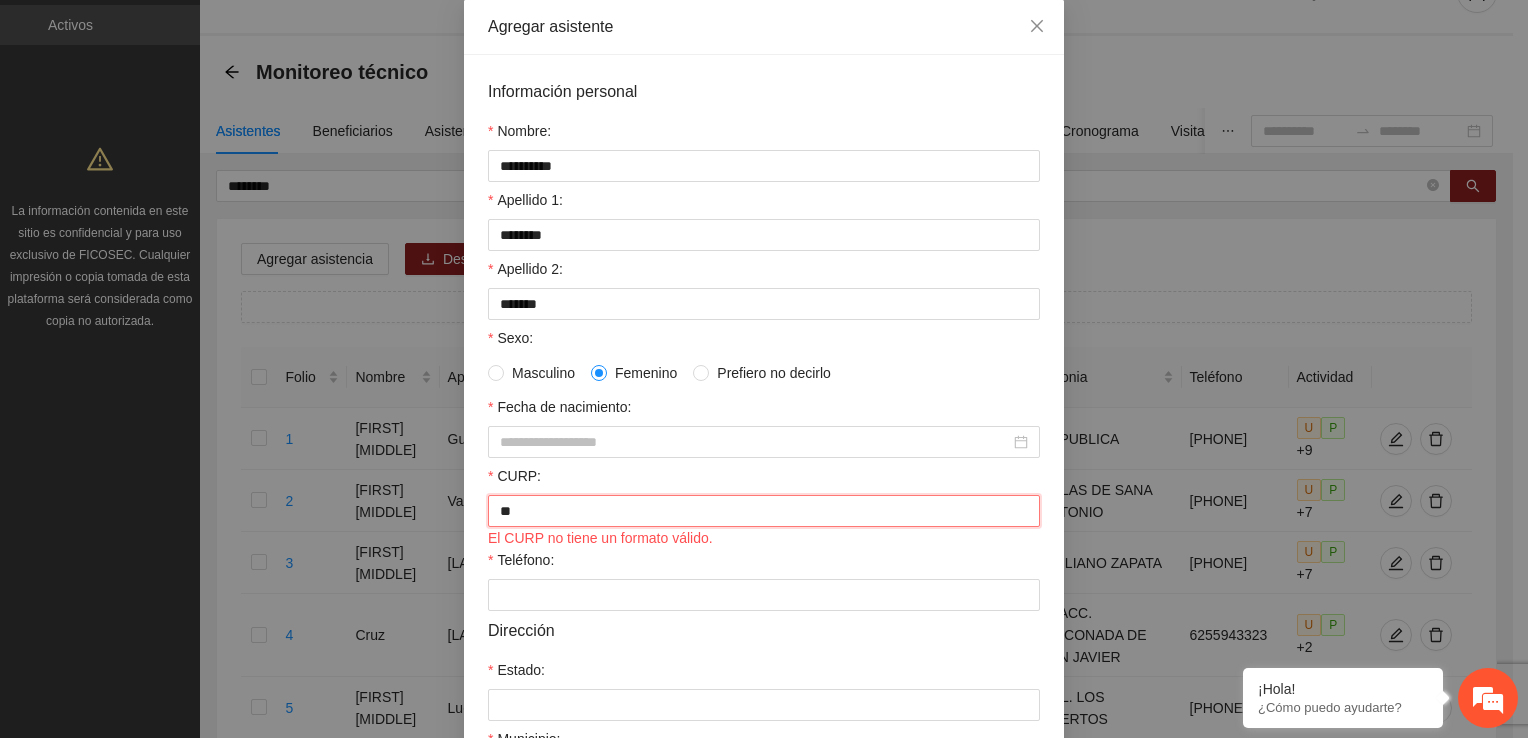 type on "*" 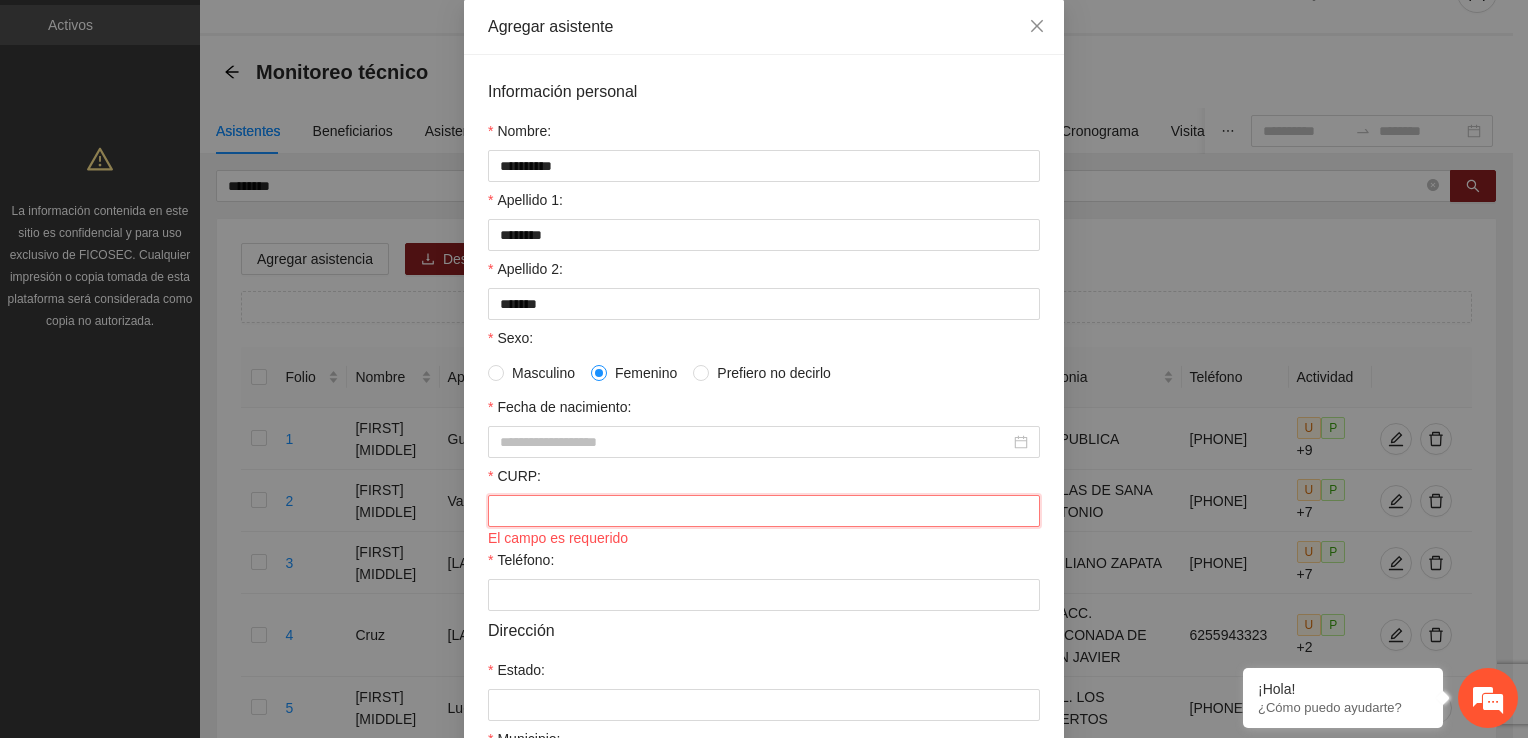 paste on "**********" 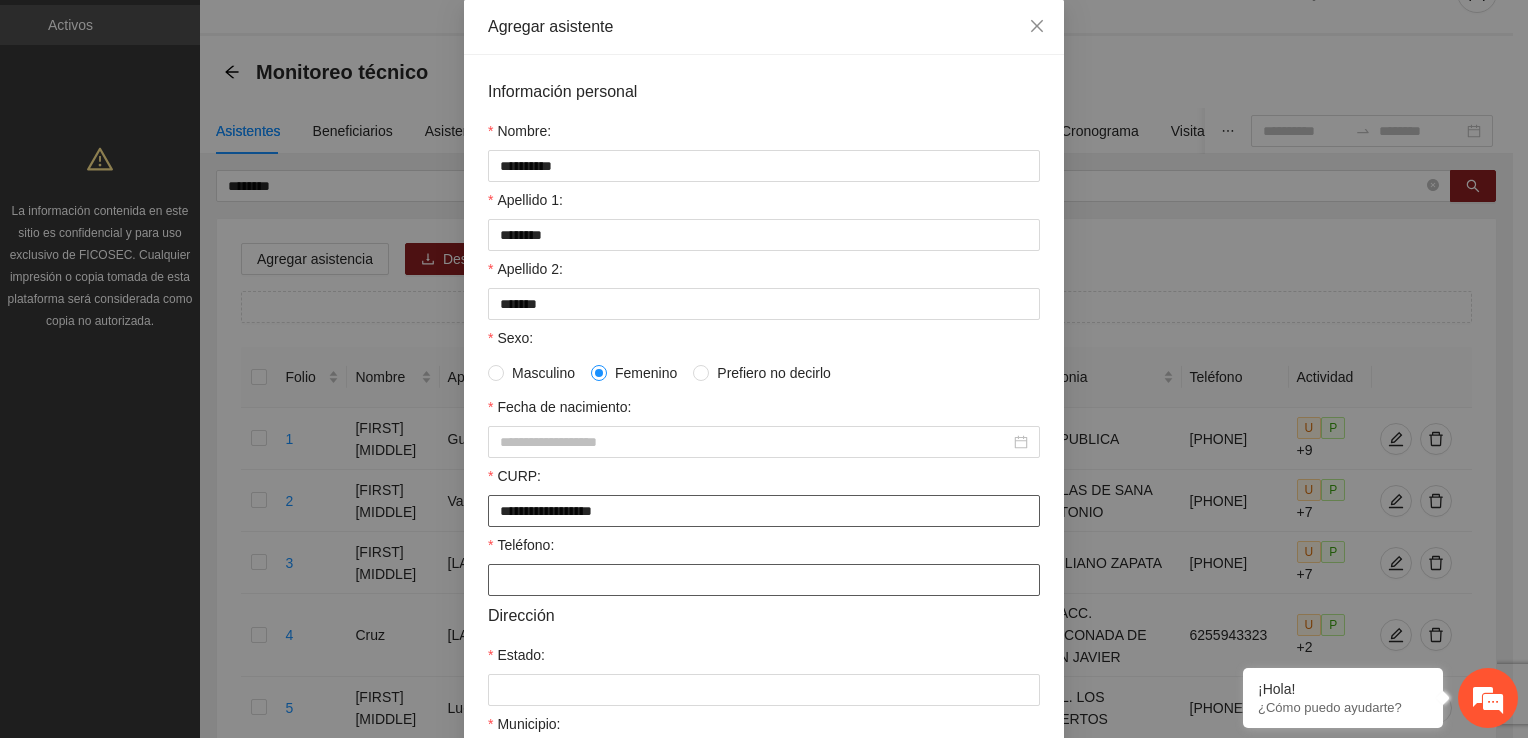 type on "**********" 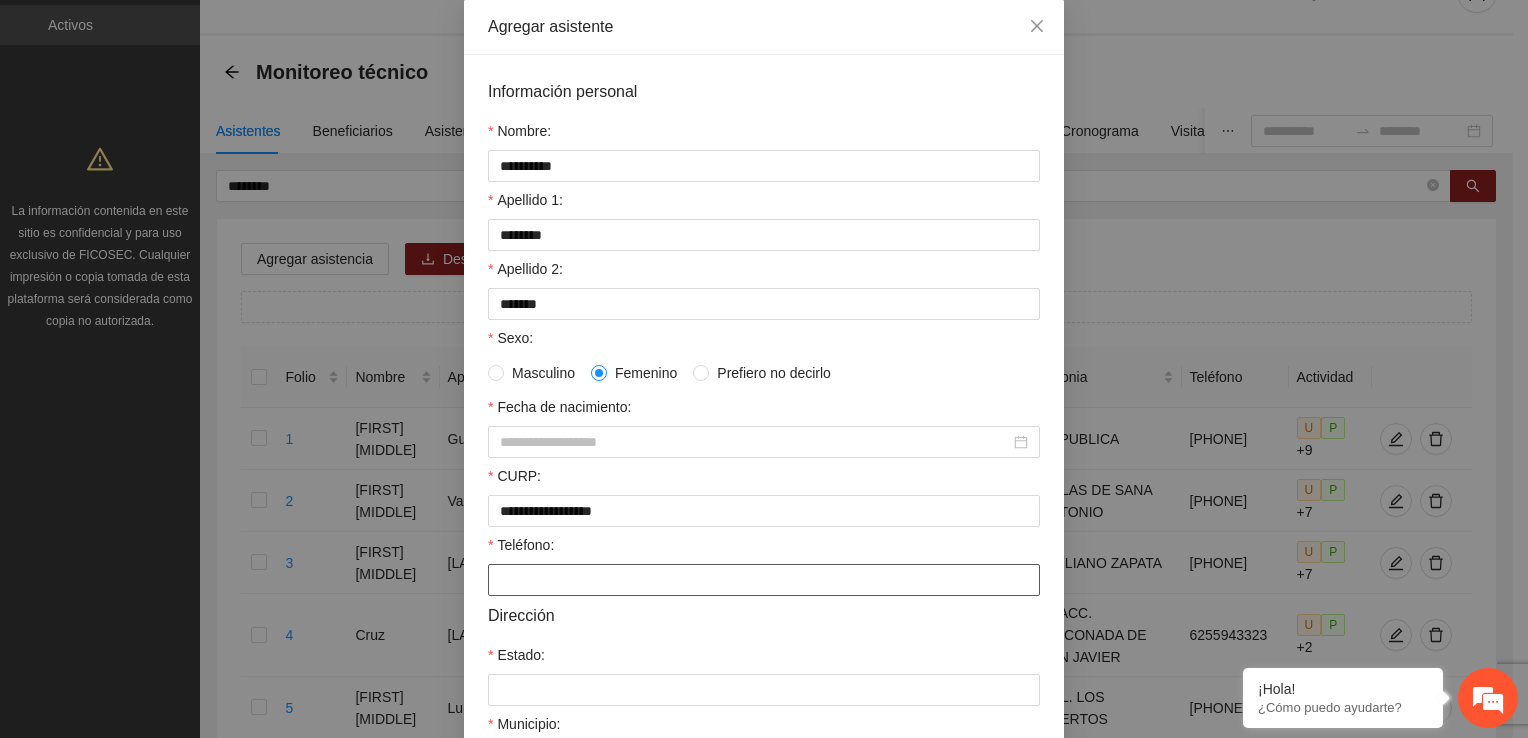click on "Teléfono:" at bounding box center [764, 580] 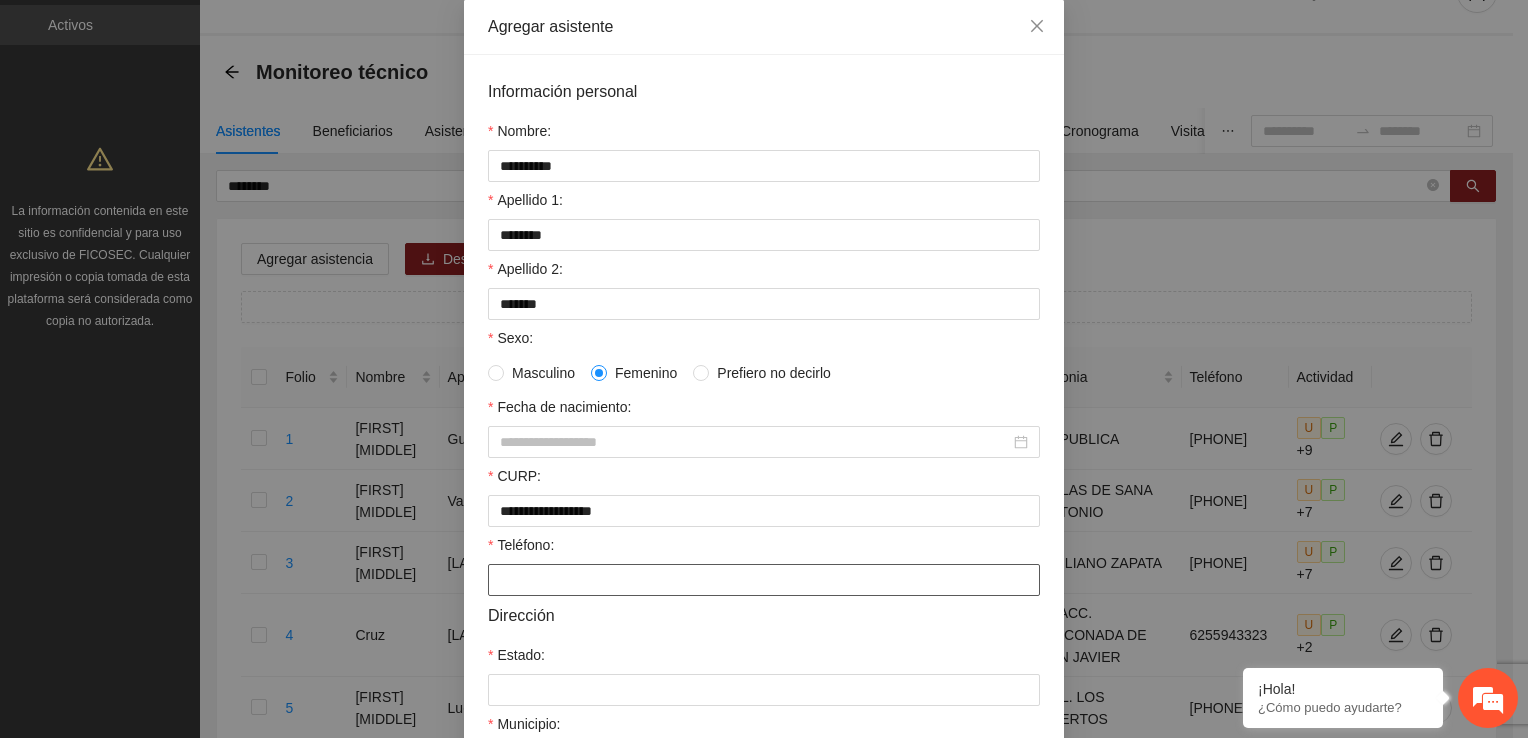 click on "Teléfono:" at bounding box center (764, 580) 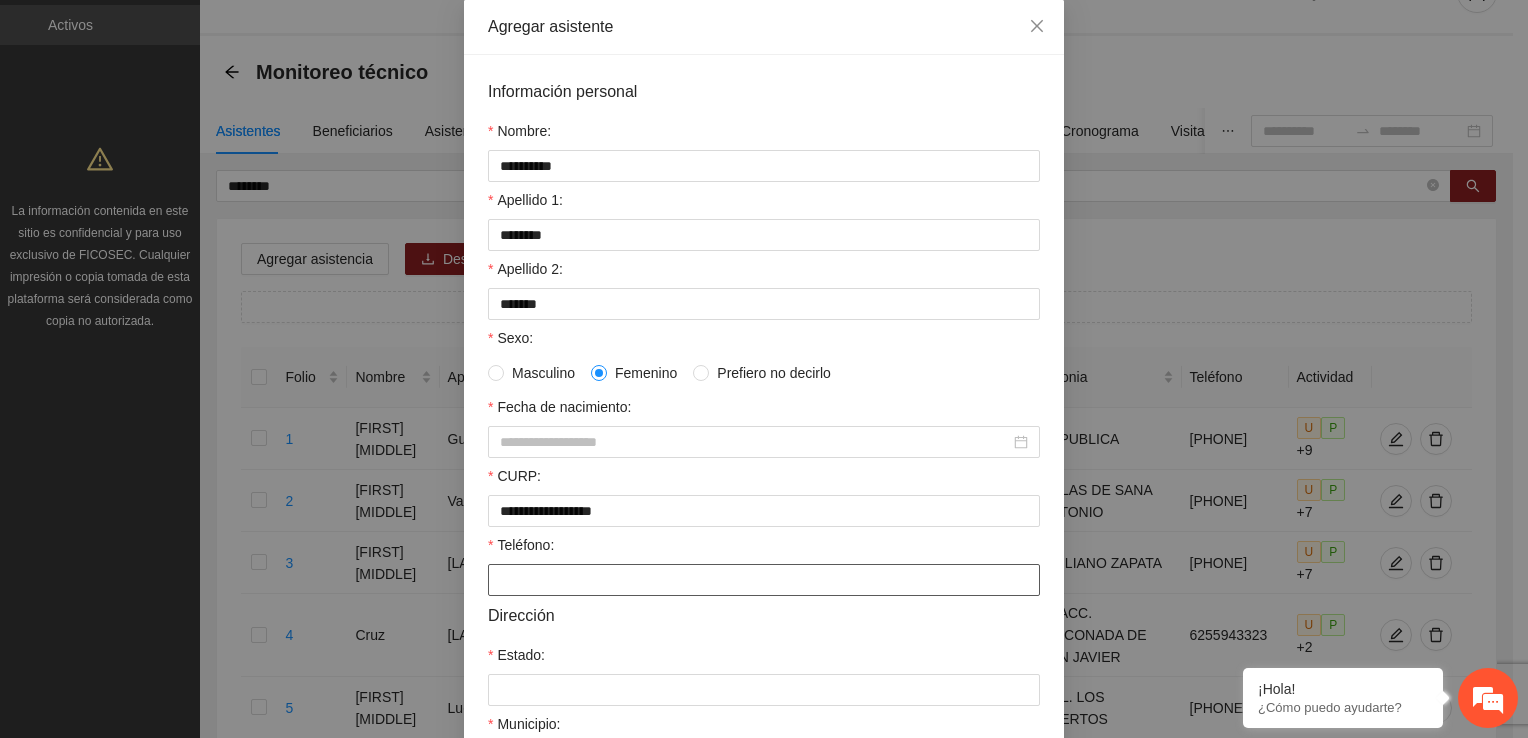 click on "Teléfono:" at bounding box center (764, 580) 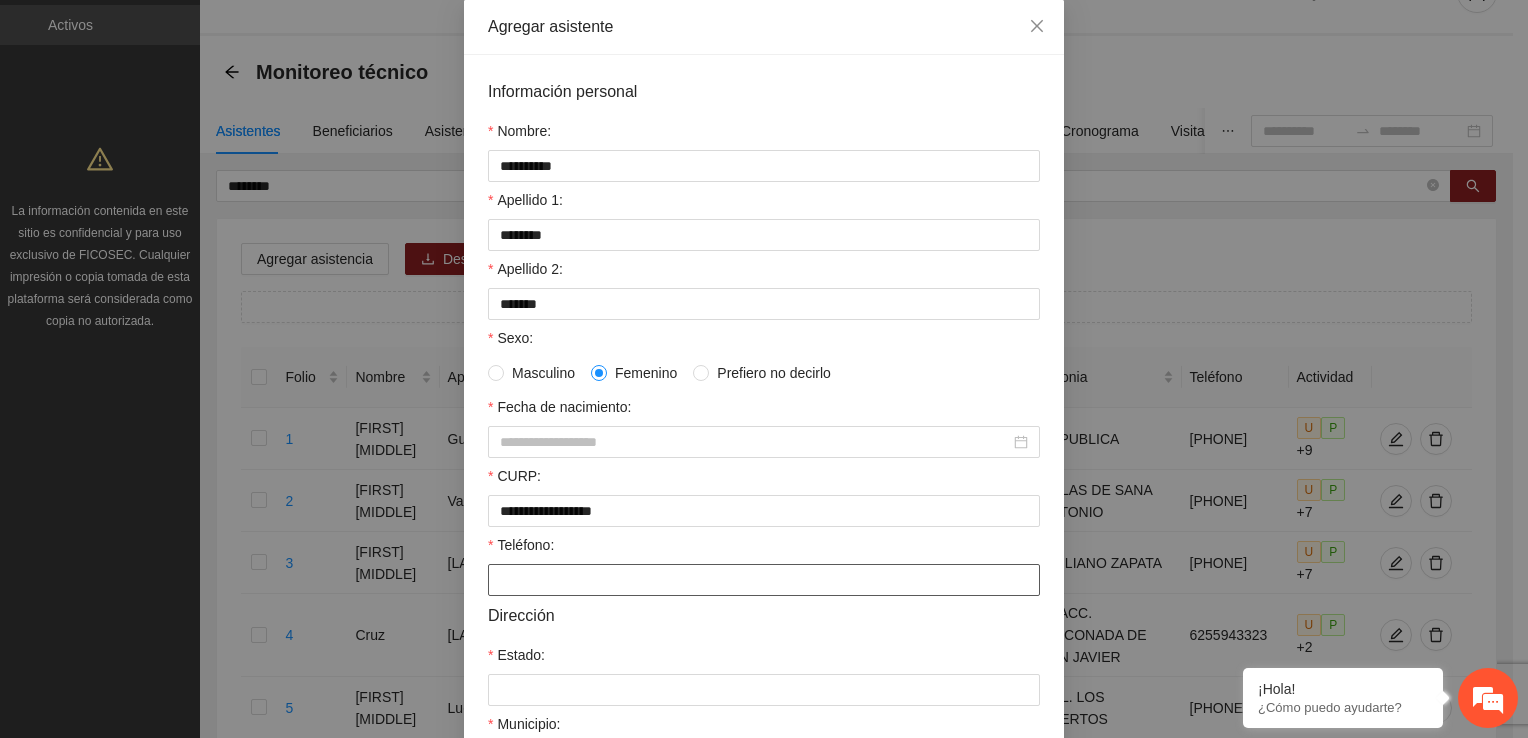 paste on "**********" 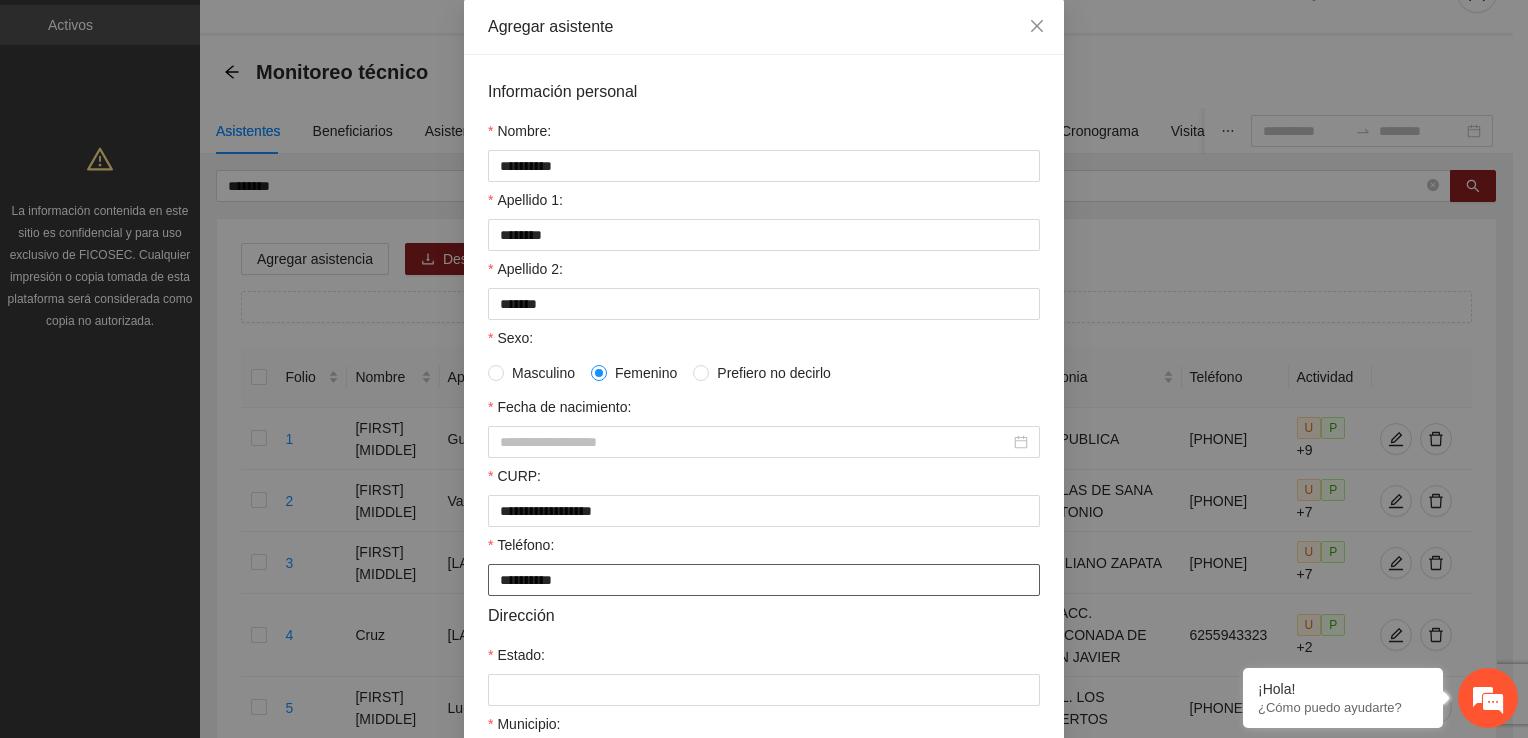 type on "**********" 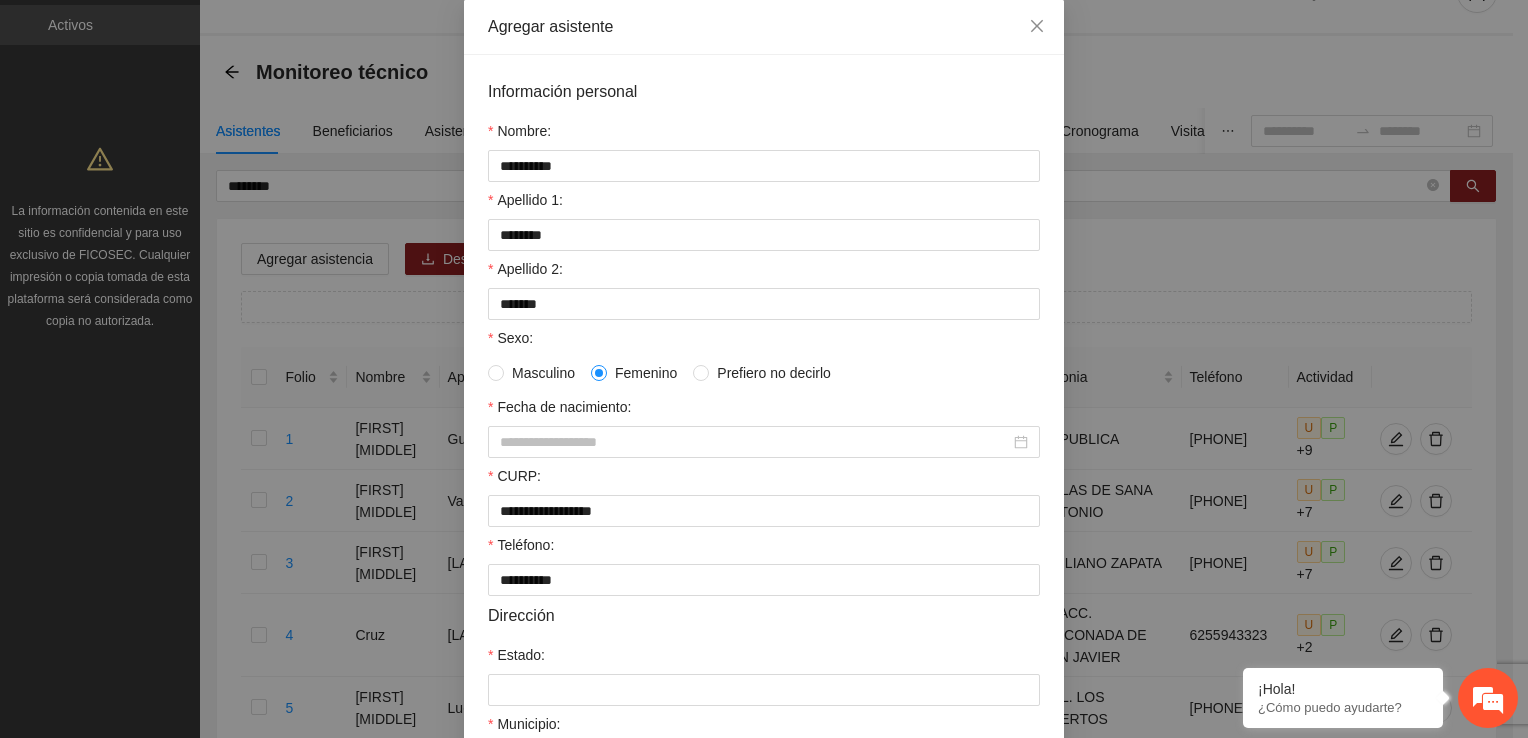 click on "Información personal Nombre: ********* Apellido 1: ******* Apellido 2: ****** Sexo: Masculino Femenino Prefiero no decirlo Fecha de nacimiento: [DATE] CURP: [CURP] Teléfono: [PHONE] Dirección Estado: Municipio: Seleccione el municipio Colonia: Asignar a perfil de beneficiario Perfil de beneficiario Seleccione perfil del beneficiario" at bounding box center [764, 516] 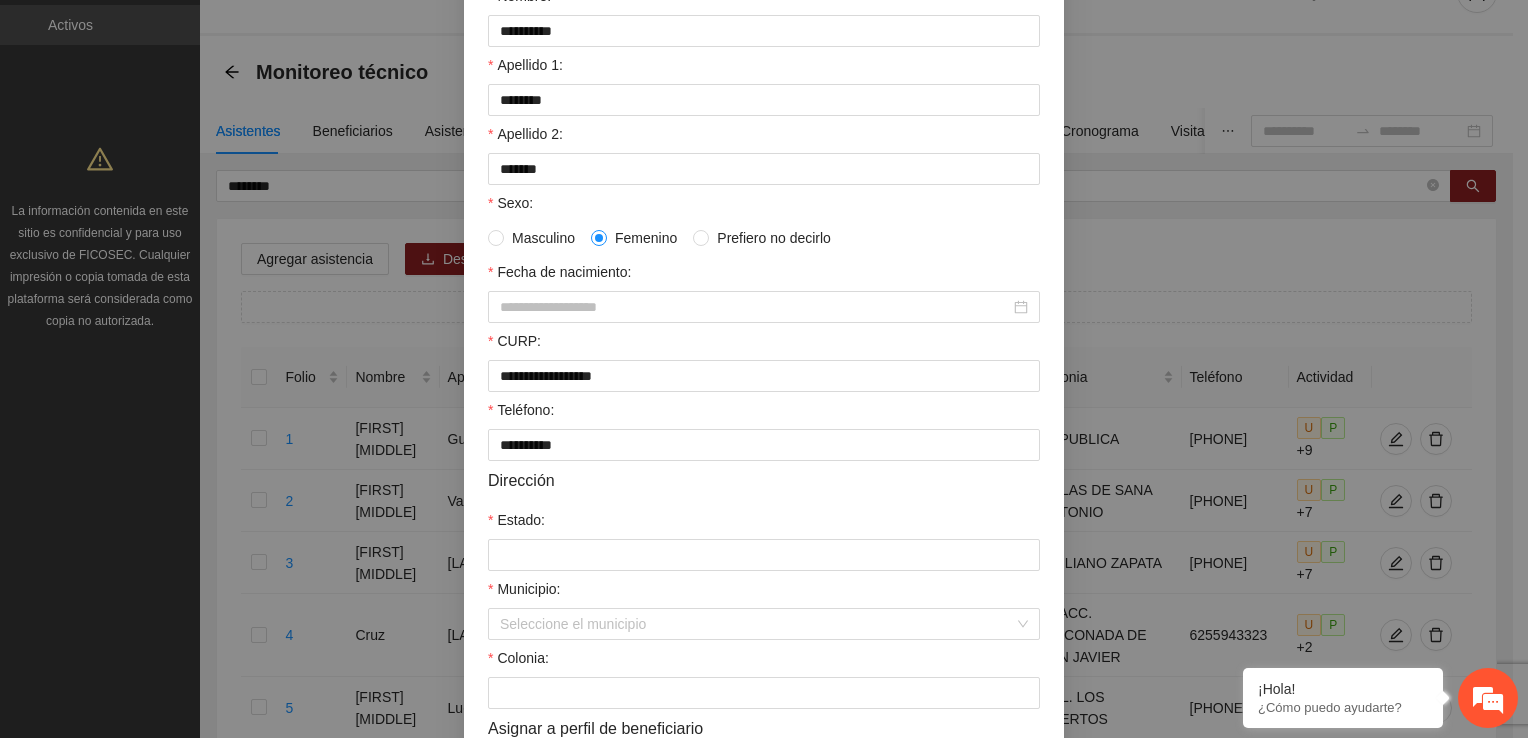 scroll, scrollTop: 300, scrollLeft: 0, axis: vertical 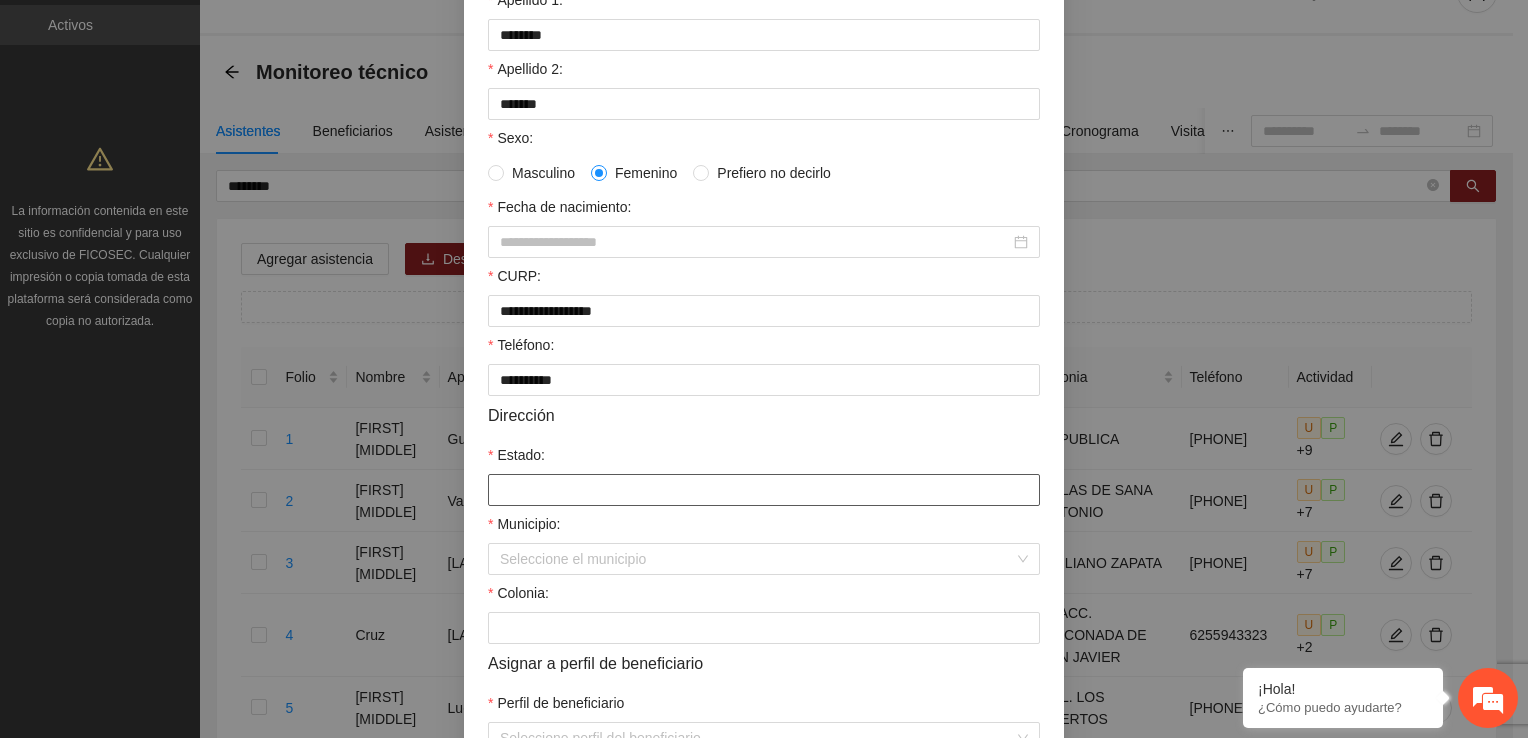 click on "Estado:" at bounding box center (764, 490) 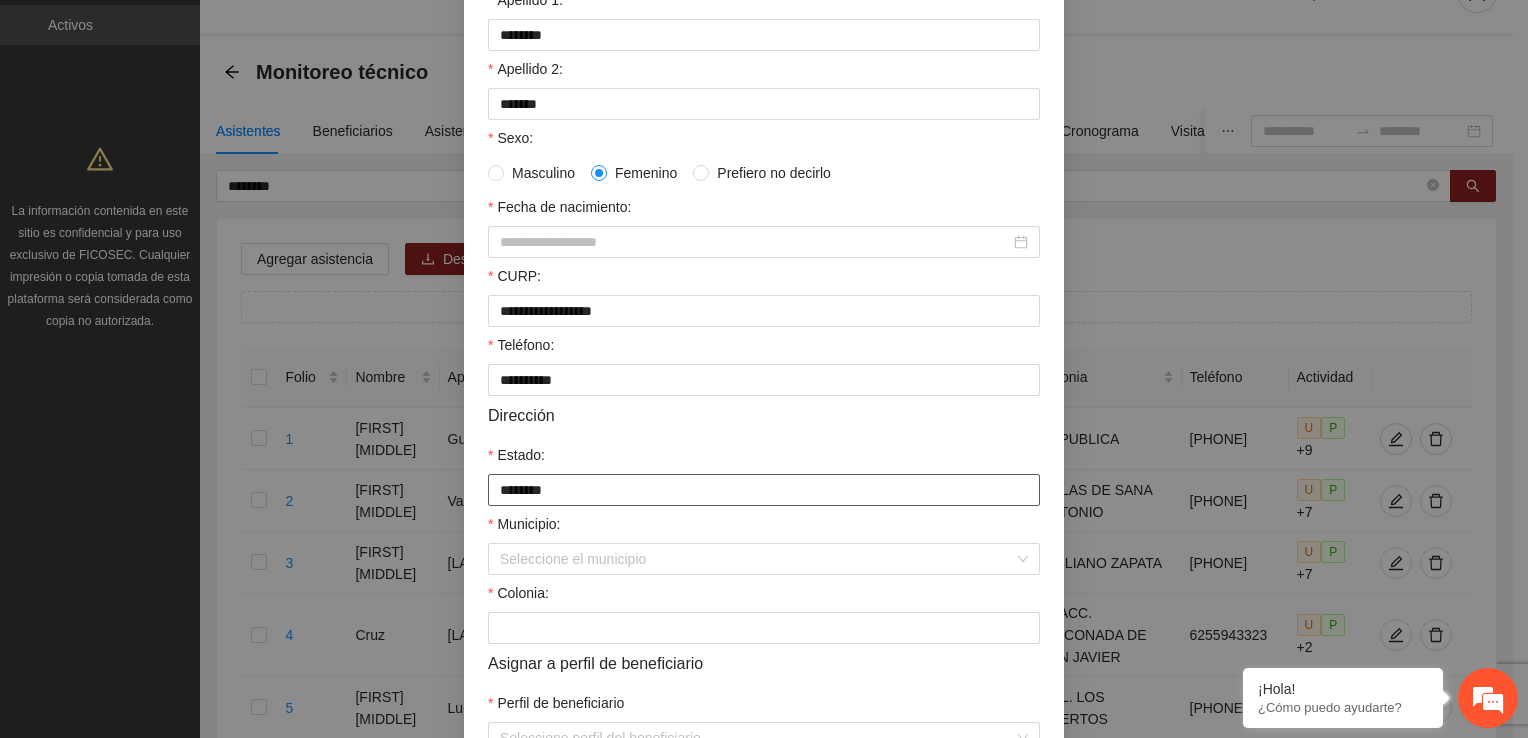 type on "********" 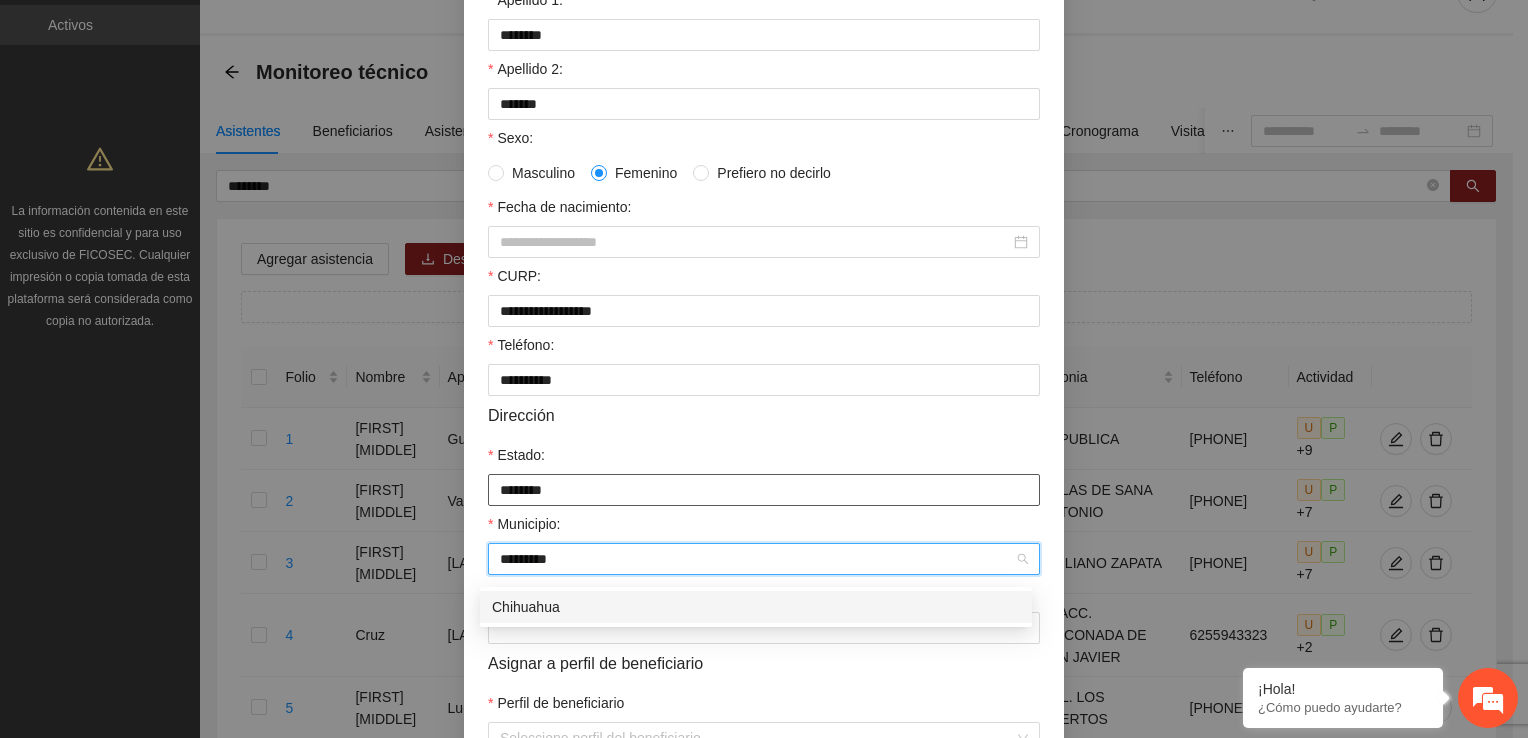 type on "*********" 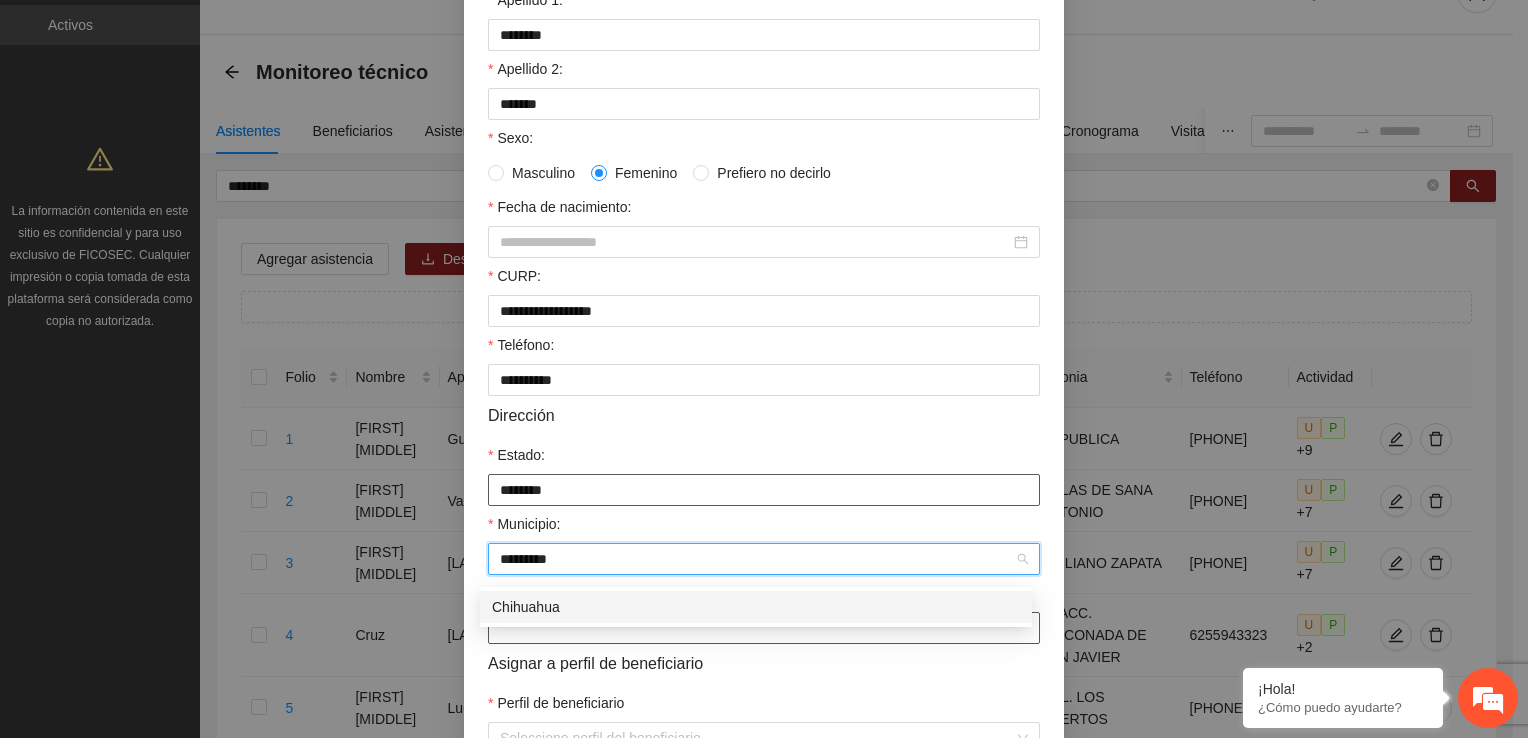 type 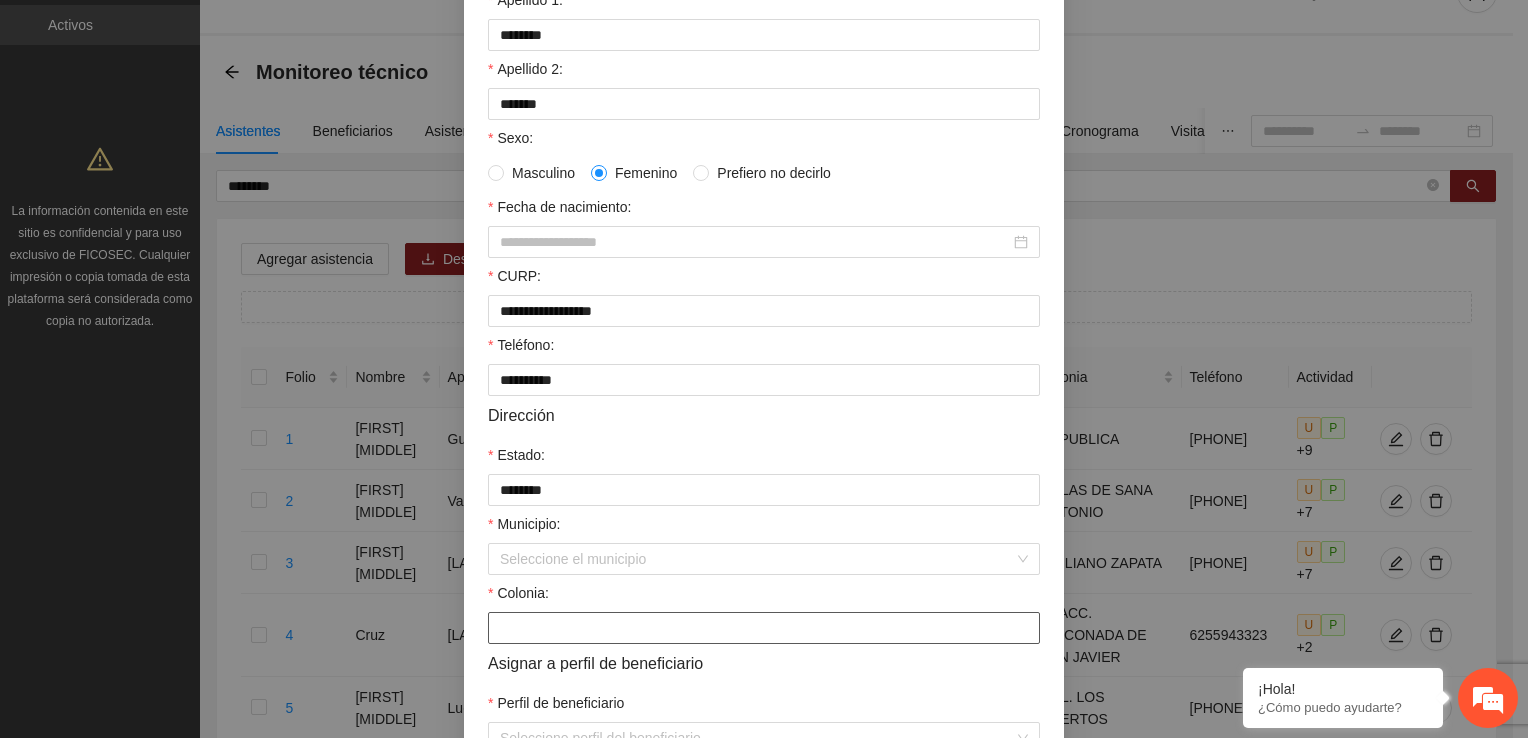 click on "Colonia:" at bounding box center [764, 628] 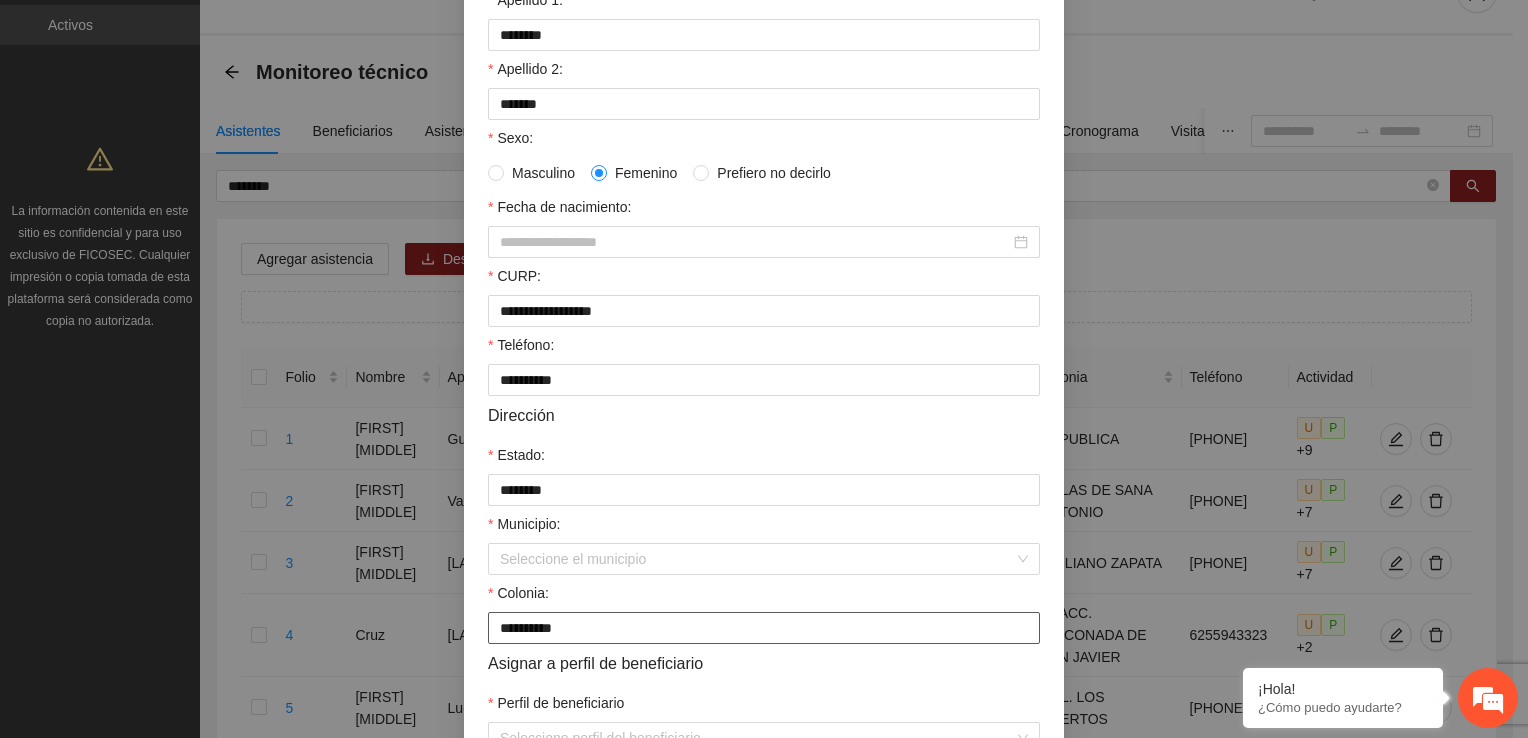 click on "**********" at bounding box center (764, 628) 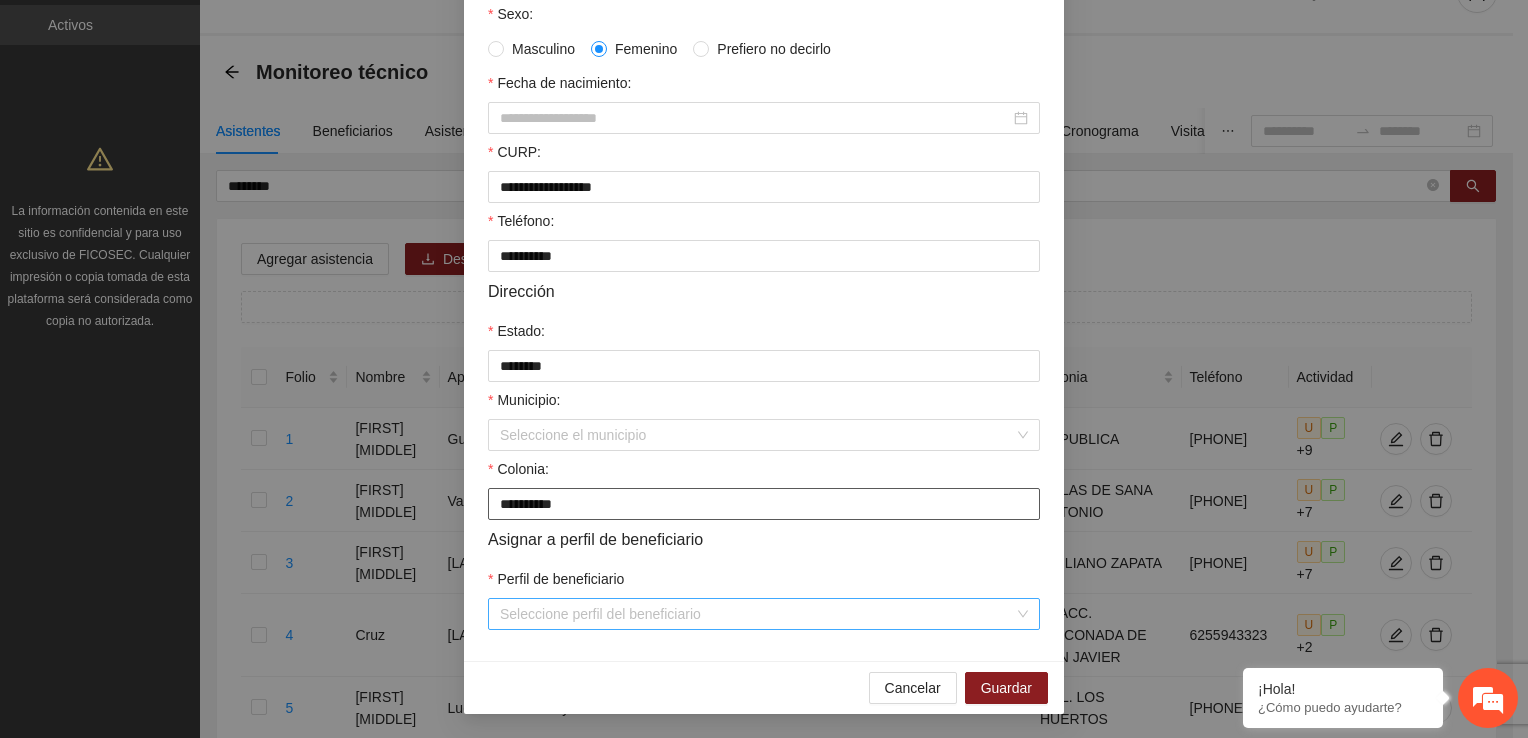 scroll, scrollTop: 432, scrollLeft: 0, axis: vertical 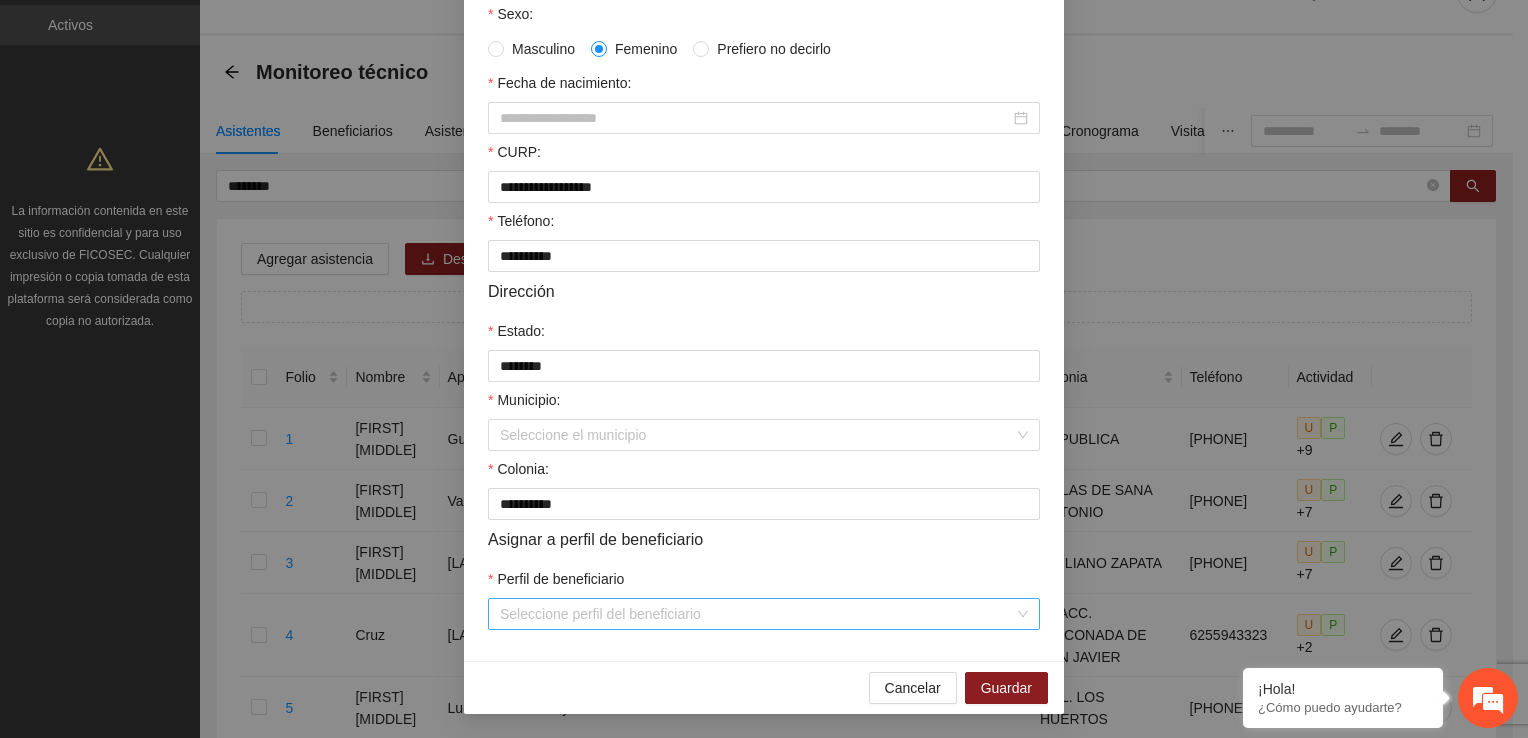 click on "Perfil de beneficiario" at bounding box center (757, 614) 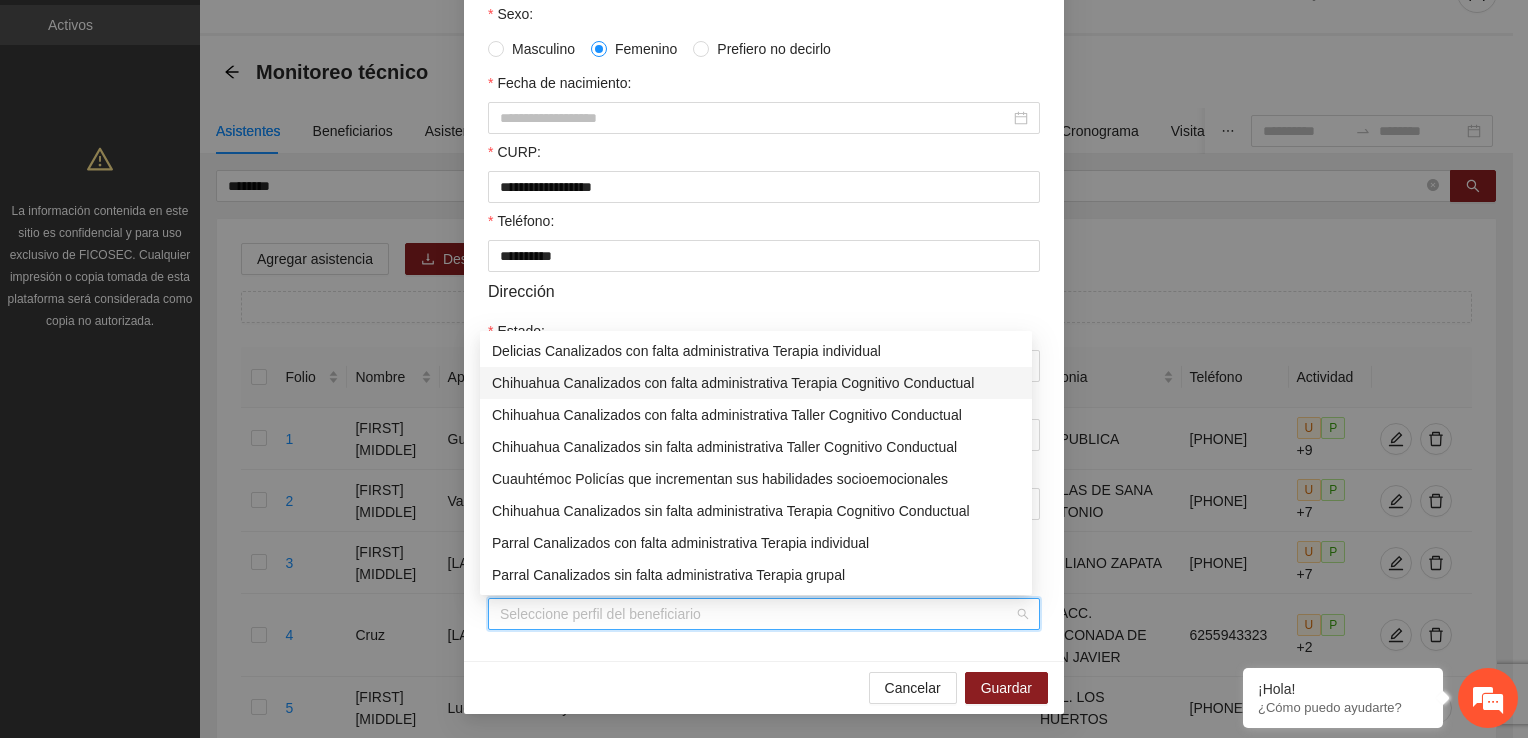click on "Chihuahua Canalizados con falta administrativa Terapia Cognitivo Conductual" at bounding box center (756, 383) 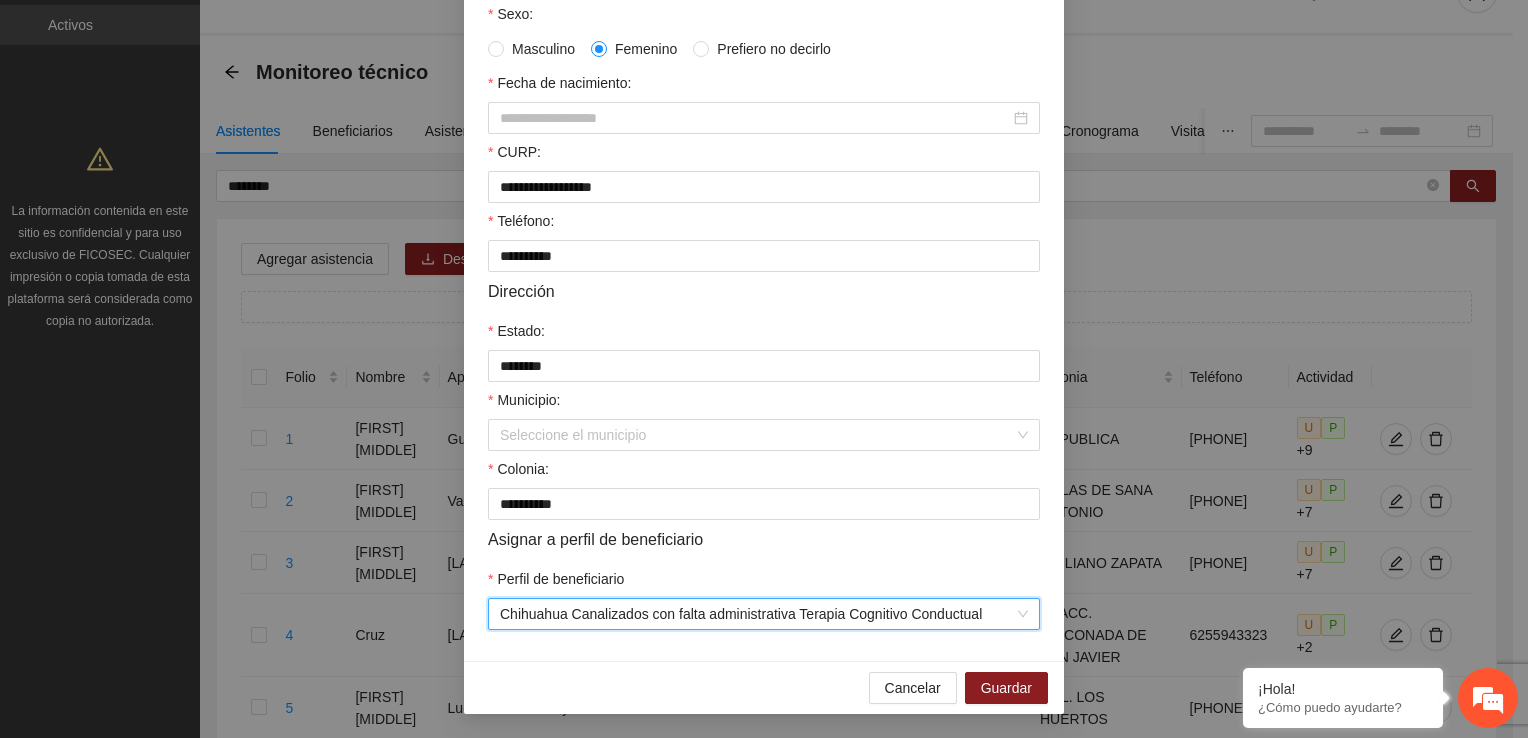 click on "Cancelar Guardar" at bounding box center (764, 687) 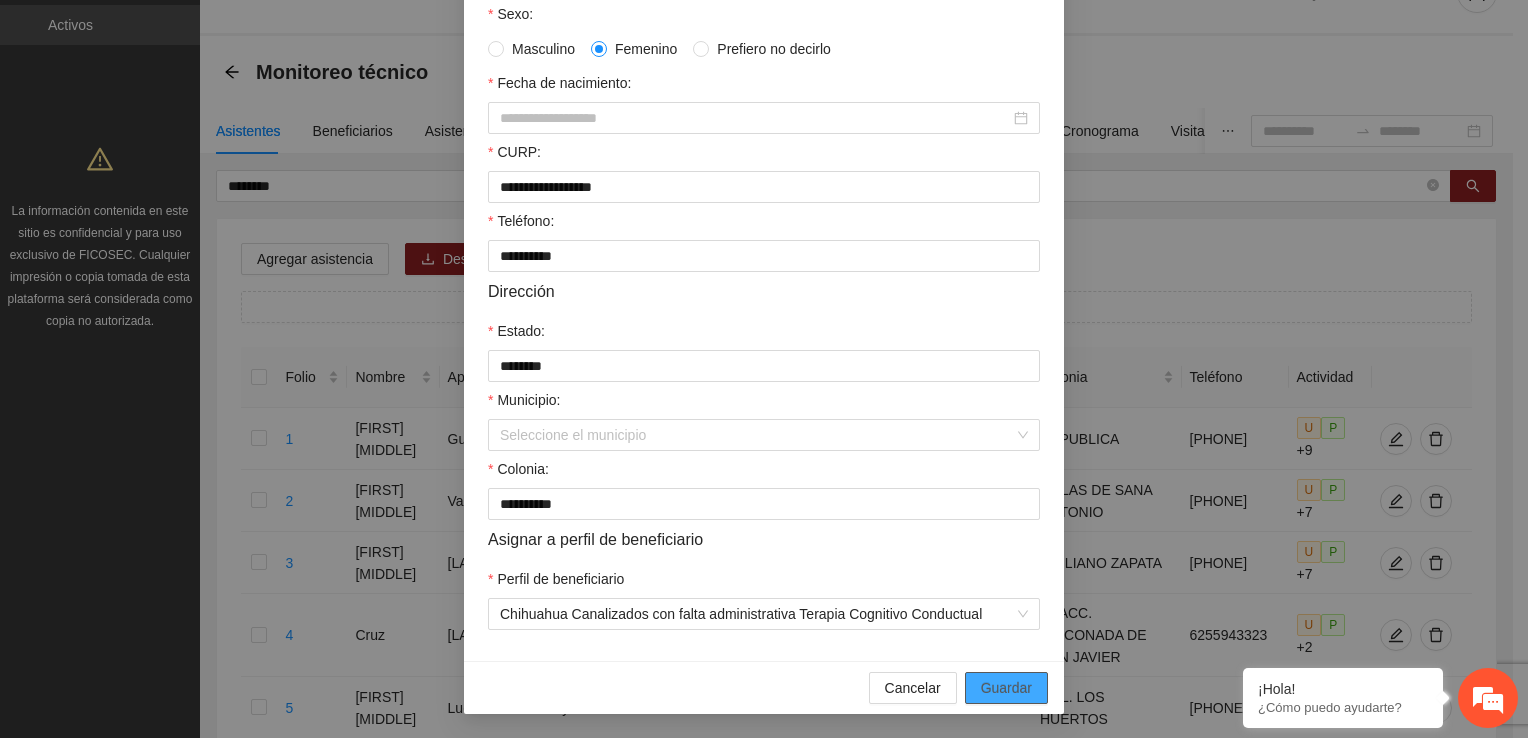 click on "Guardar" at bounding box center (1006, 688) 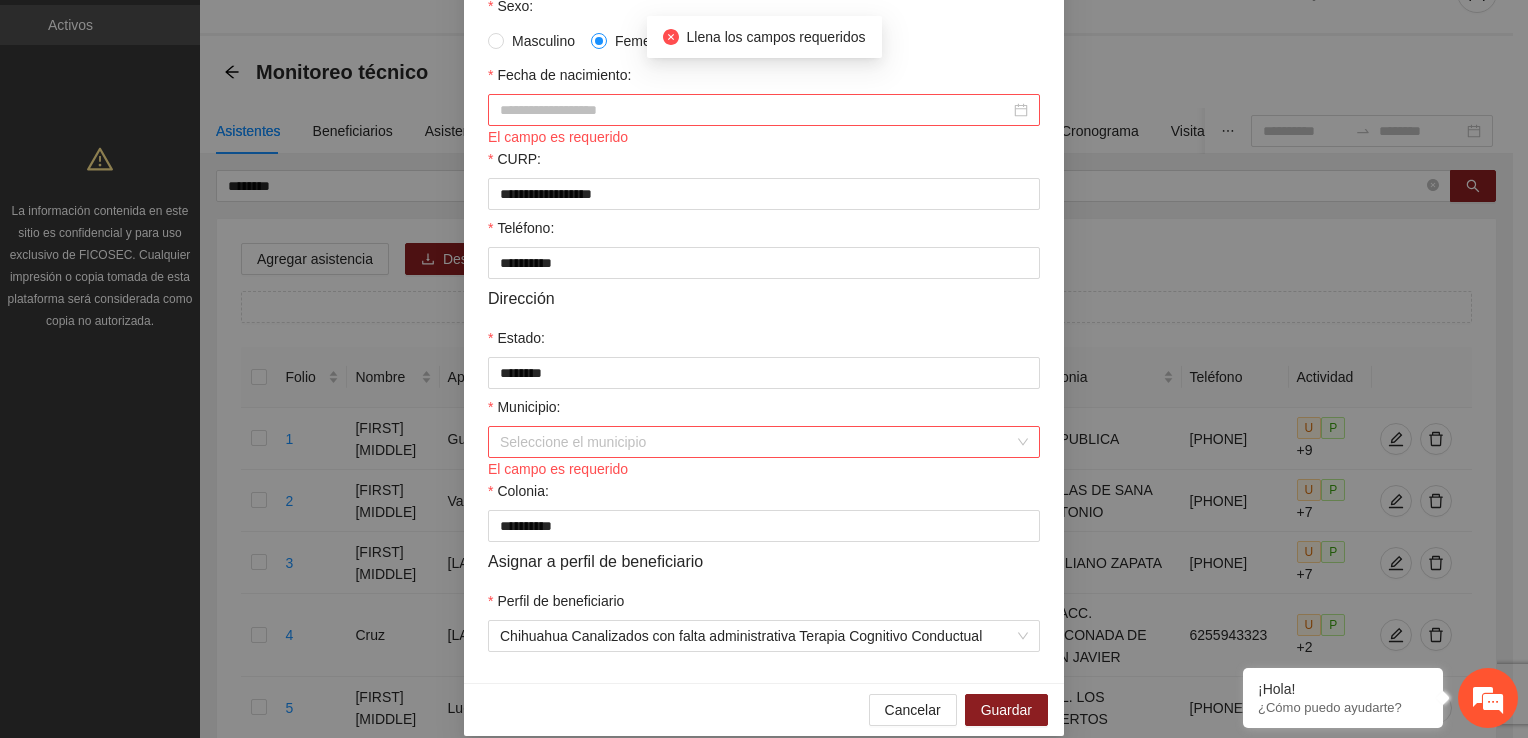 click on "Fecha de nacimiento:" at bounding box center (755, 110) 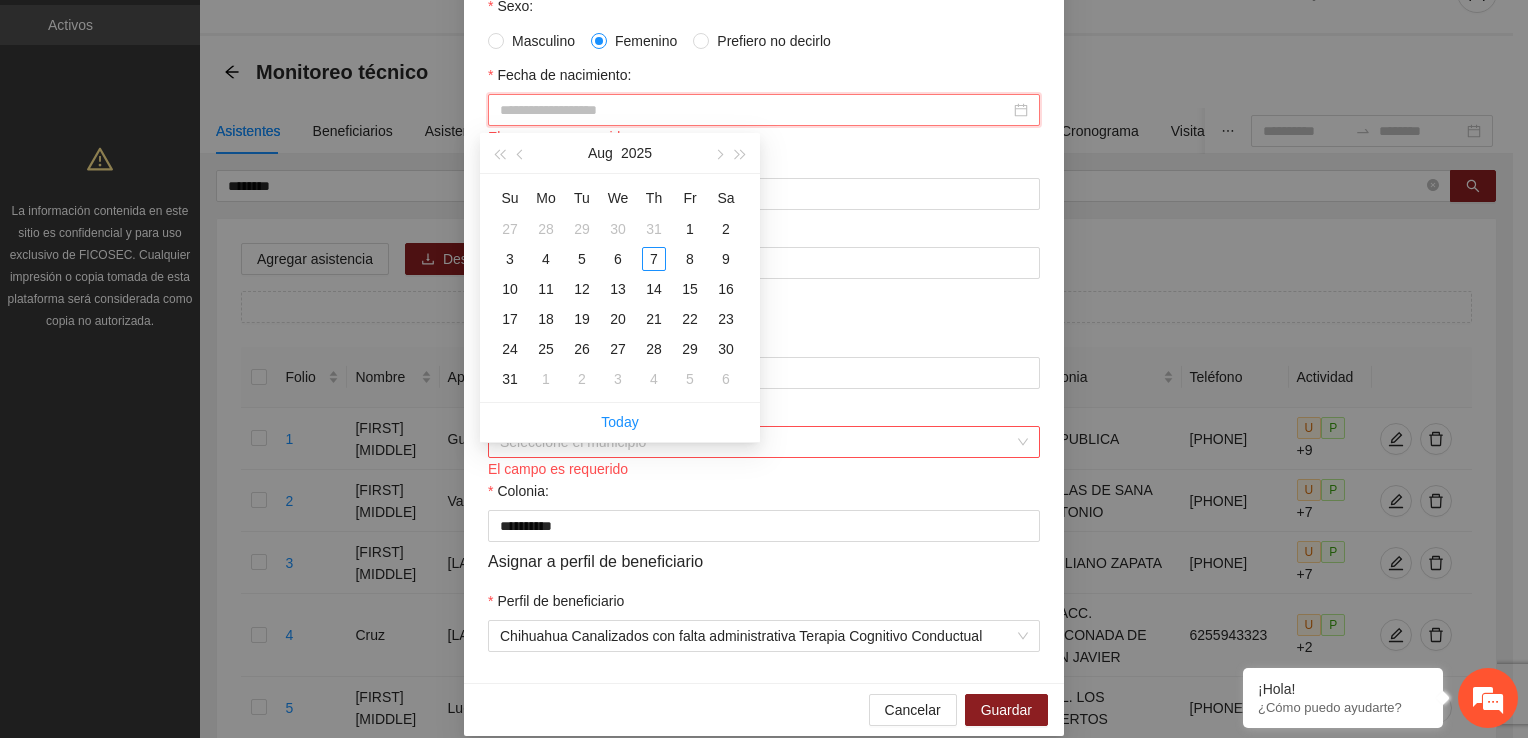 click on "**********" at bounding box center [764, 199] 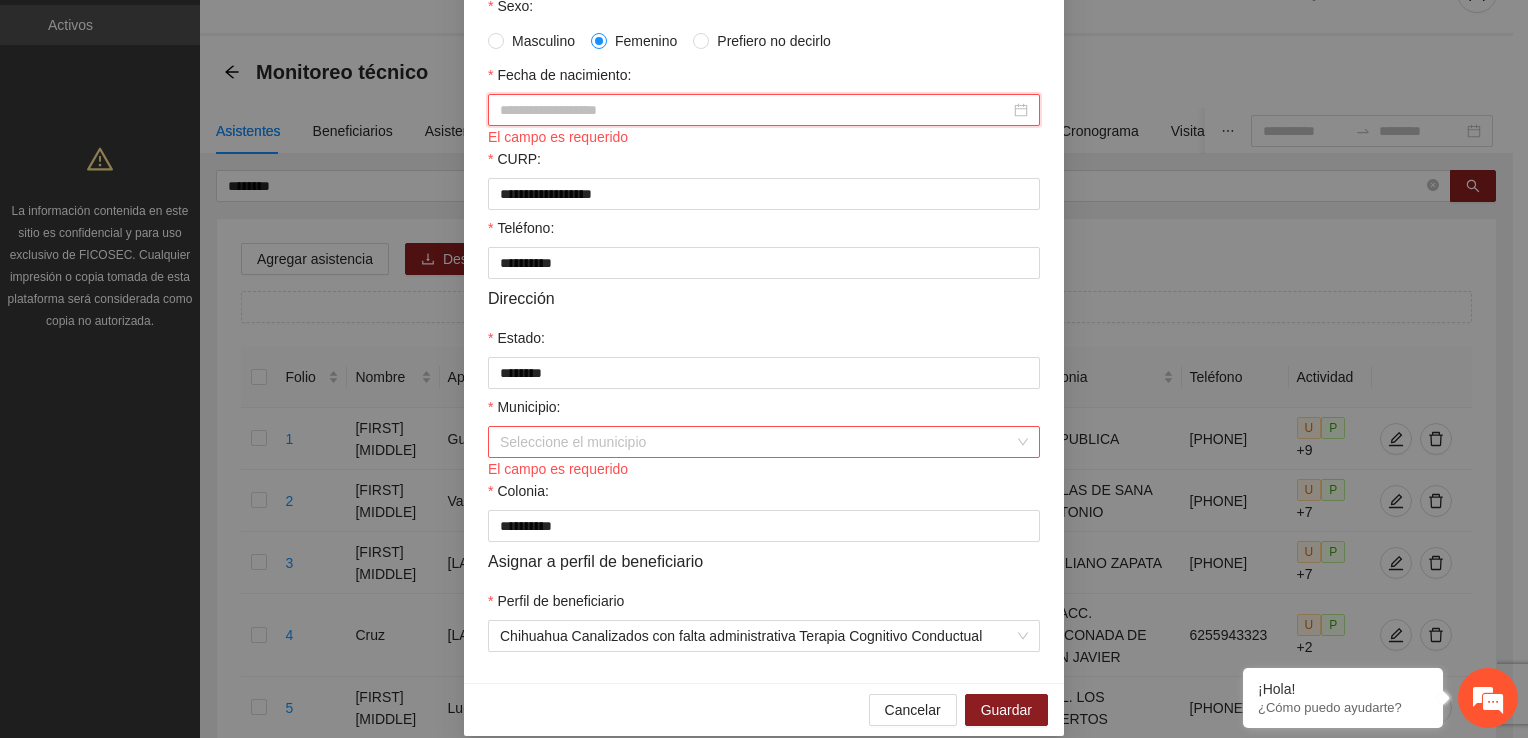 click on "Fecha de nacimiento:" at bounding box center [755, 110] 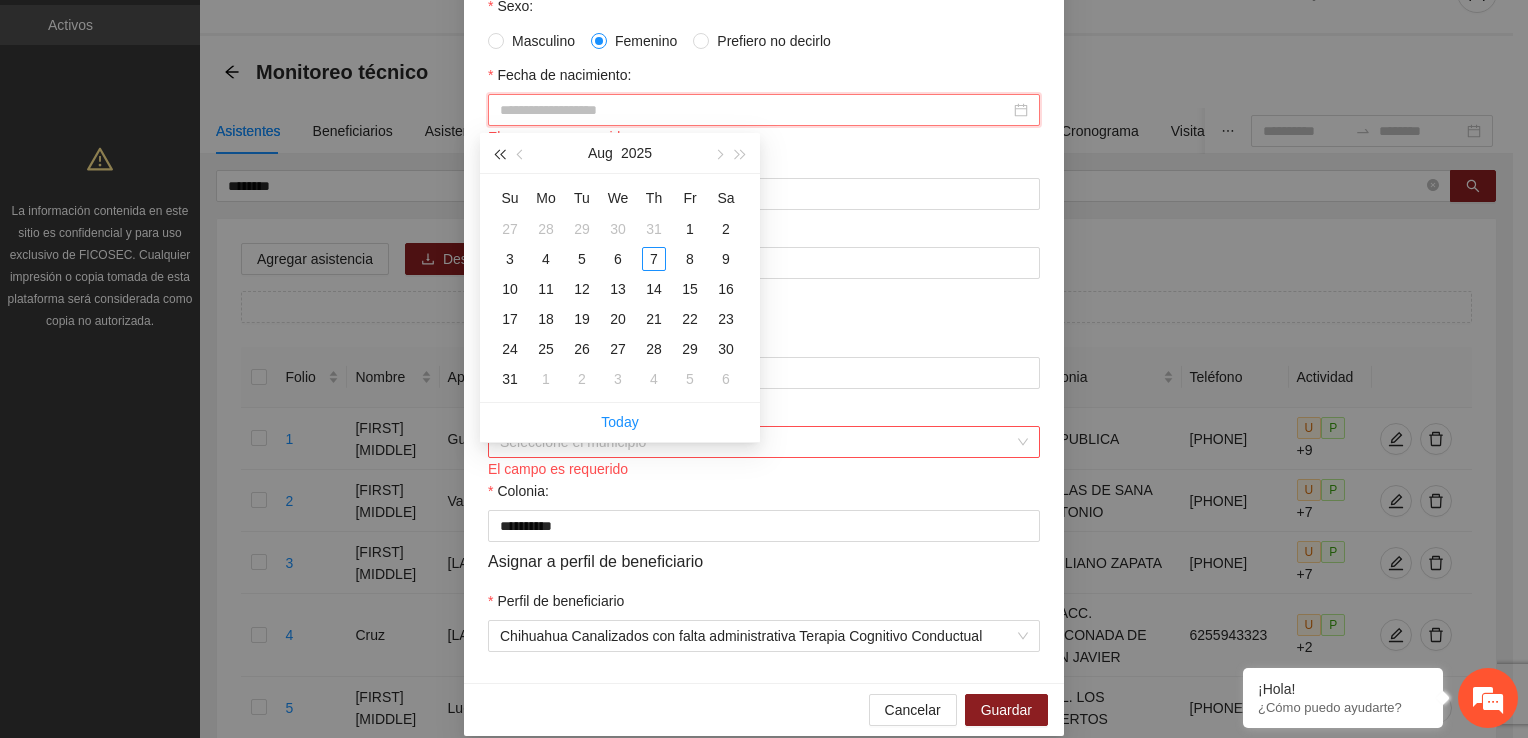 click at bounding box center (499, 153) 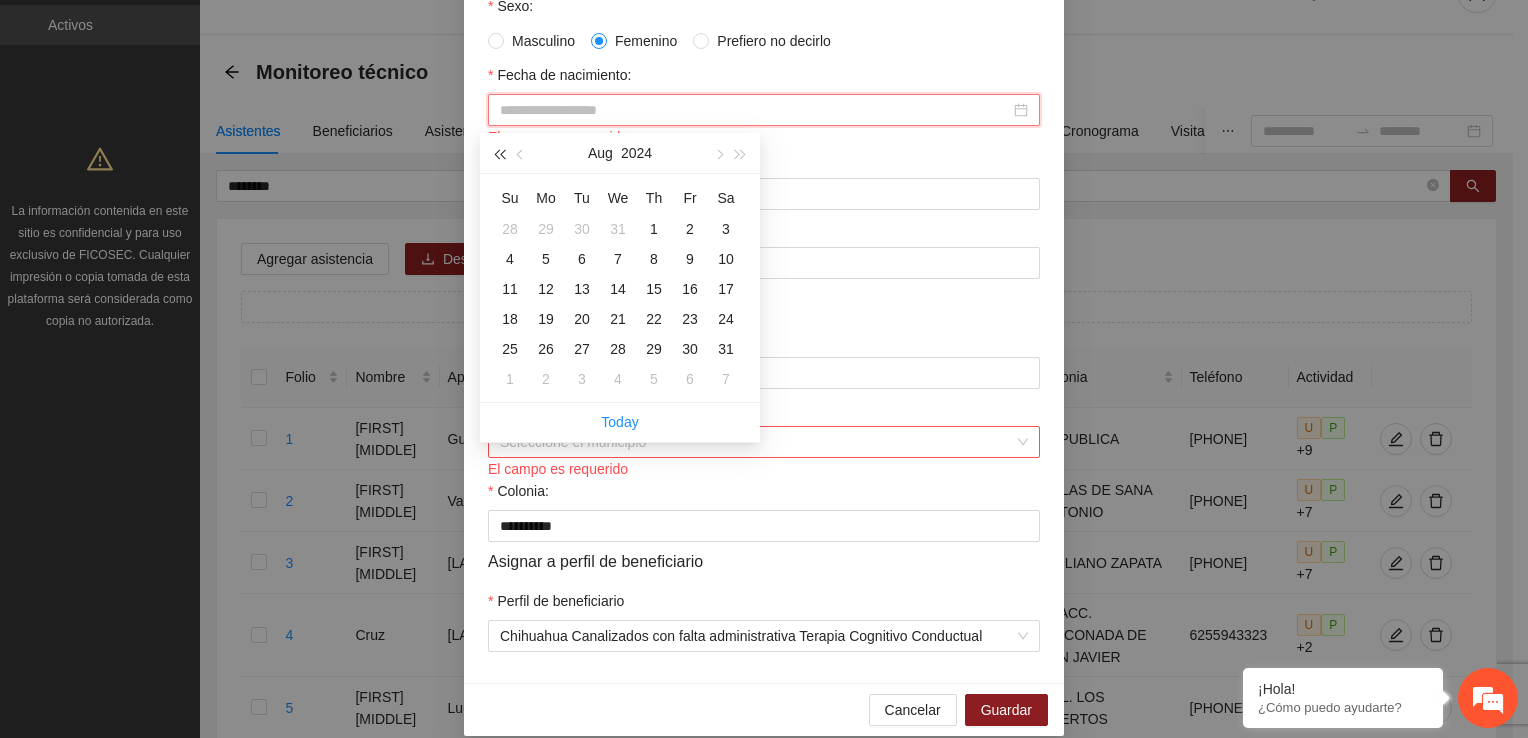 click at bounding box center [499, 153] 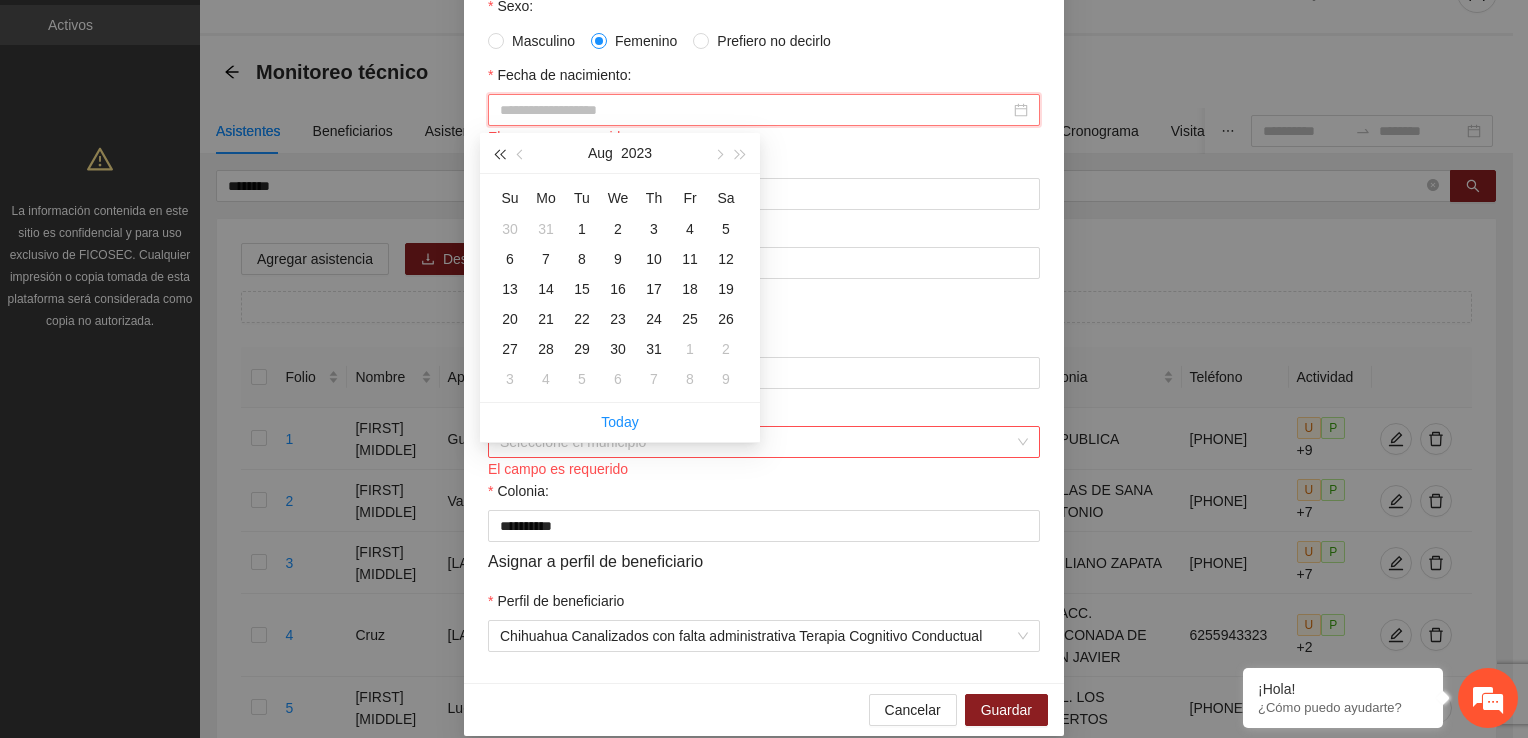 click at bounding box center (499, 153) 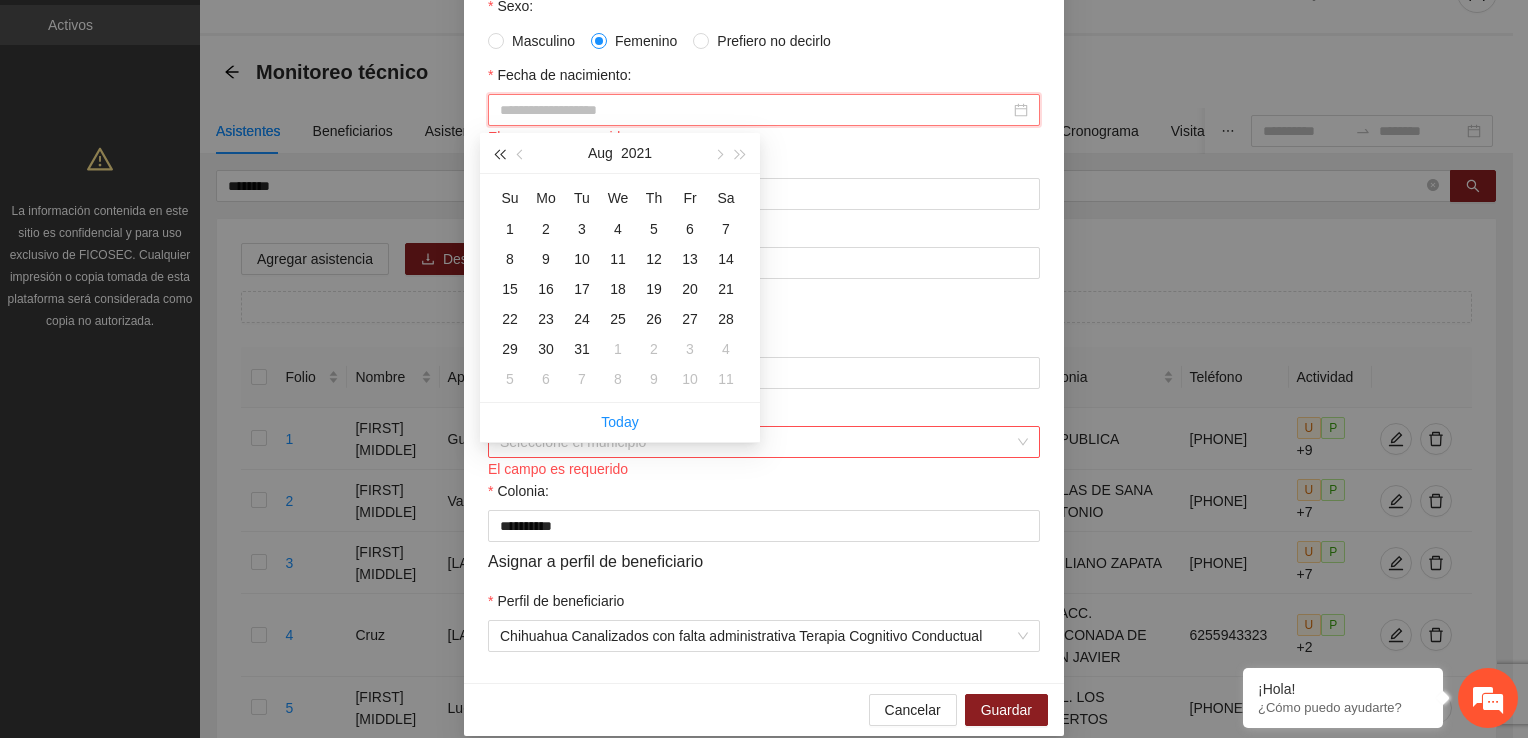 click at bounding box center [499, 153] 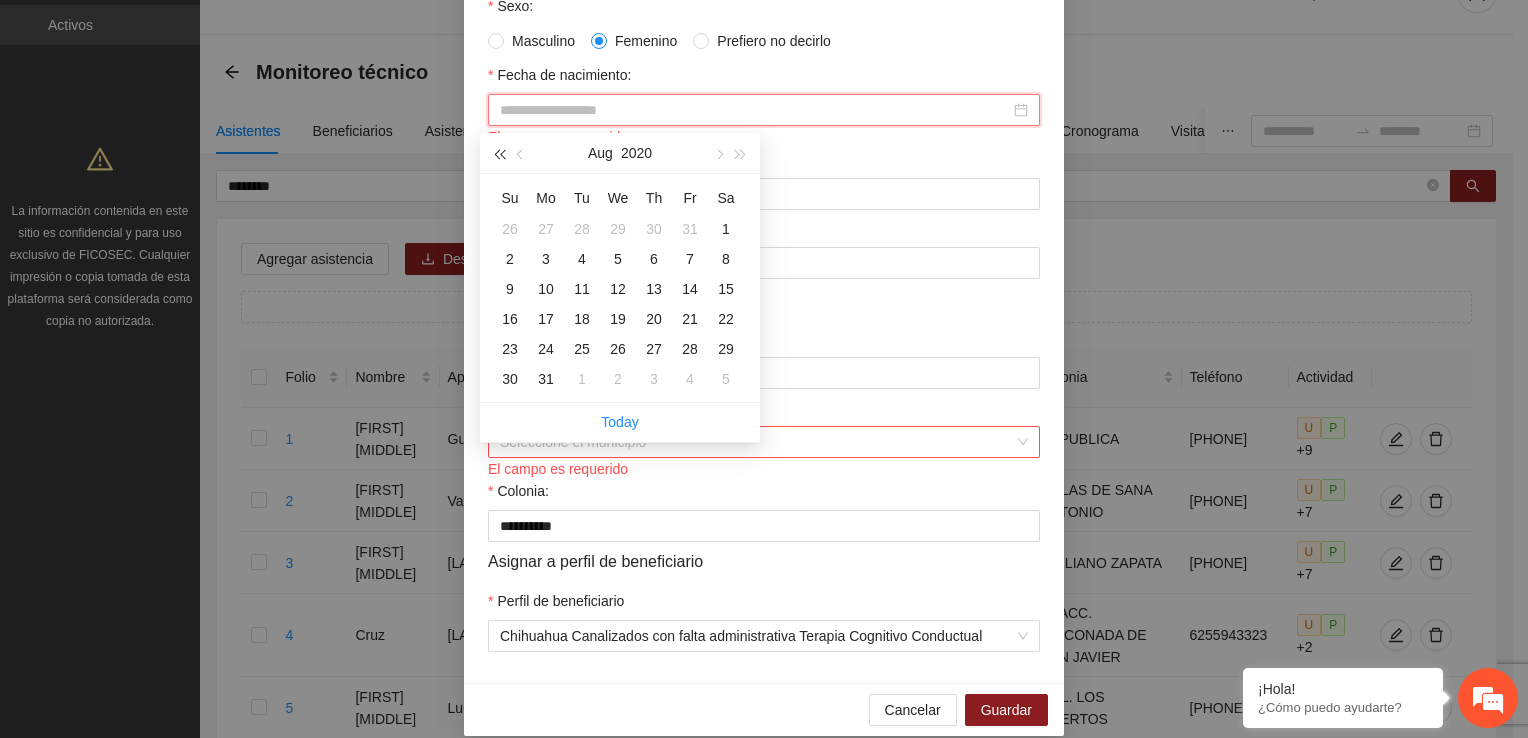 click at bounding box center (499, 153) 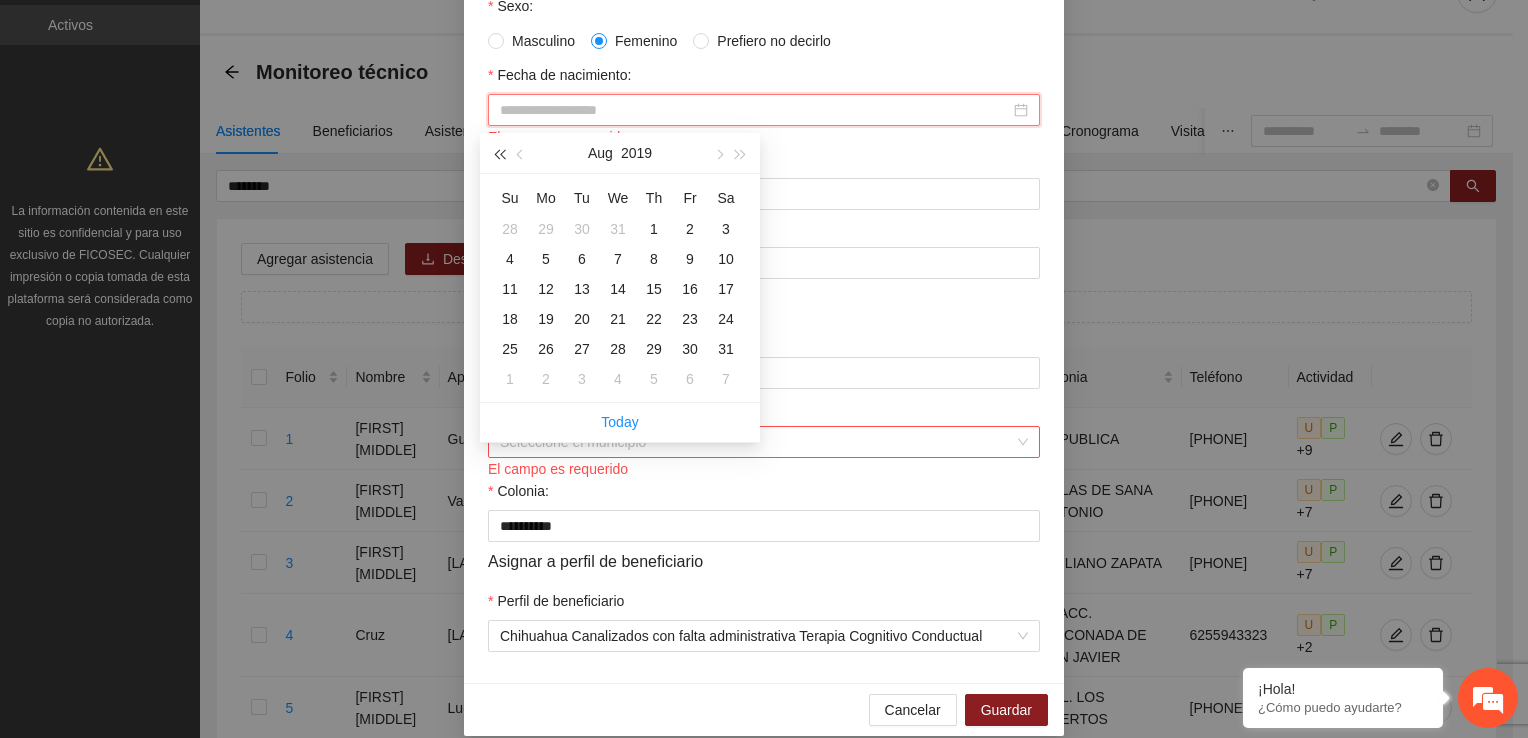 click at bounding box center (499, 153) 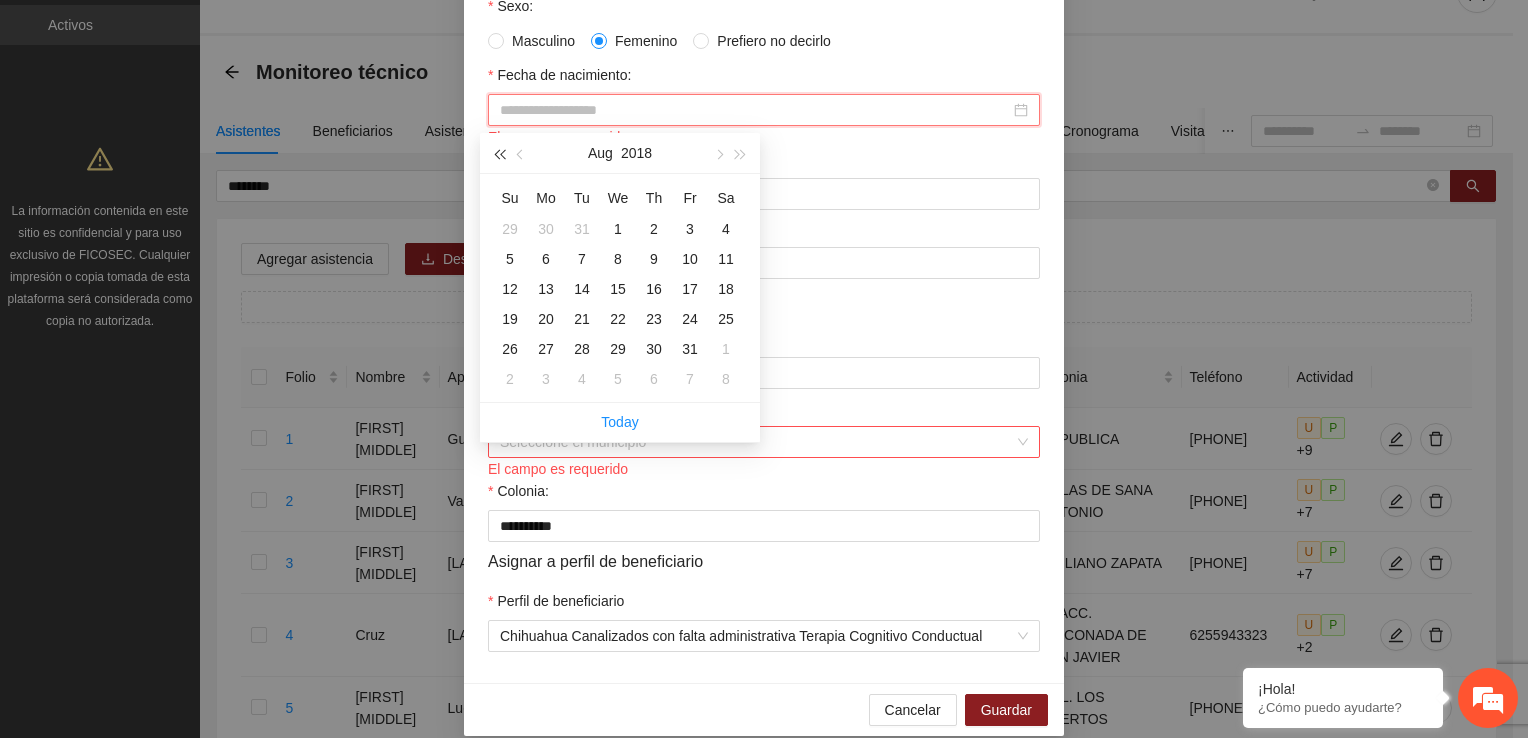 click at bounding box center [499, 153] 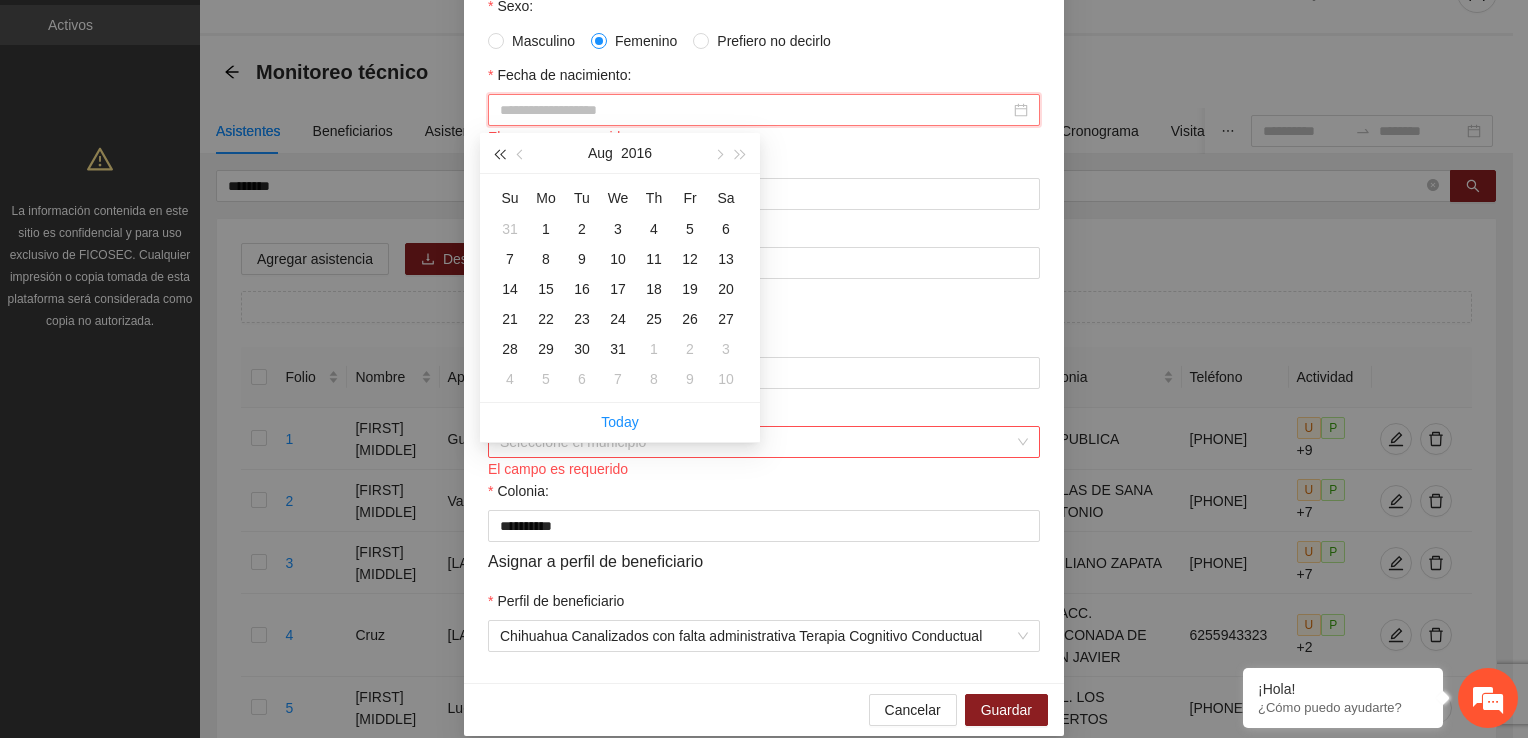click at bounding box center (499, 153) 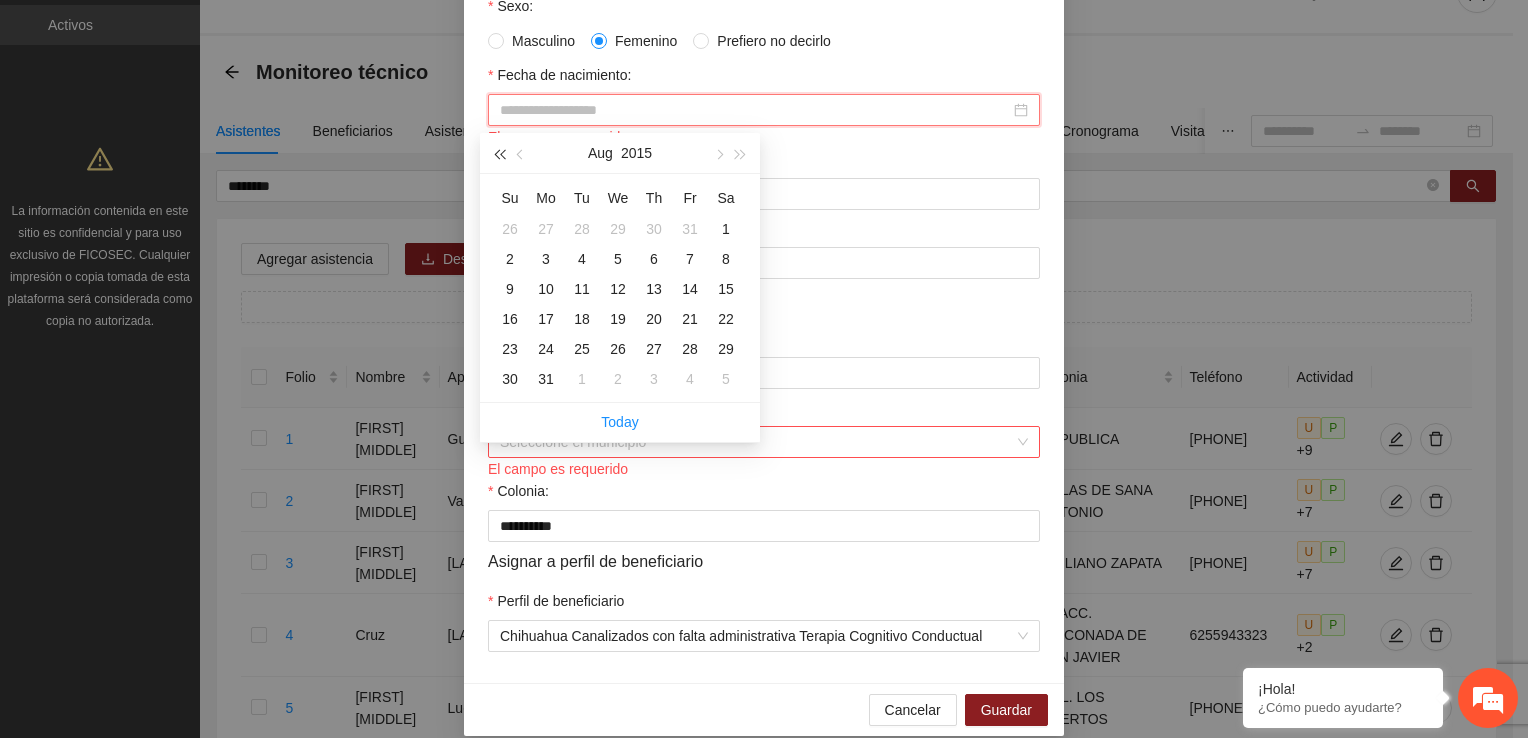 click at bounding box center [499, 153] 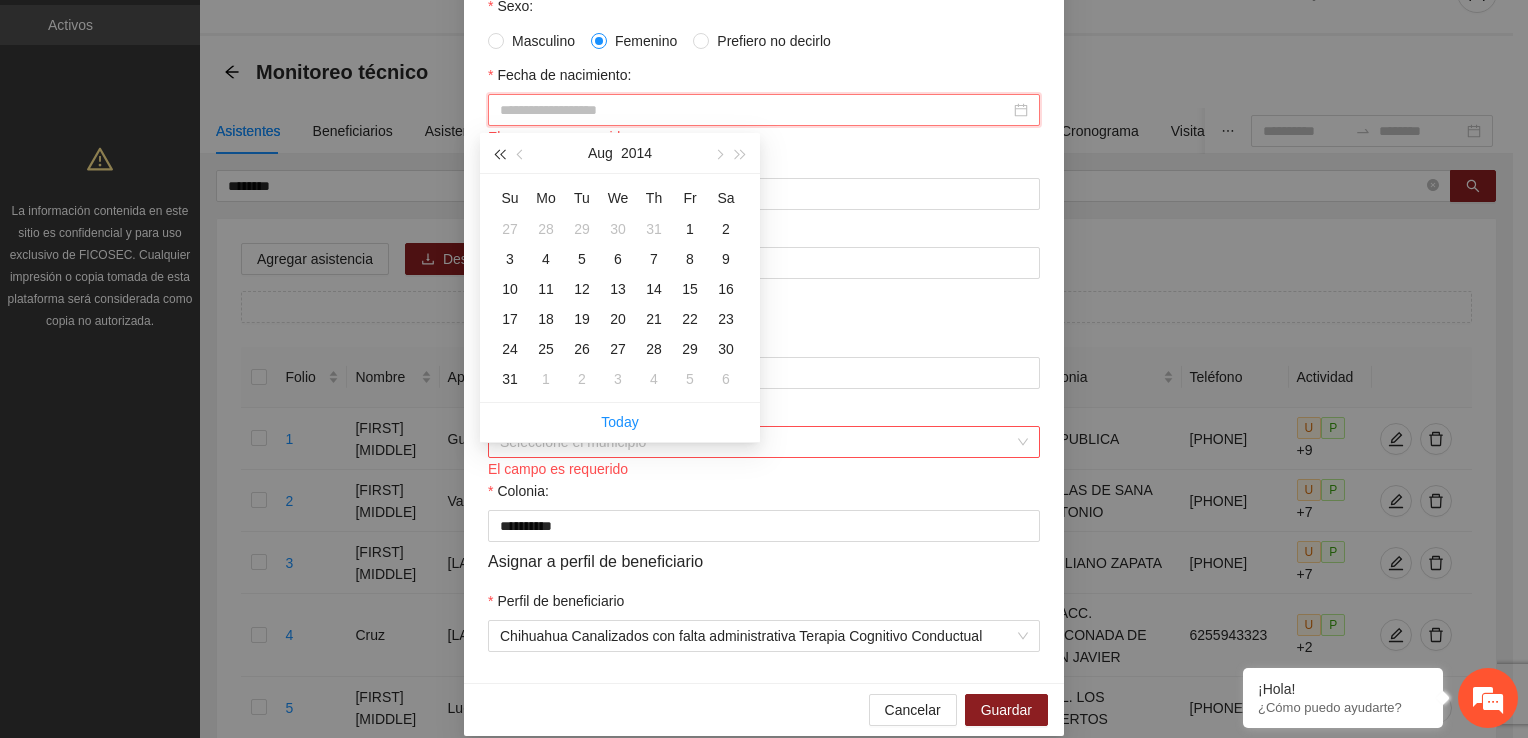 click at bounding box center [499, 153] 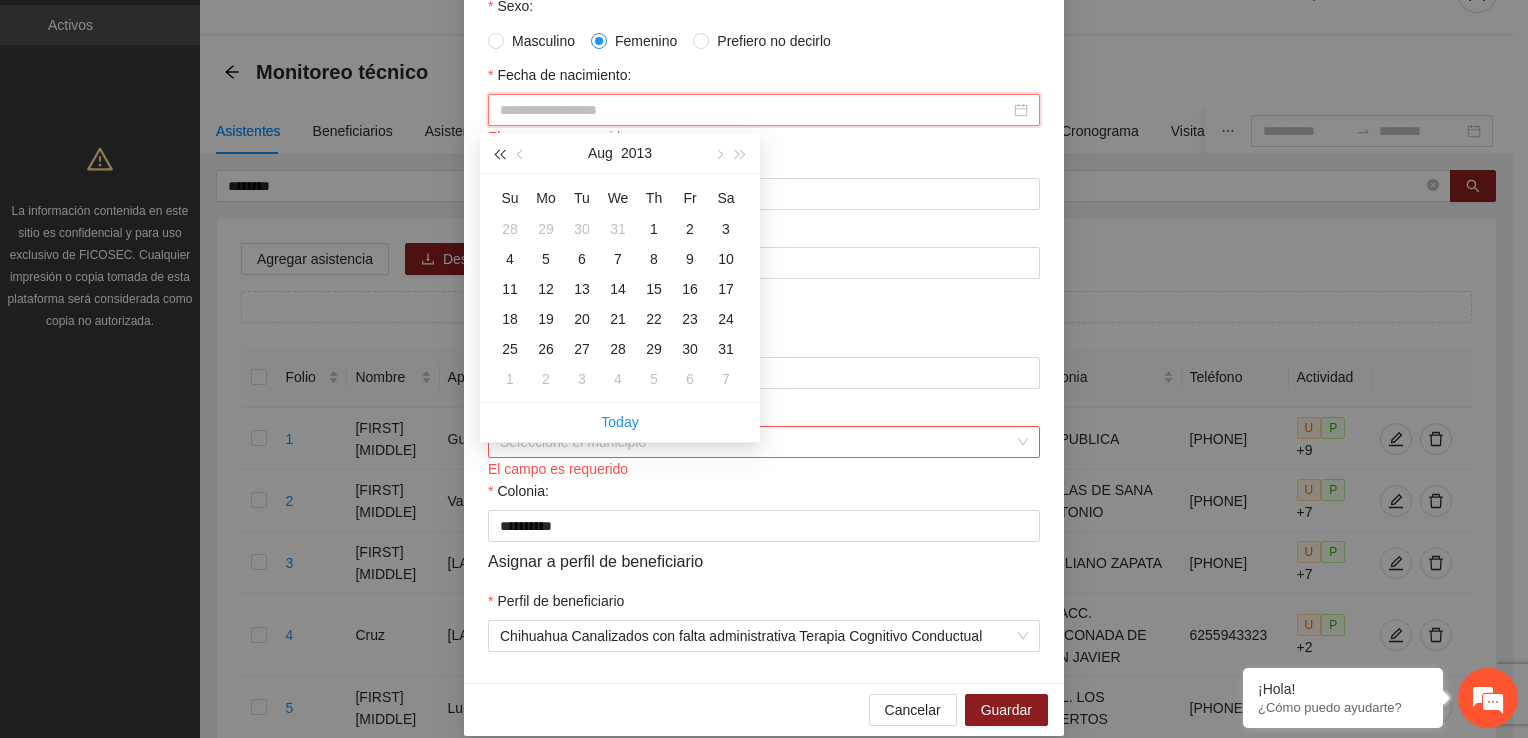 click at bounding box center [499, 153] 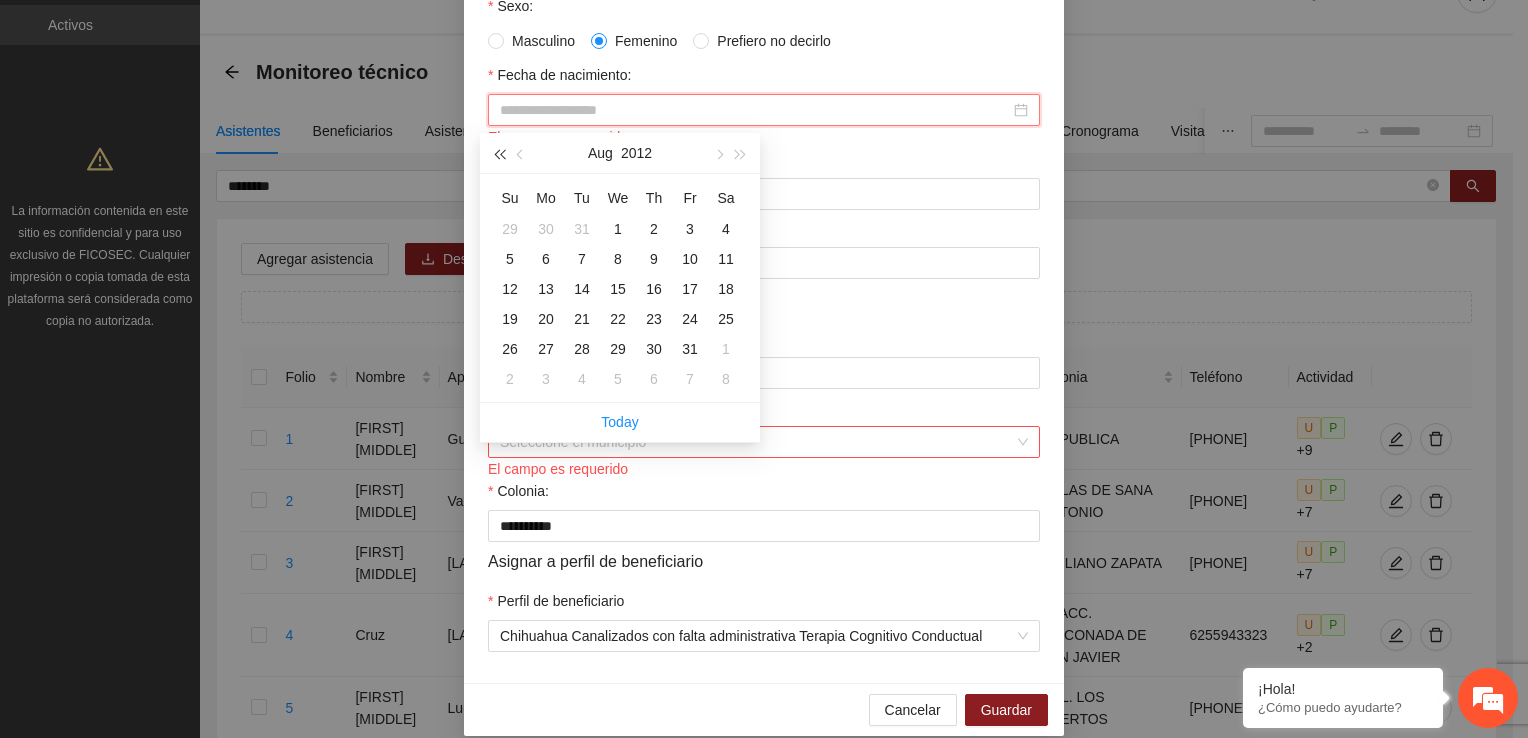 click at bounding box center (499, 153) 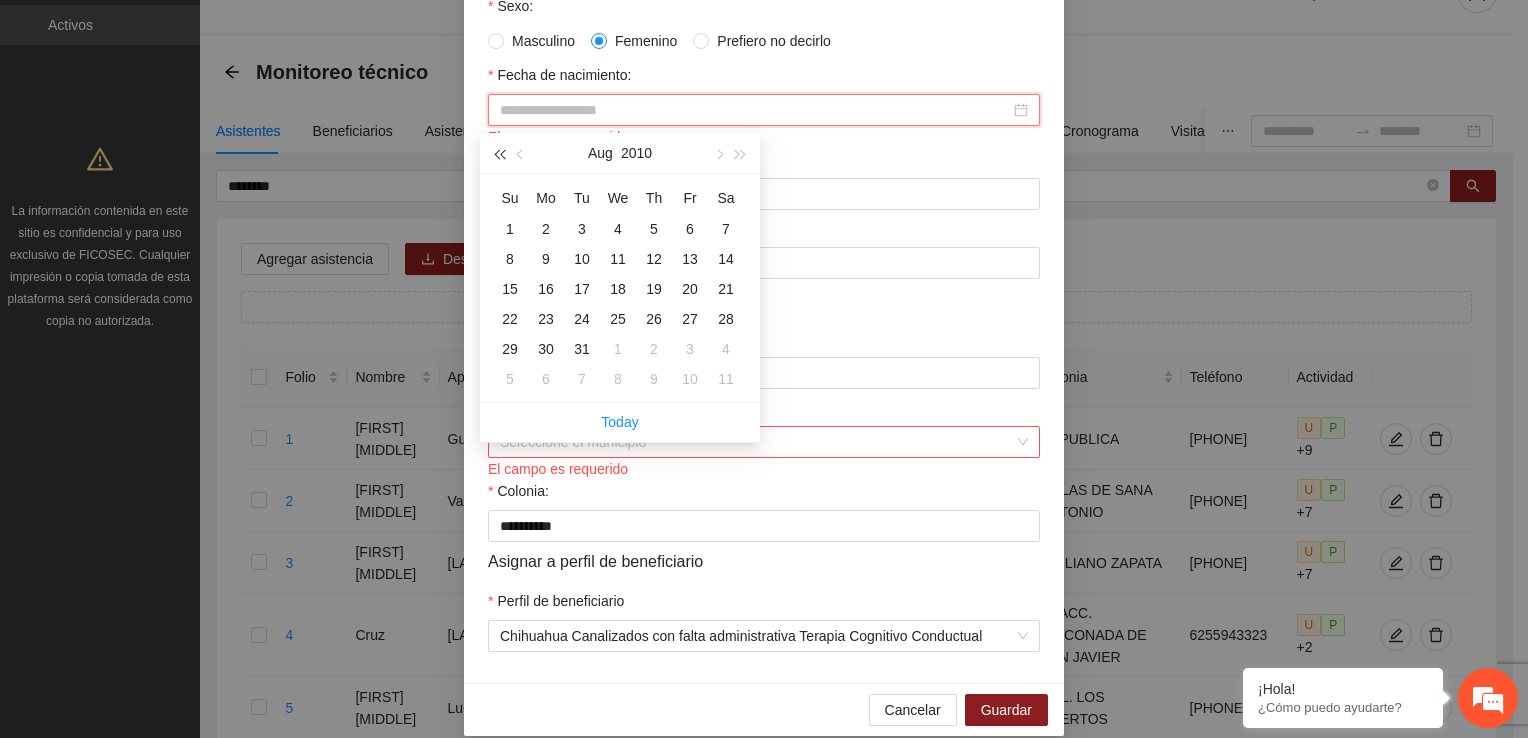 click at bounding box center [499, 153] 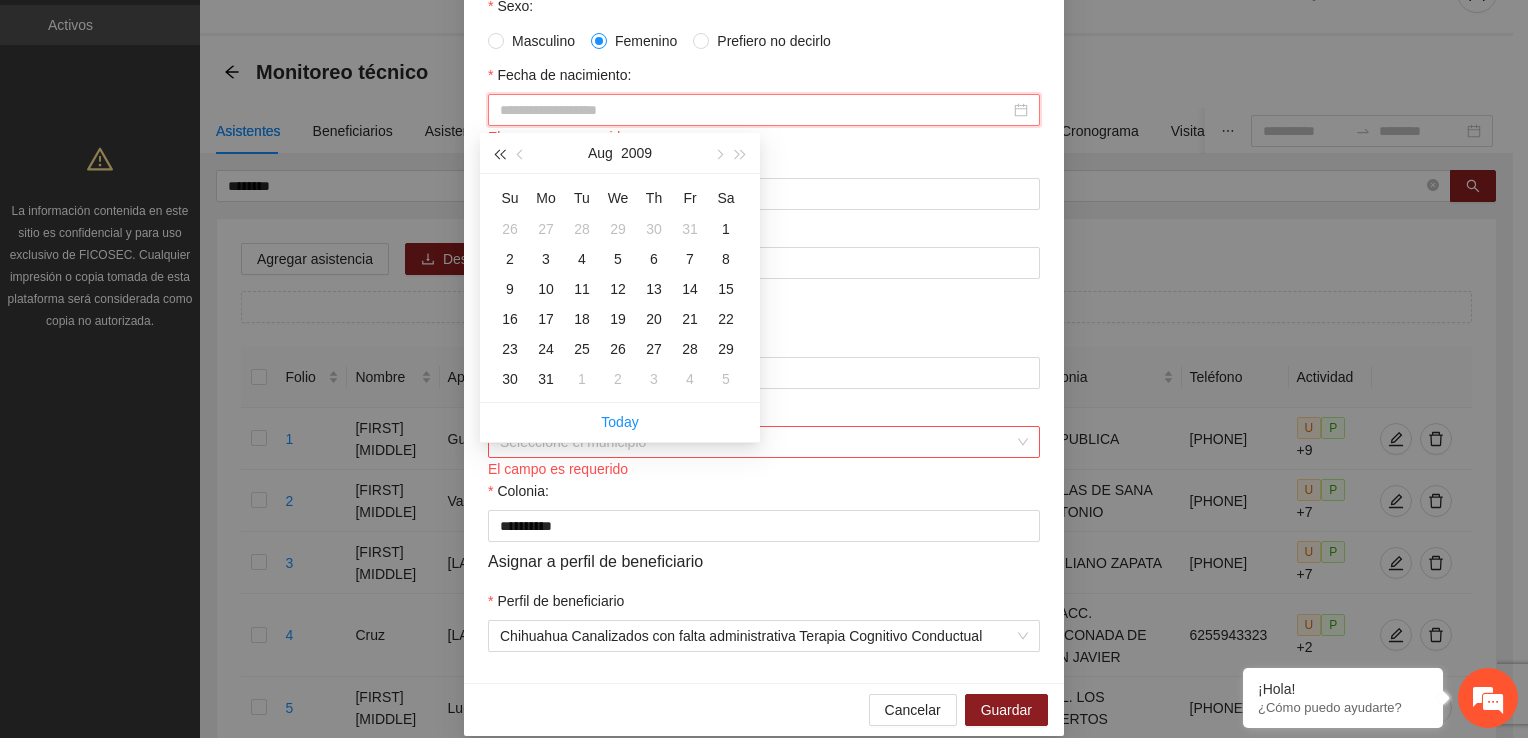 click at bounding box center [499, 153] 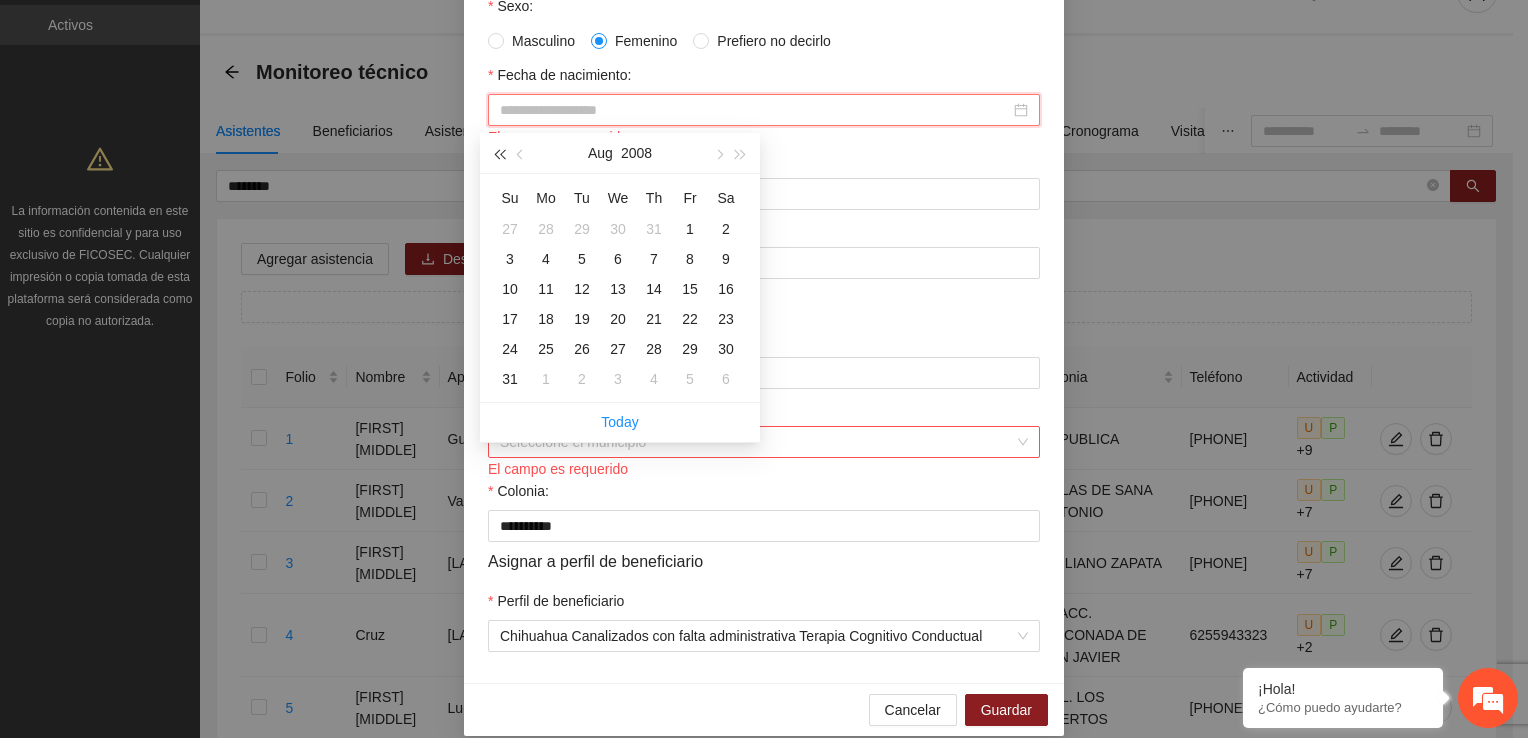 click at bounding box center (499, 153) 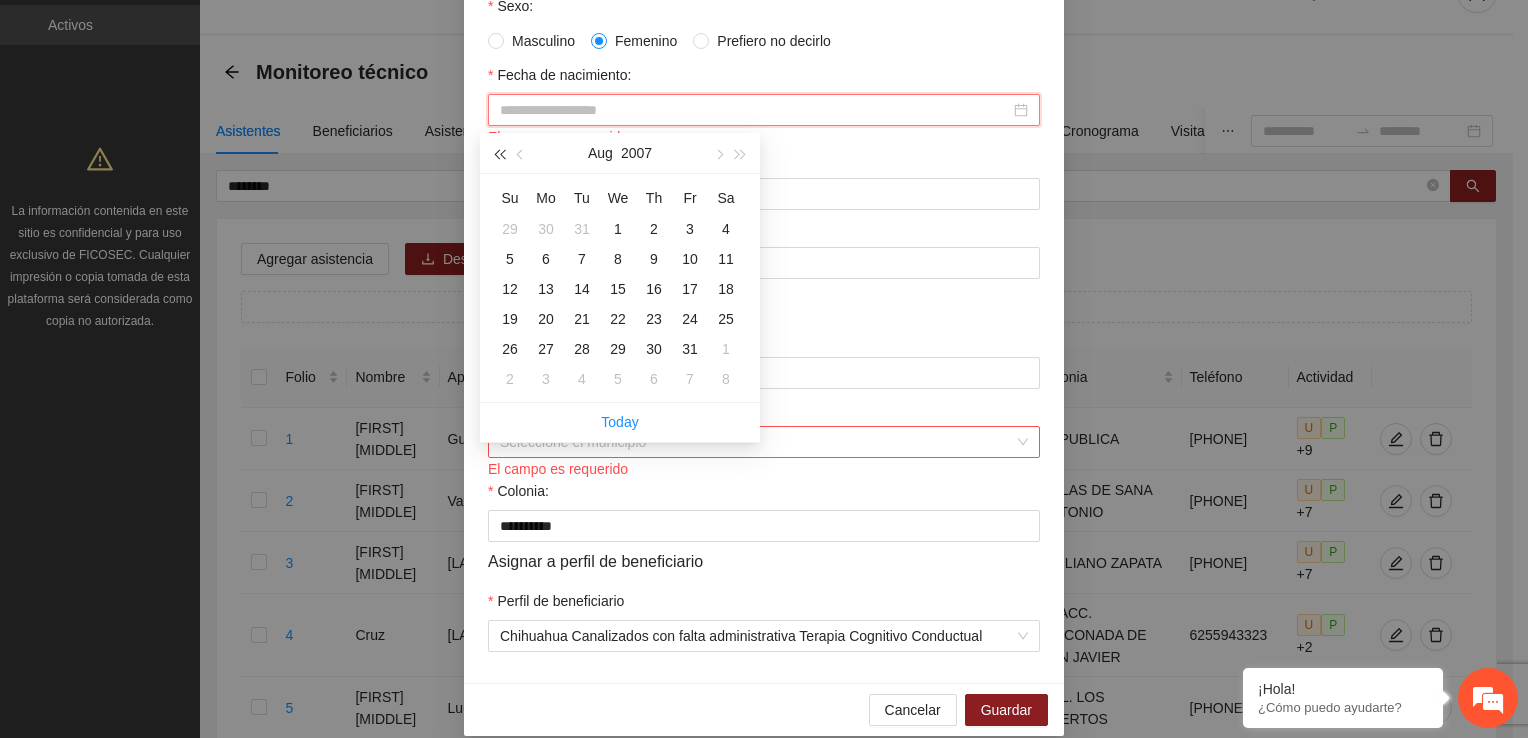 click at bounding box center (499, 153) 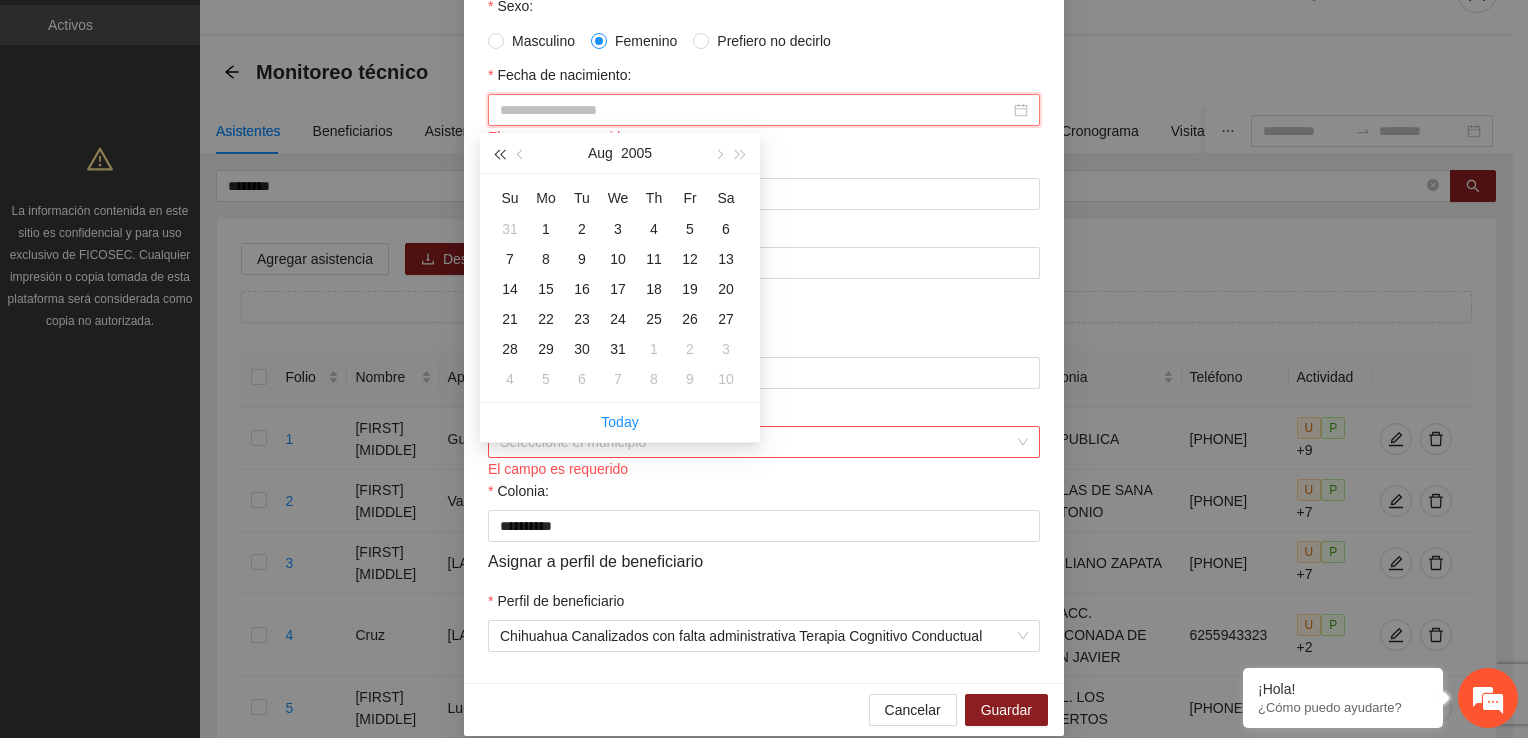 click at bounding box center (499, 153) 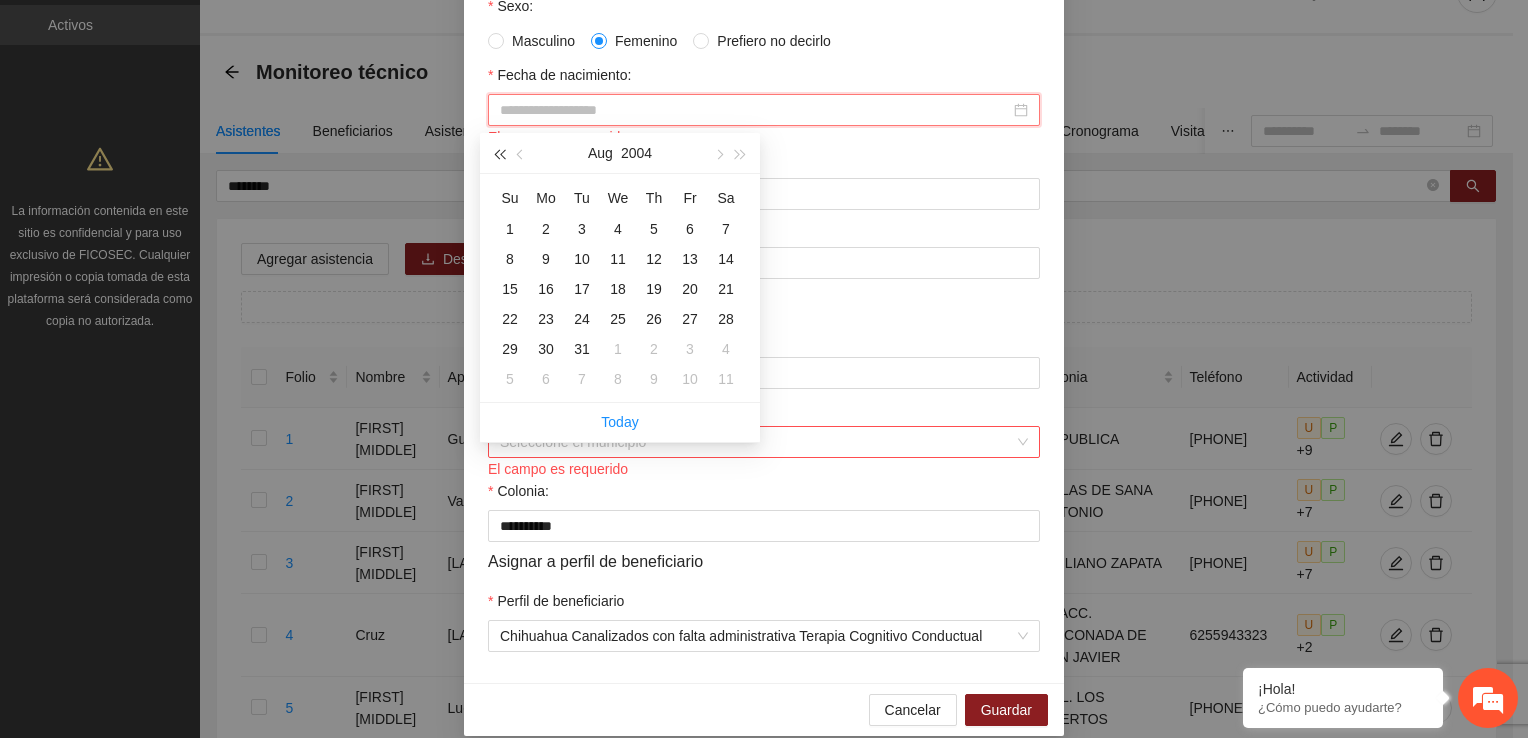 click at bounding box center (499, 153) 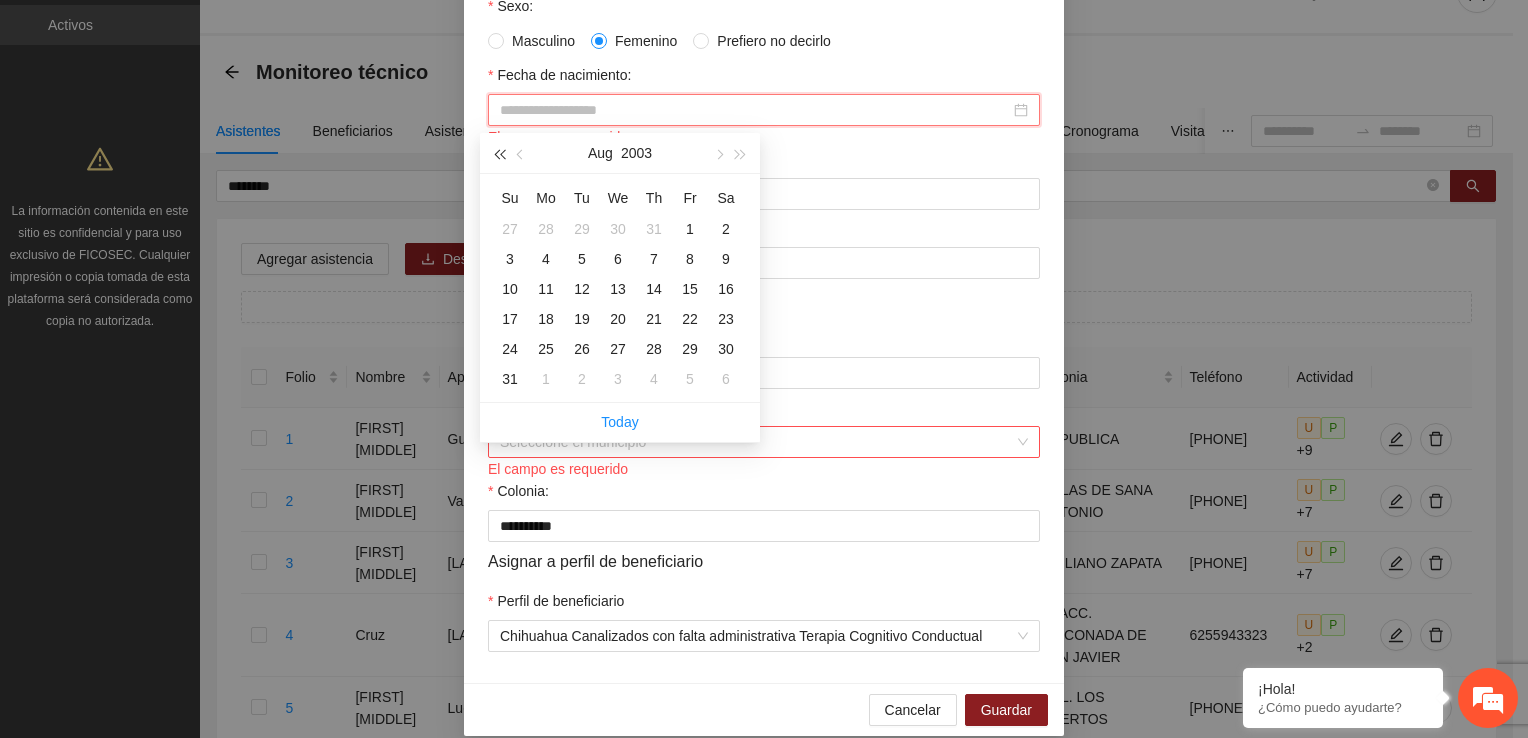 click at bounding box center [499, 153] 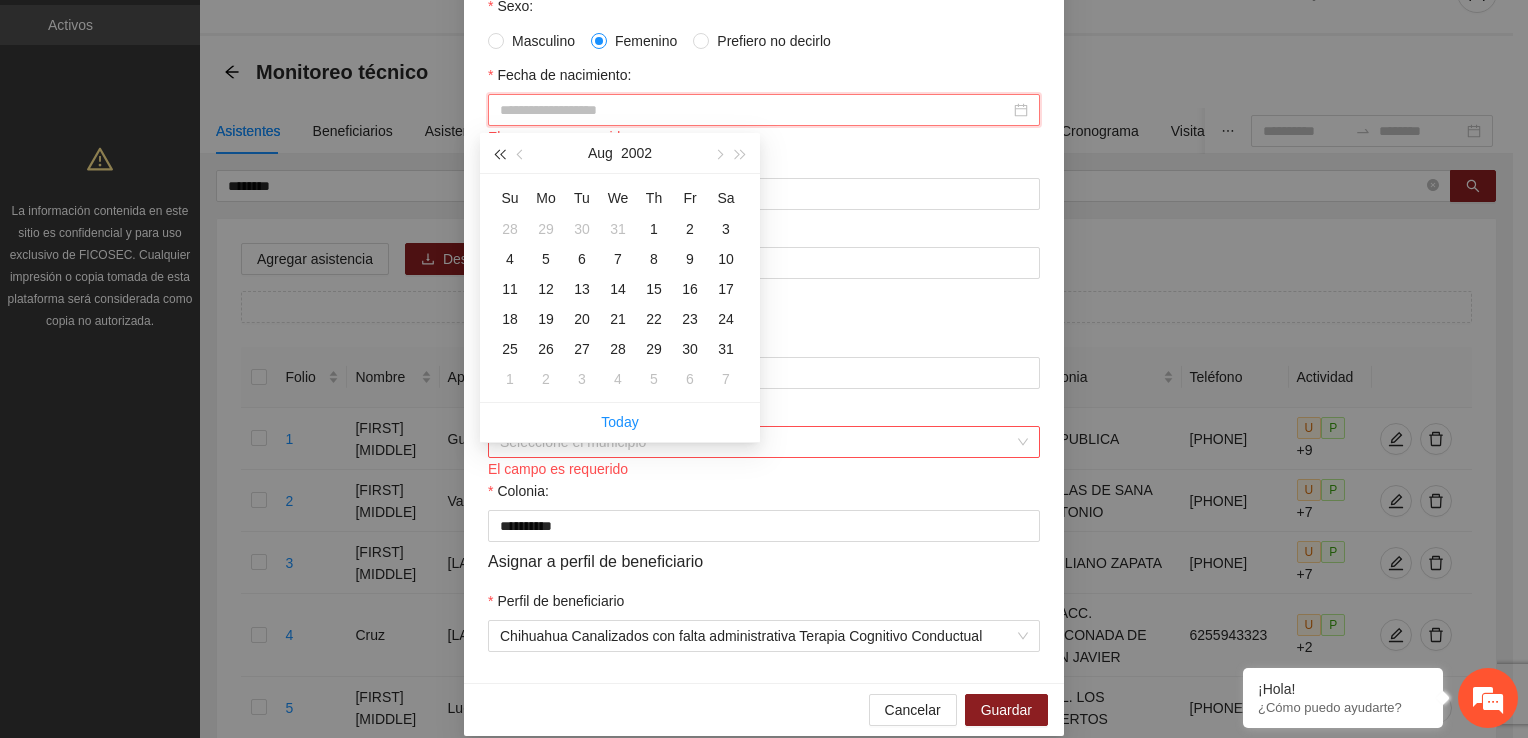 click at bounding box center (499, 153) 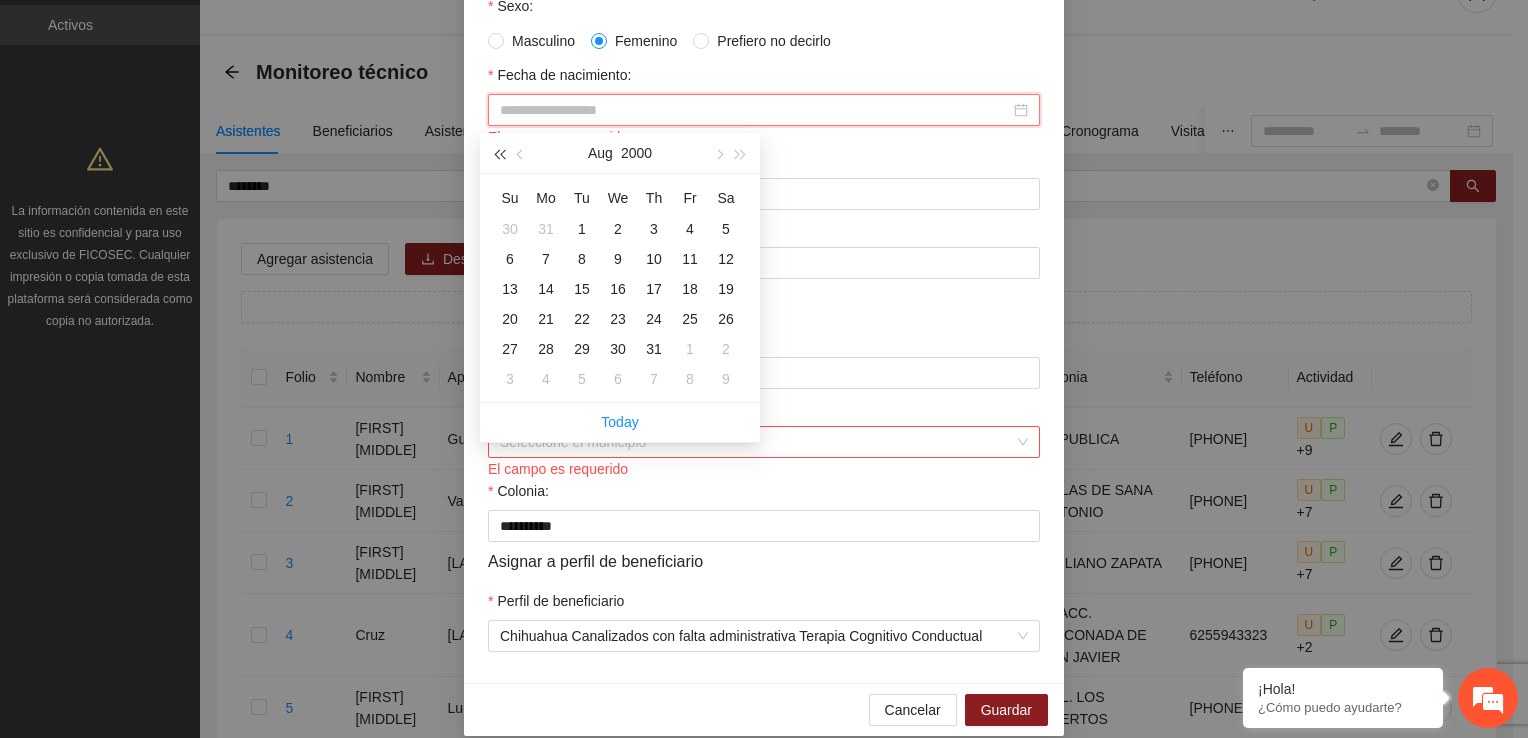click at bounding box center [499, 153] 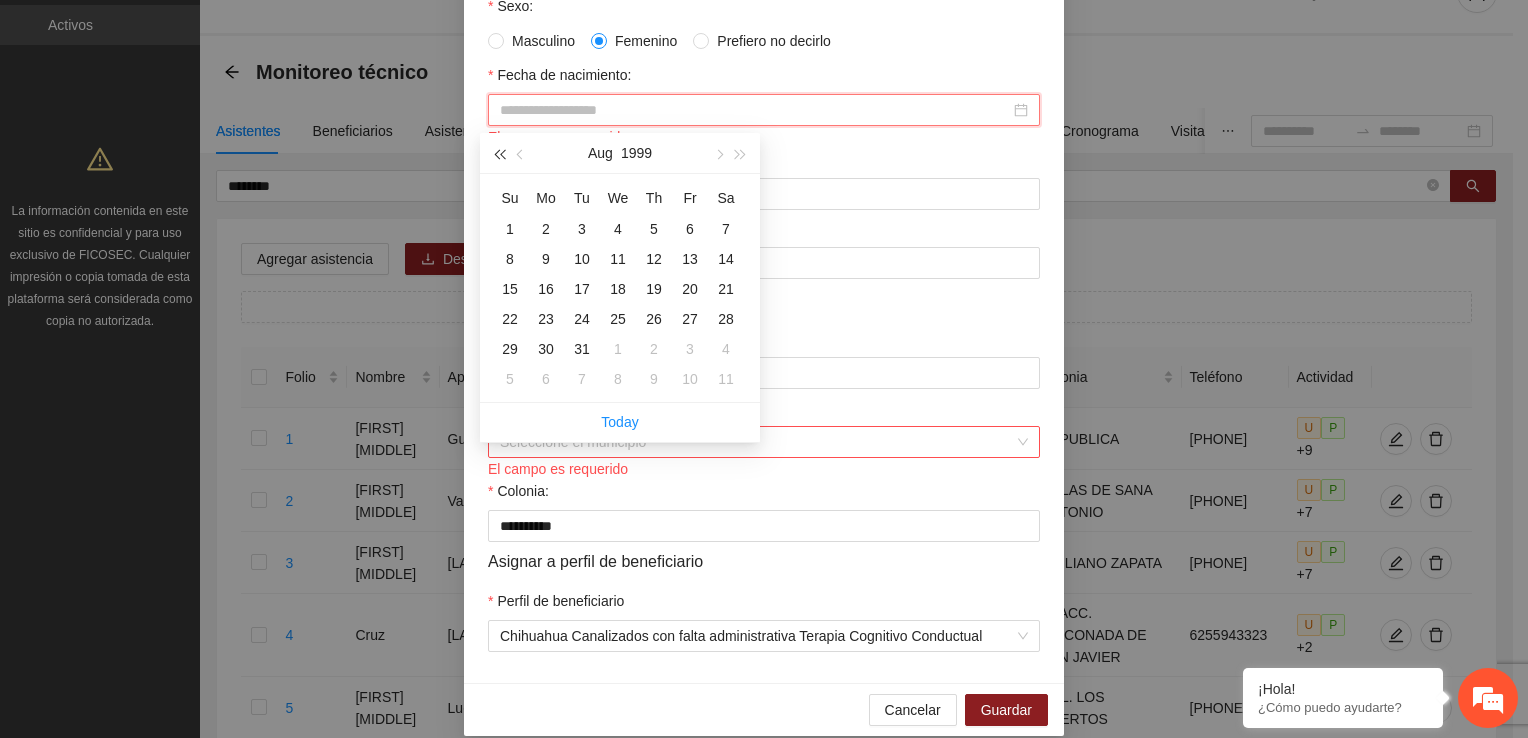 click at bounding box center [499, 153] 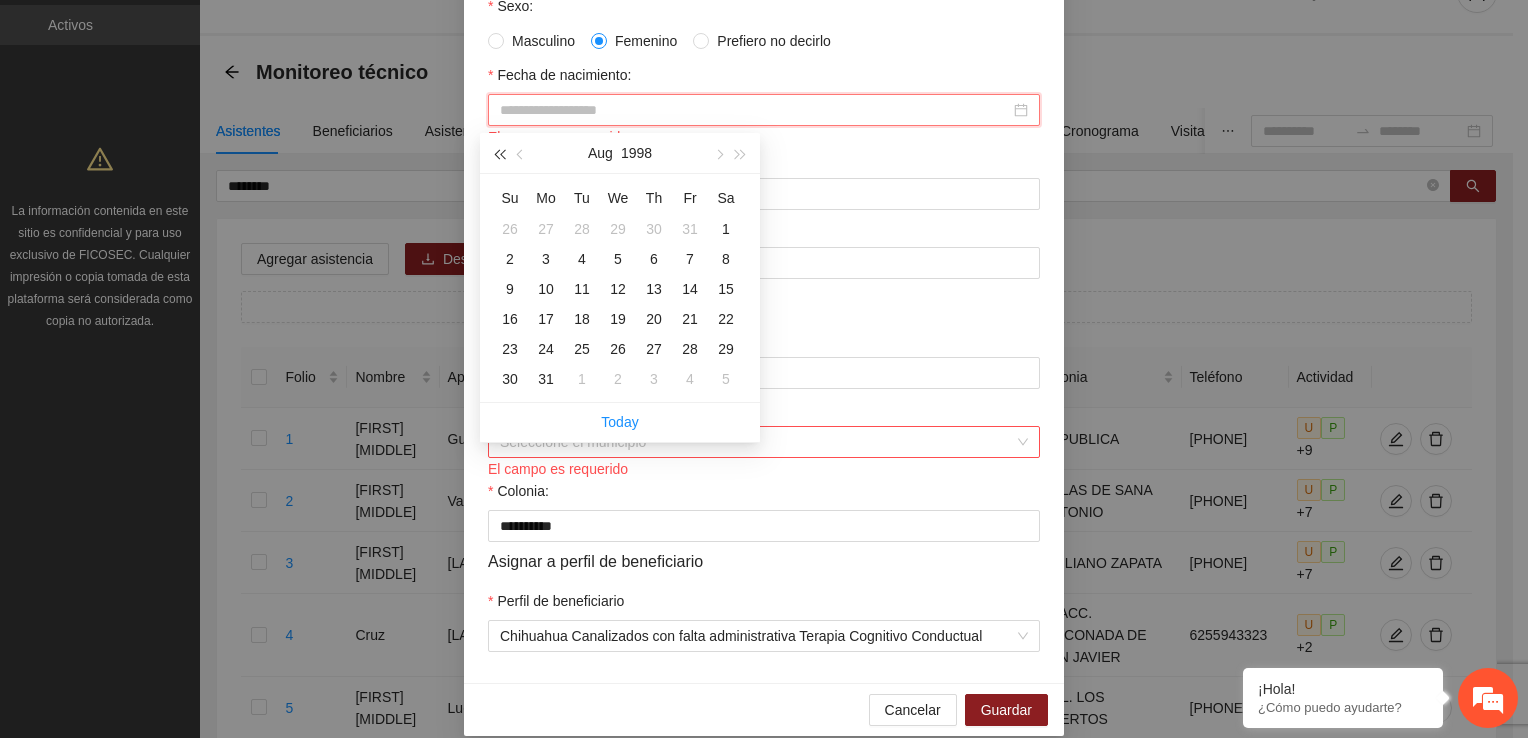 click at bounding box center [499, 153] 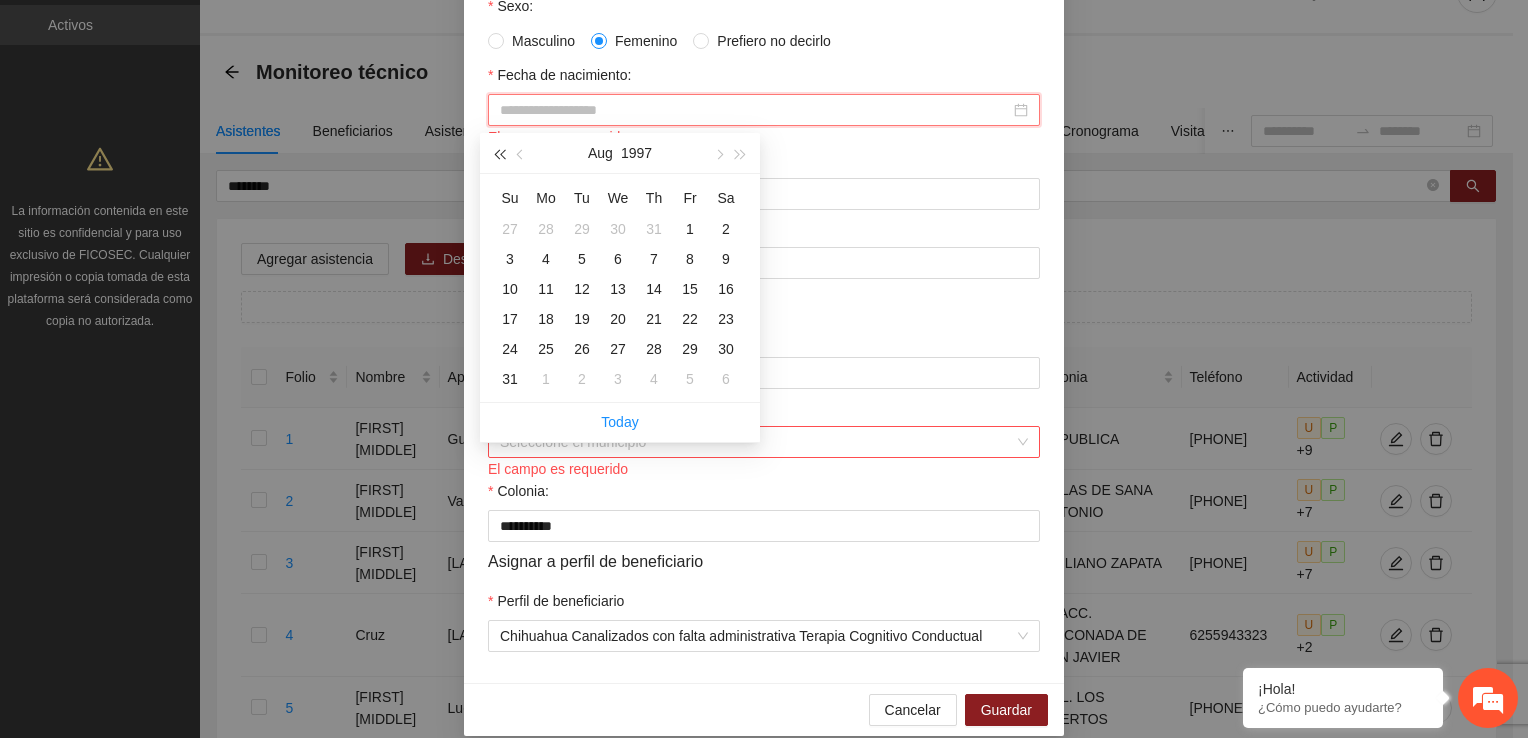 click at bounding box center [499, 153] 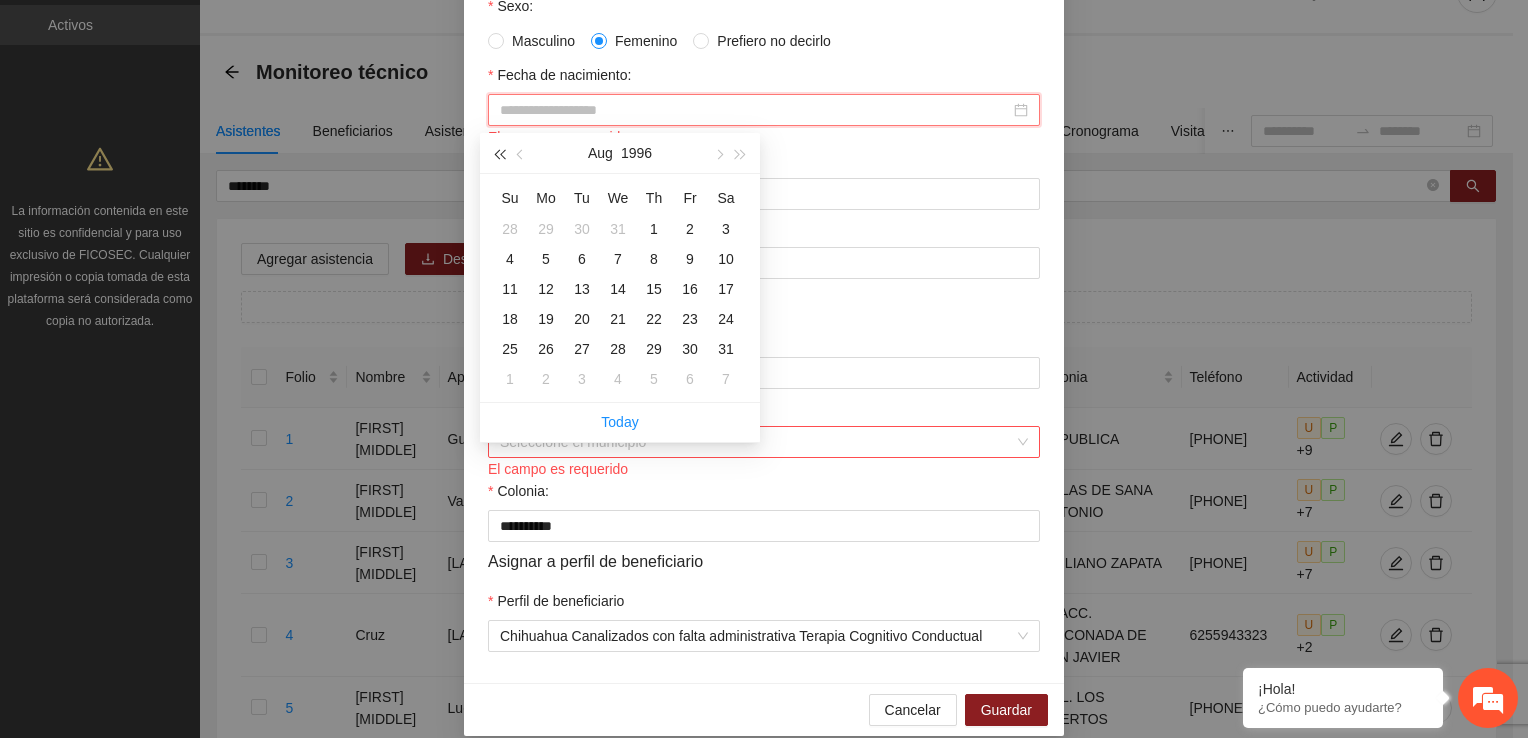 click at bounding box center [499, 153] 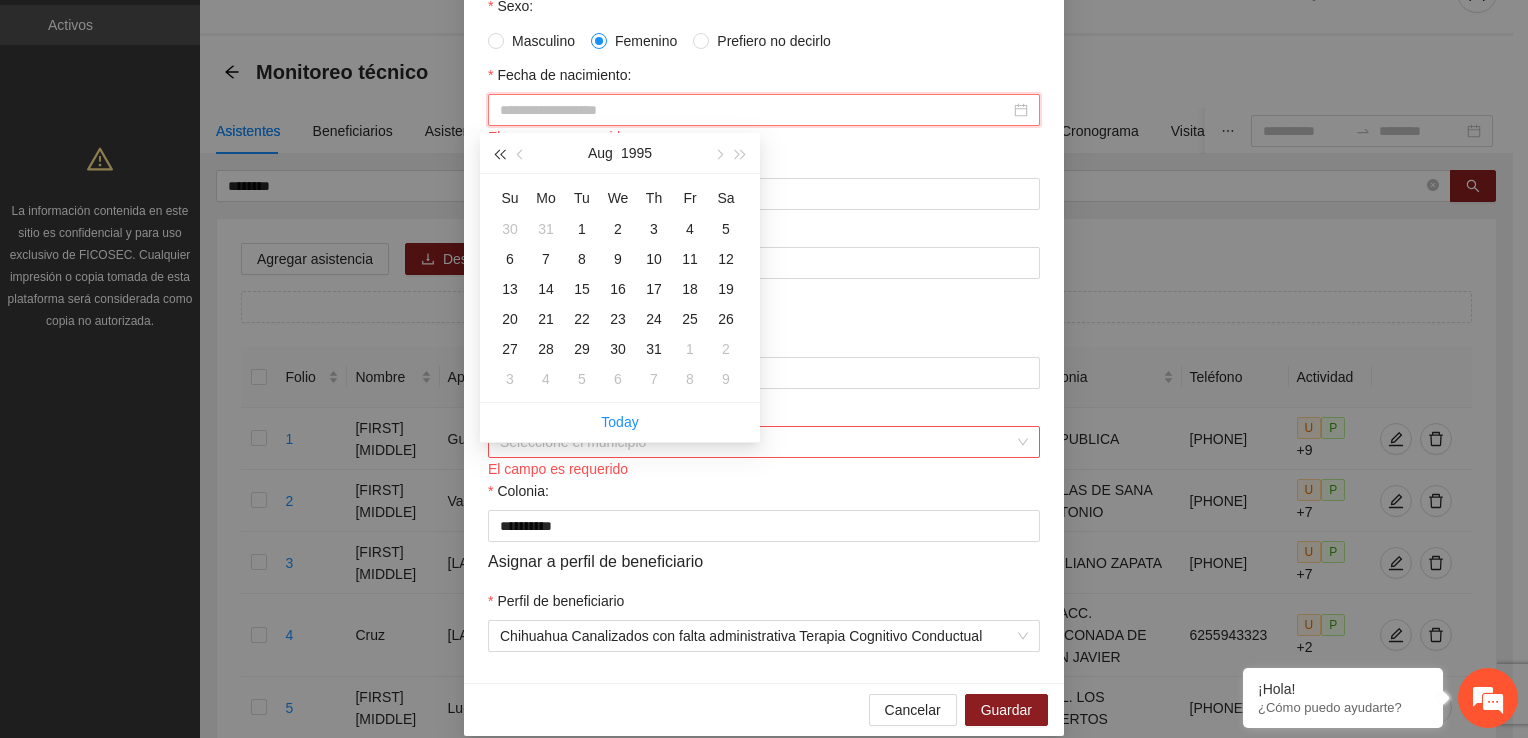 click at bounding box center [499, 153] 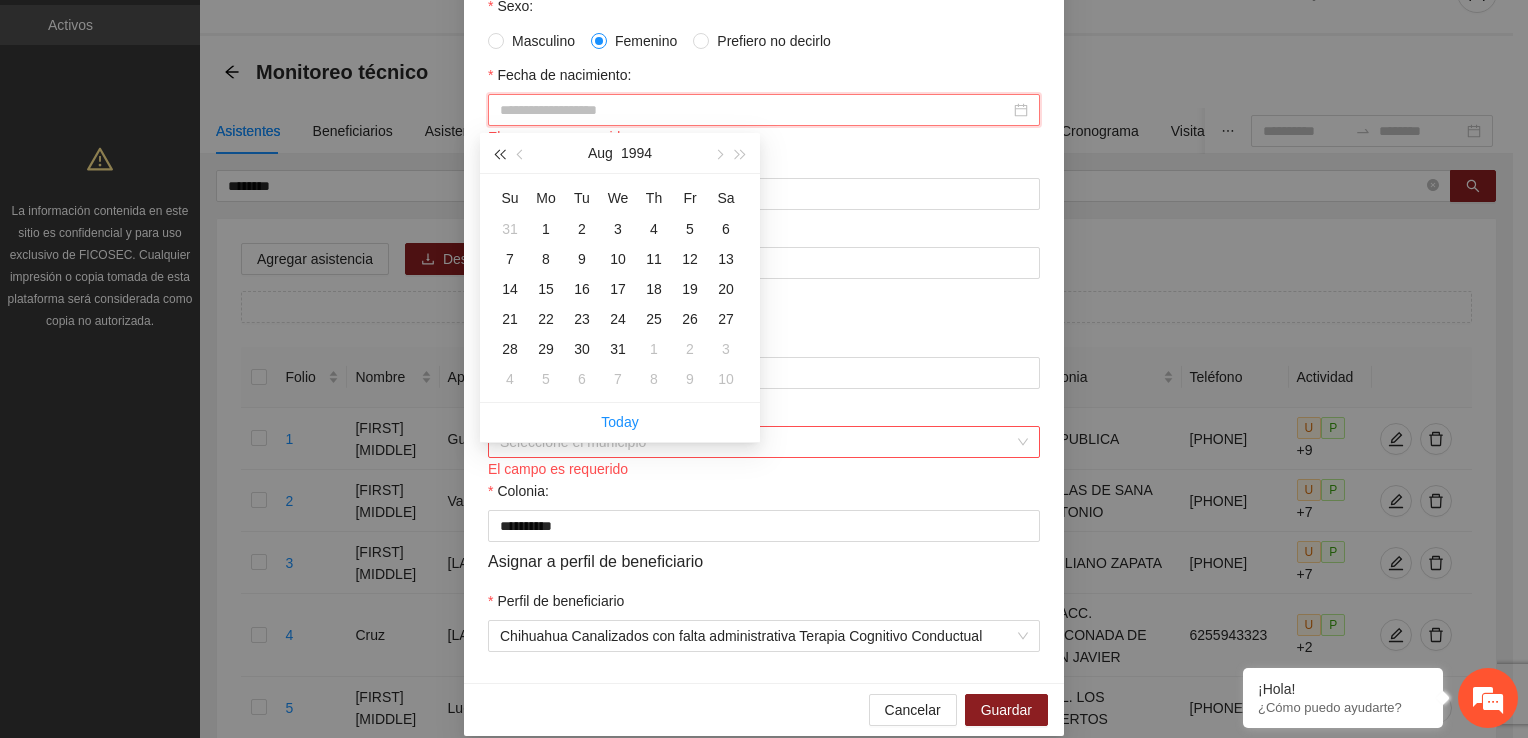 click at bounding box center (499, 153) 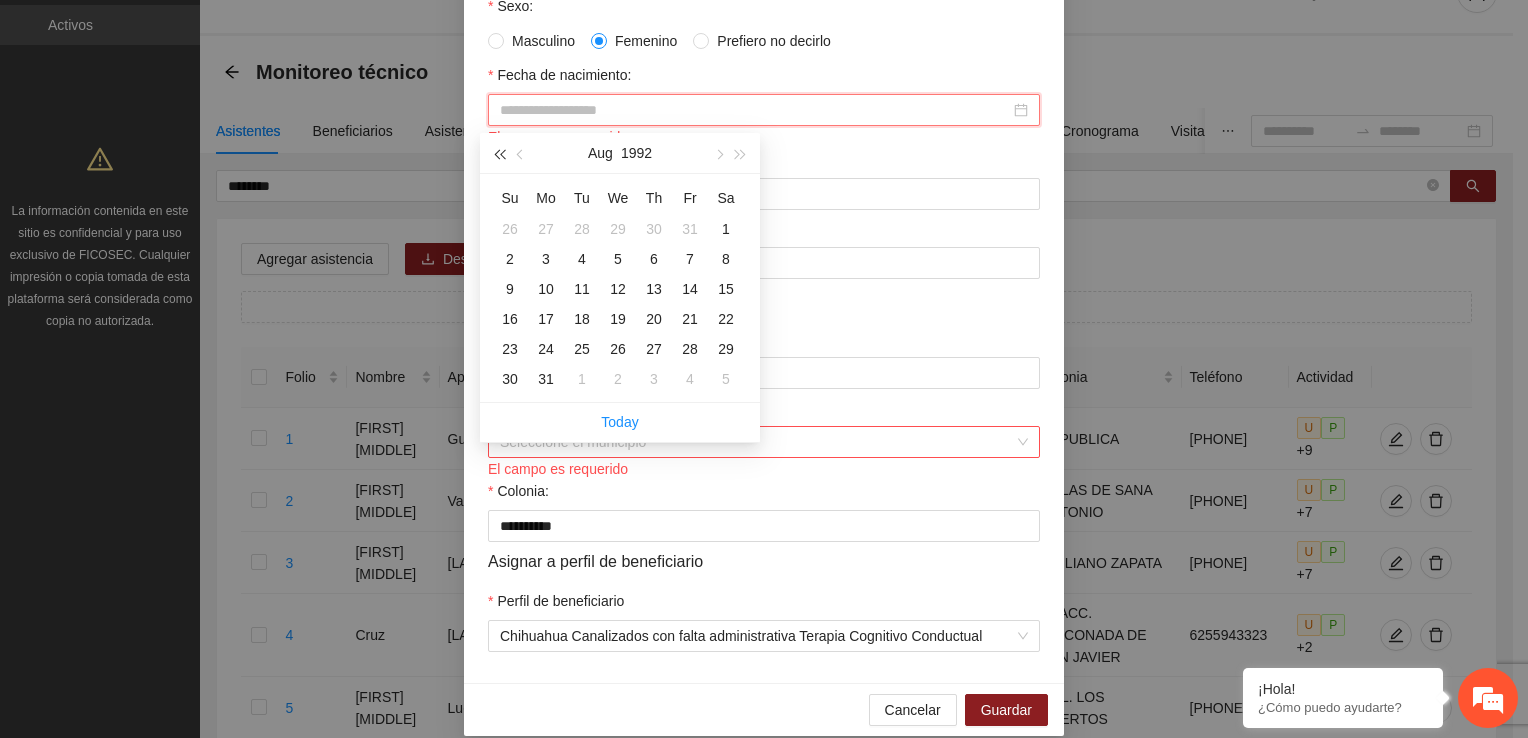 click at bounding box center (499, 153) 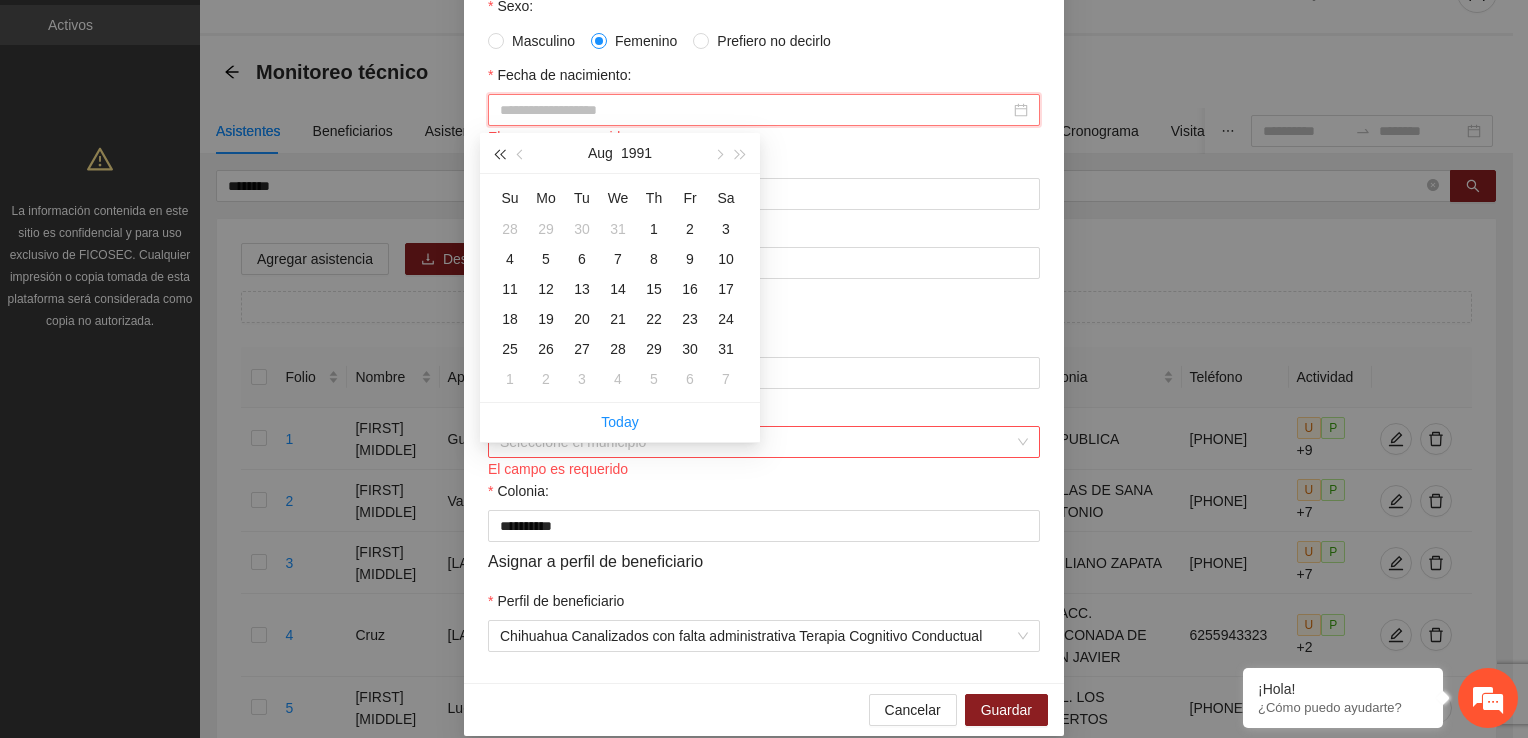 click at bounding box center [499, 153] 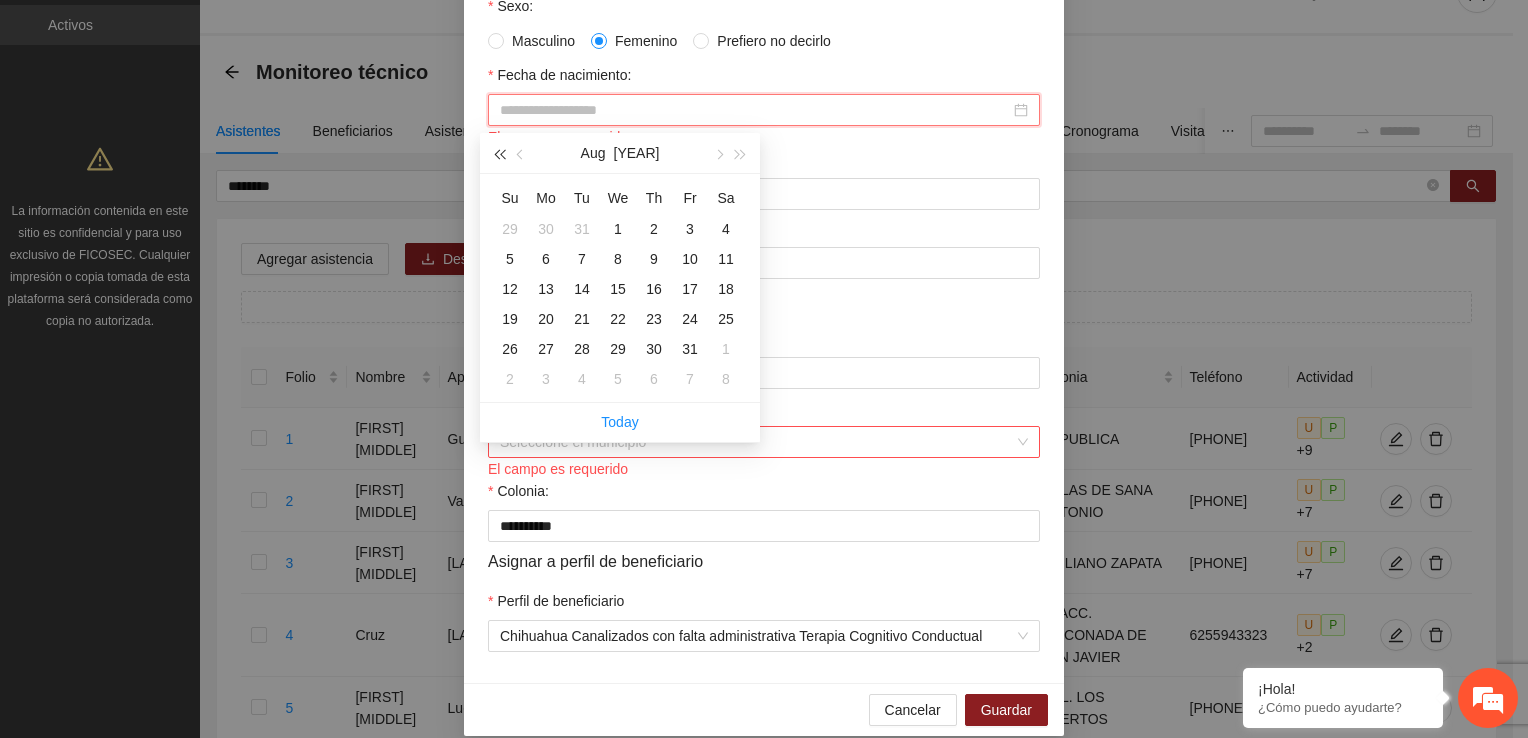 click at bounding box center [499, 153] 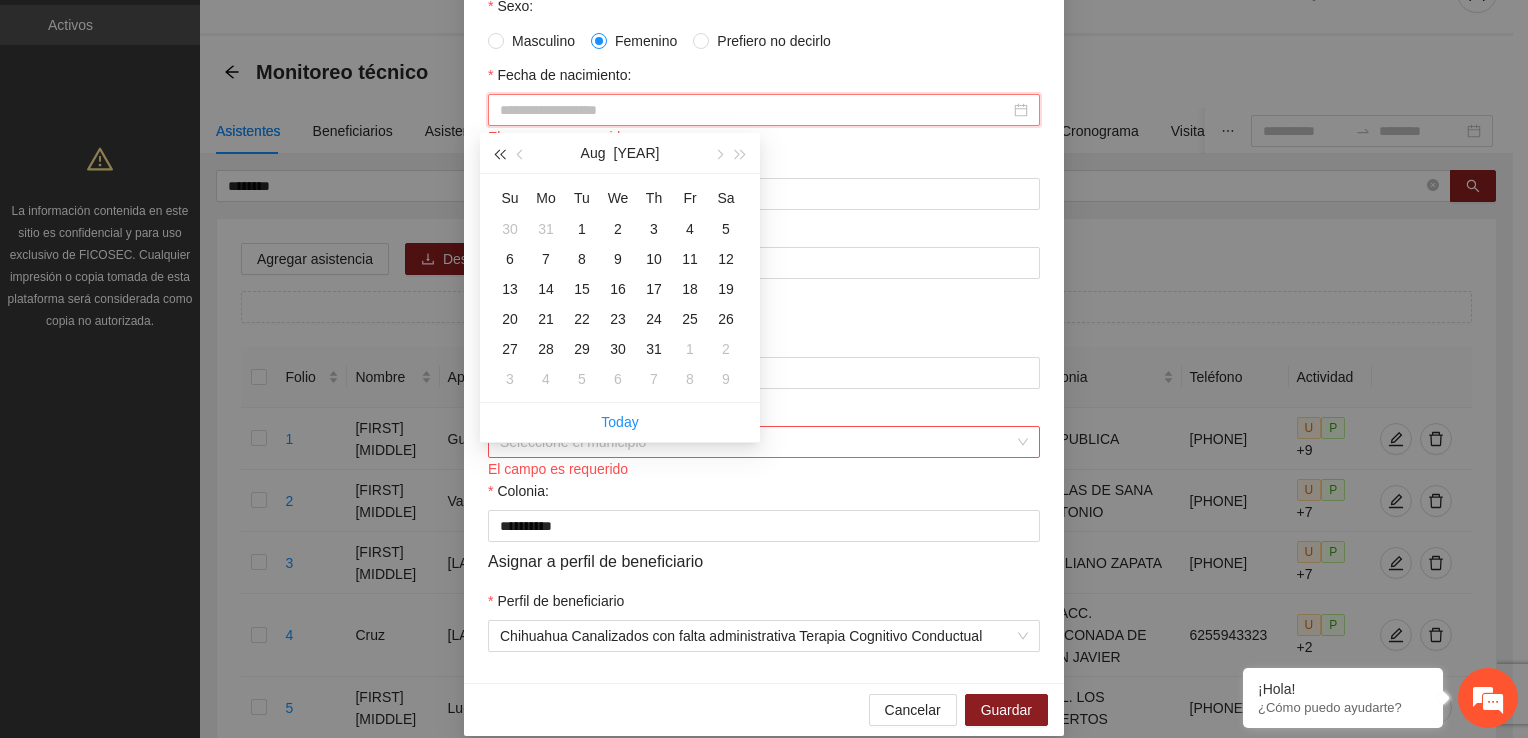 click at bounding box center (499, 153) 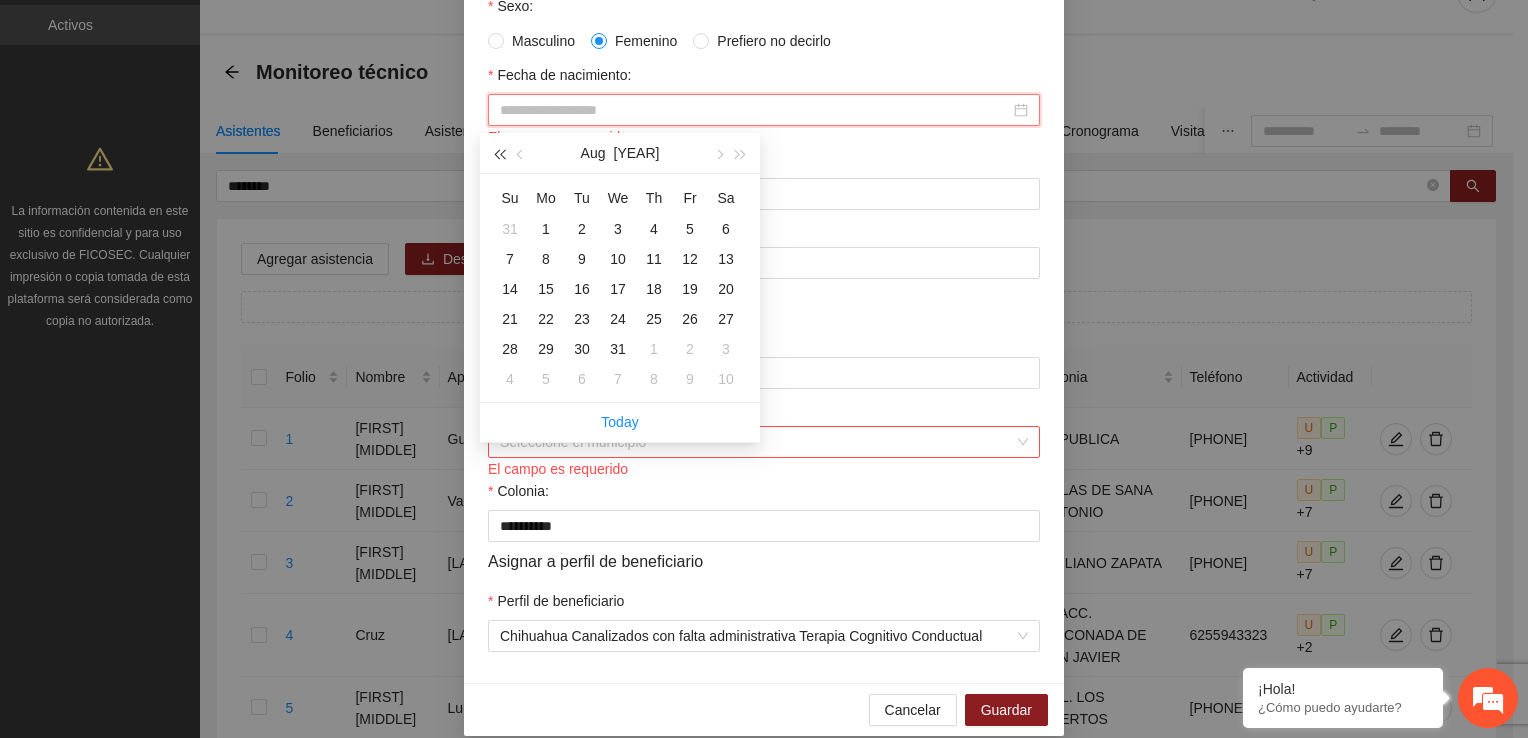 click at bounding box center [499, 153] 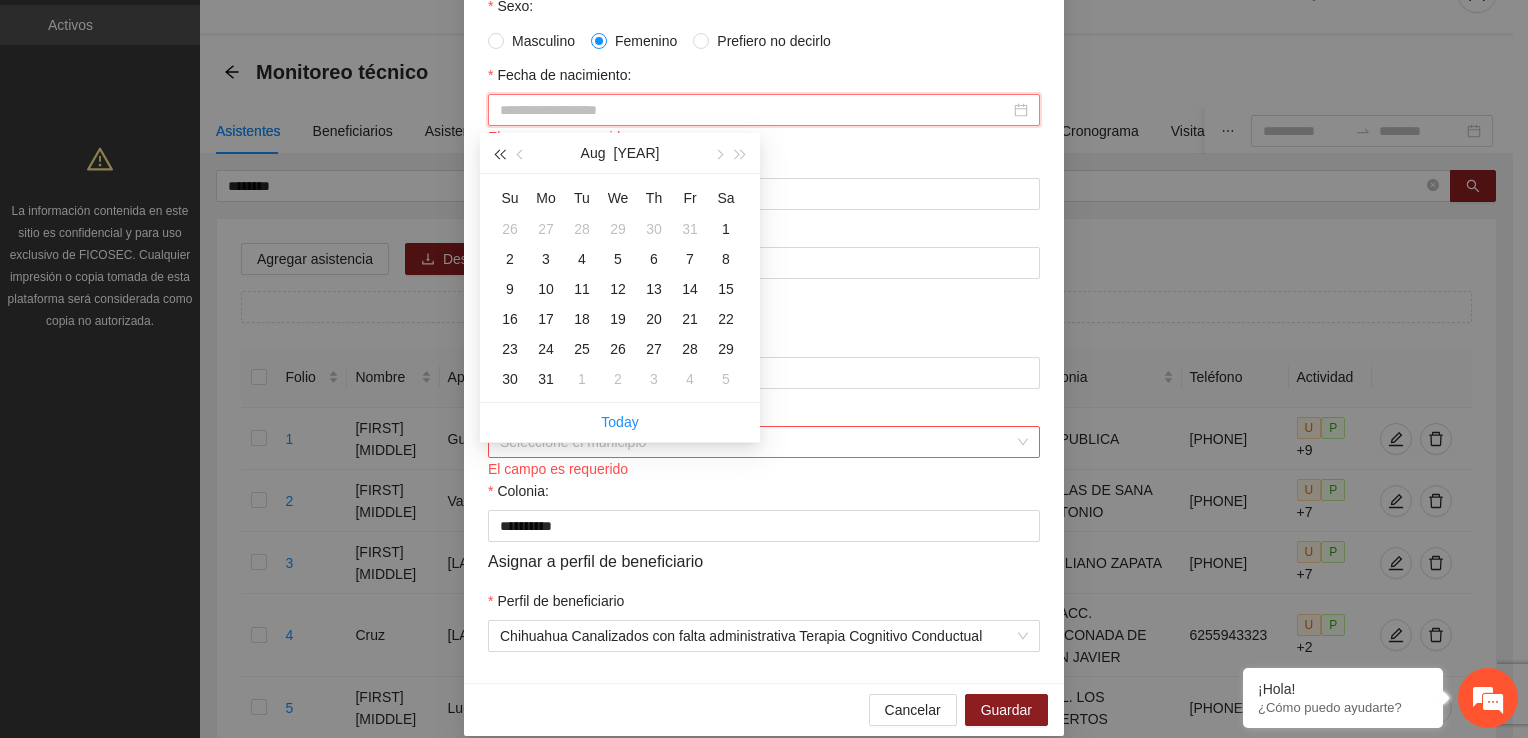 click at bounding box center (499, 153) 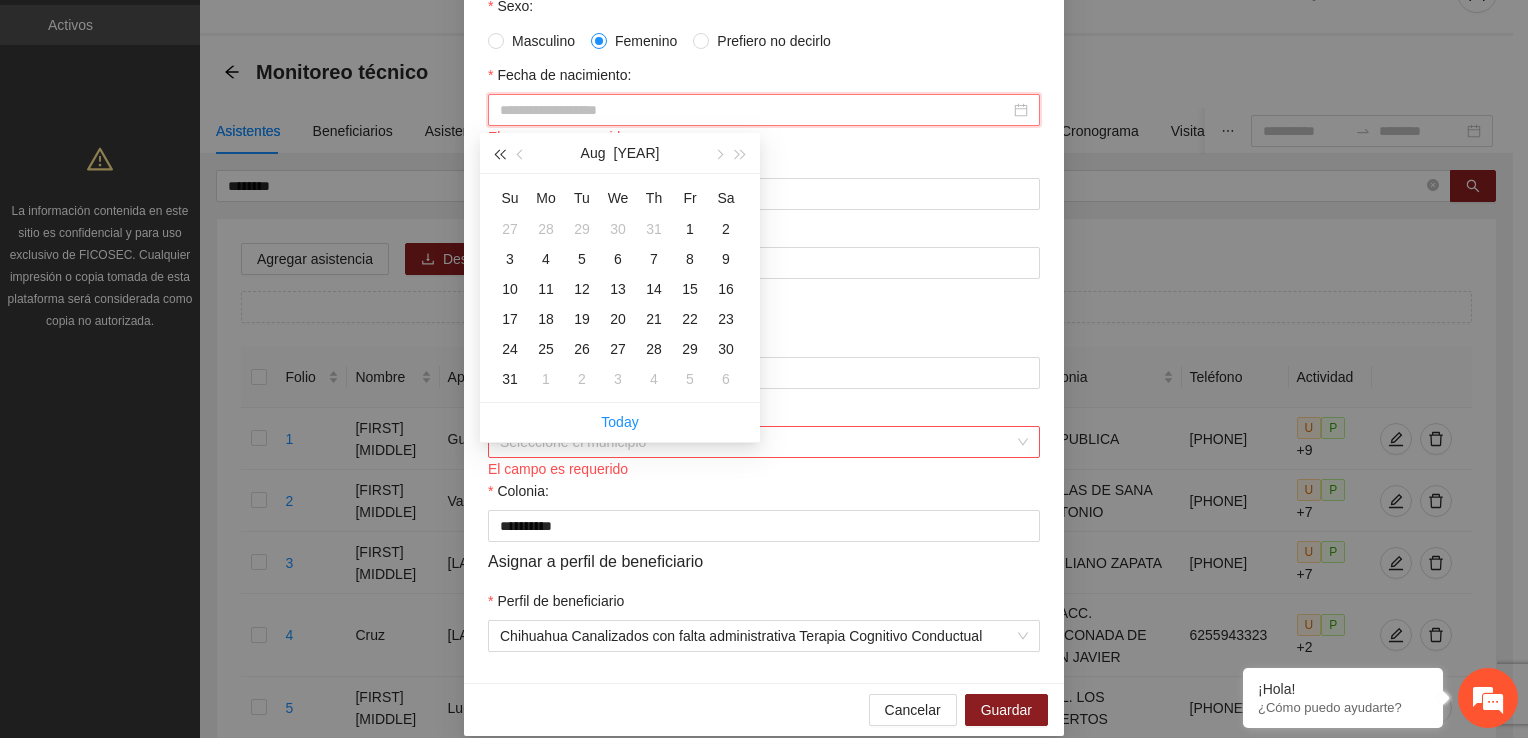 click at bounding box center (499, 153) 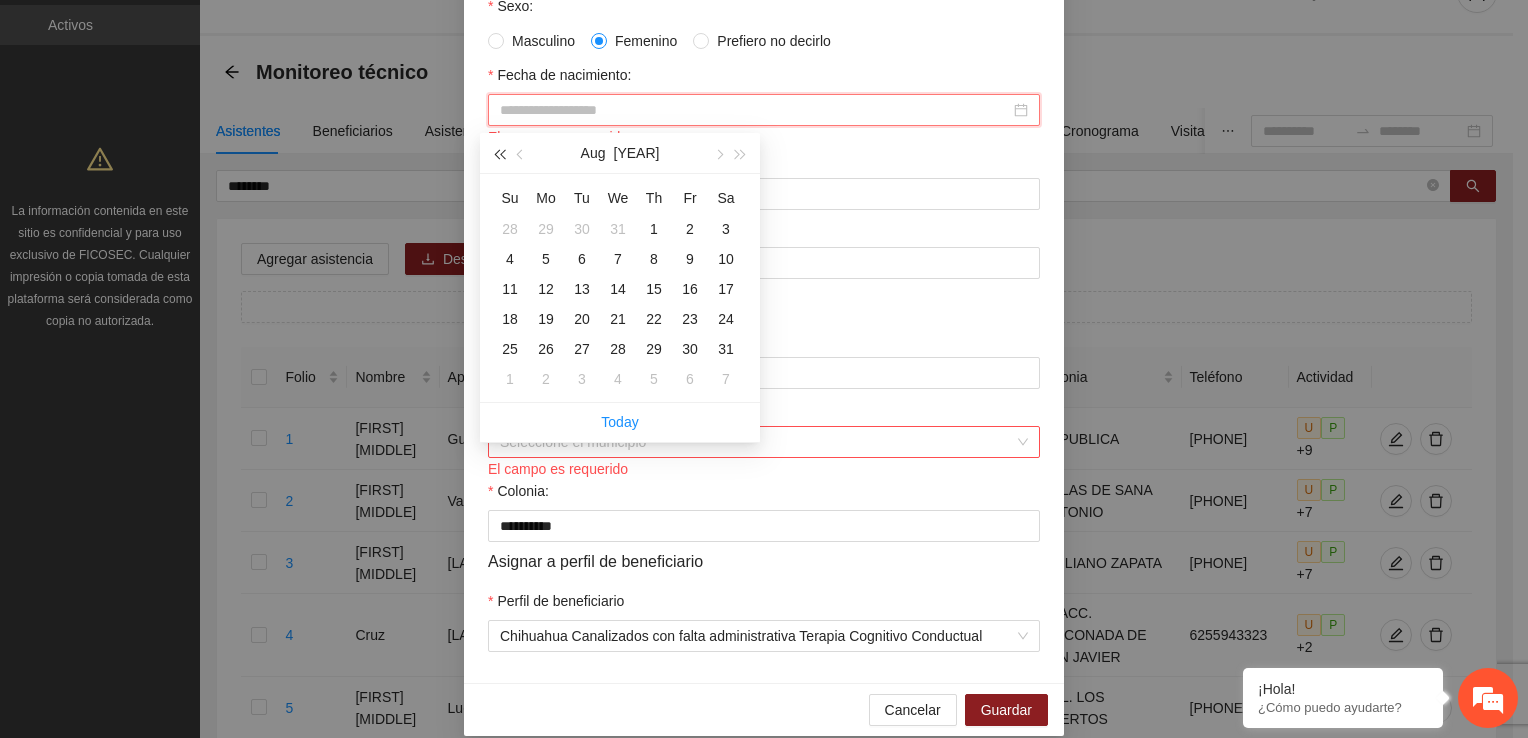 click at bounding box center [499, 153] 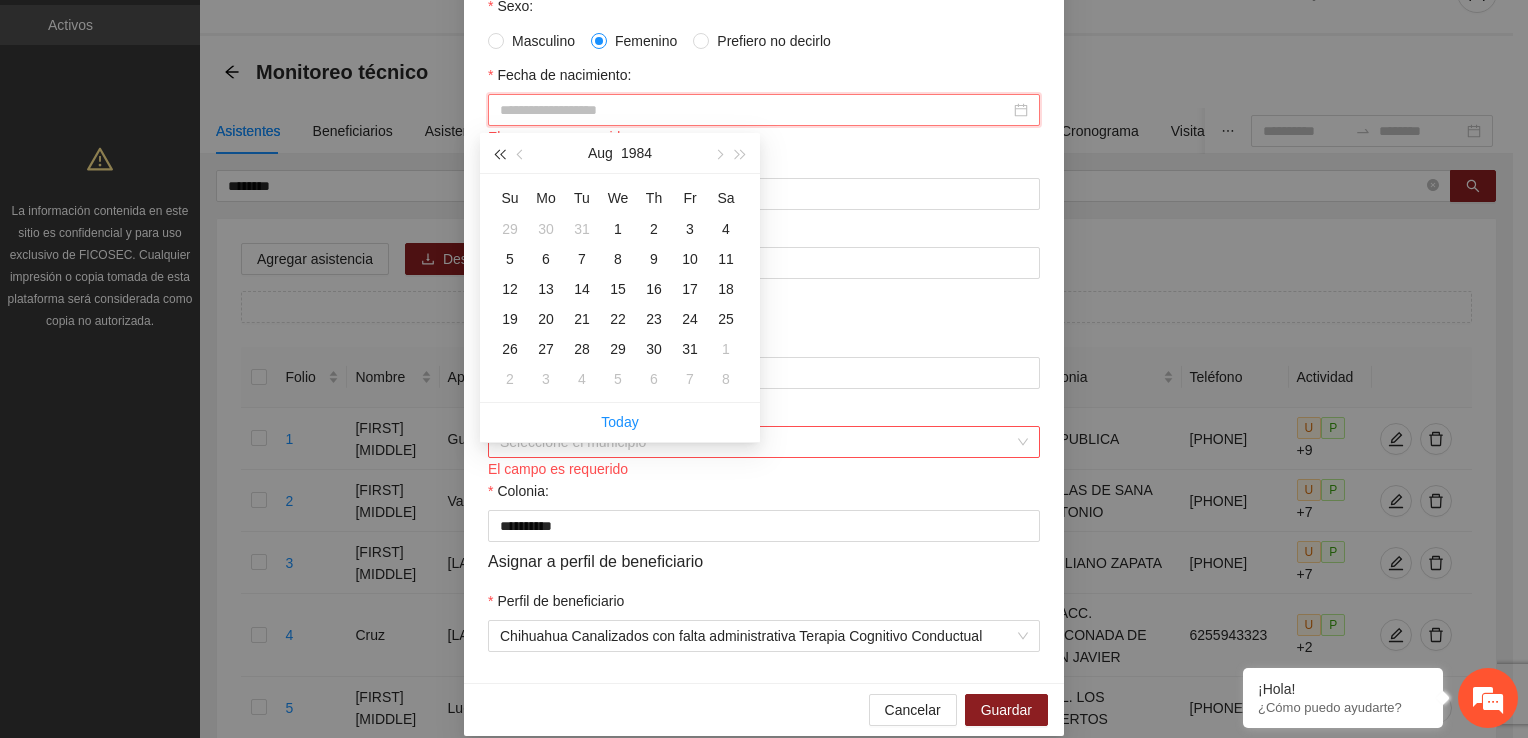 click at bounding box center [499, 153] 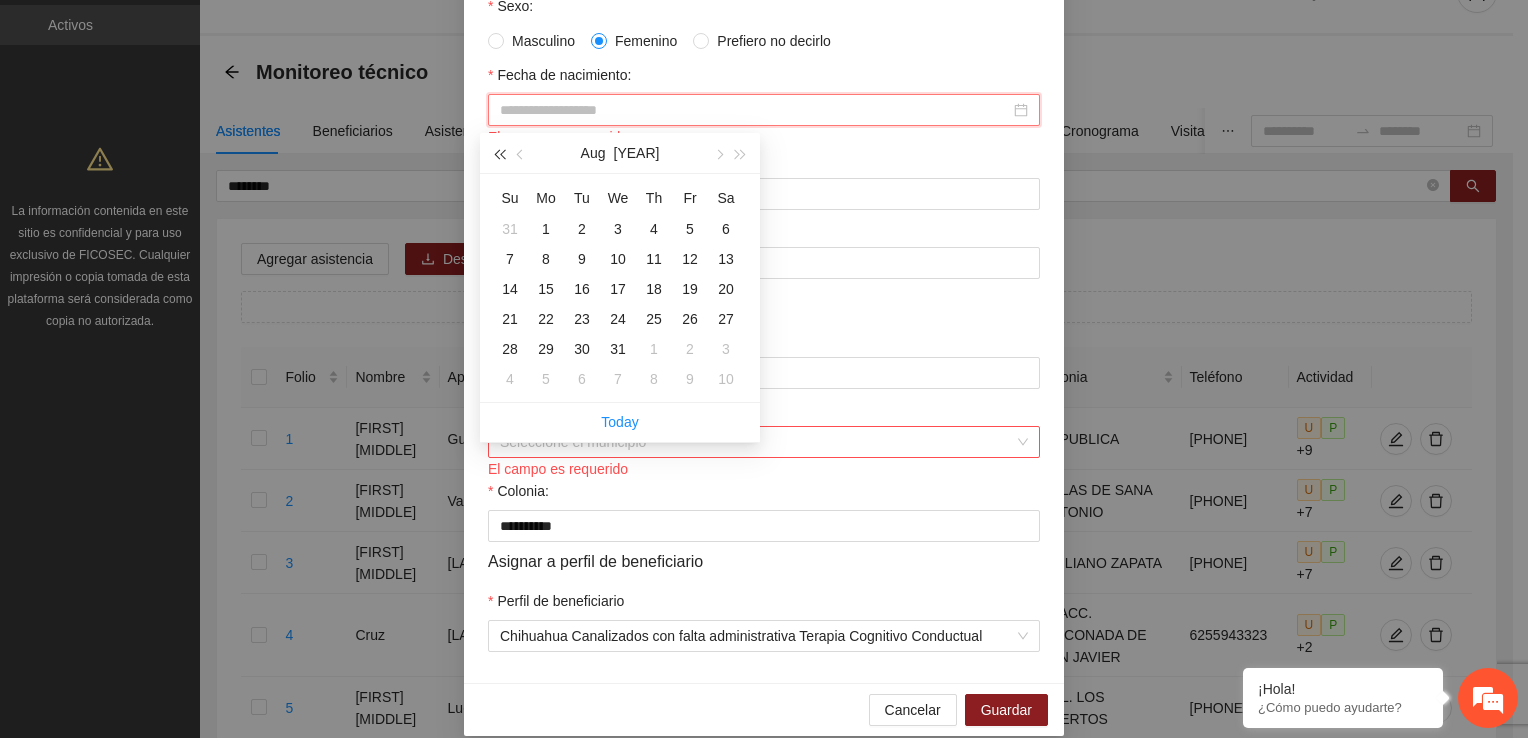 click at bounding box center (499, 153) 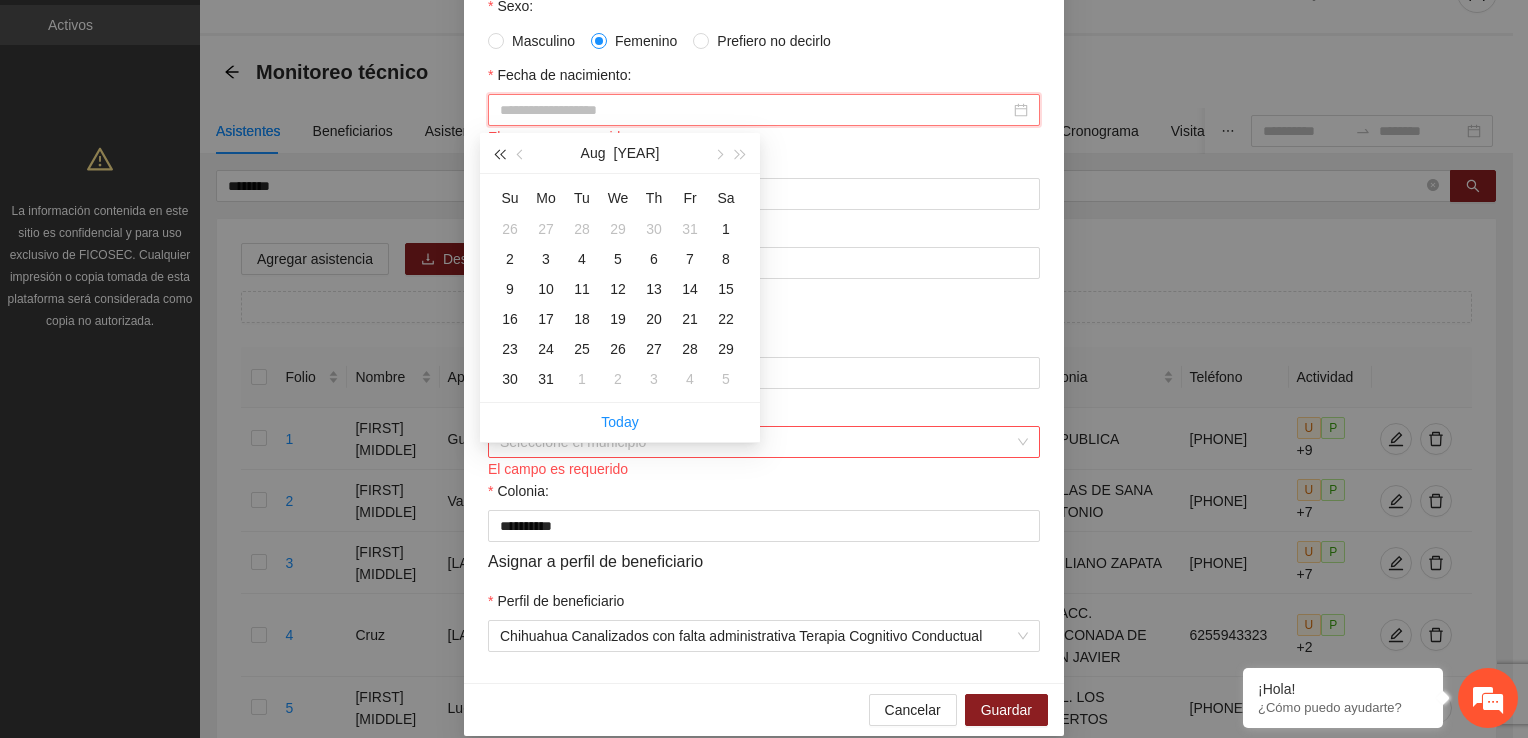 click at bounding box center [499, 153] 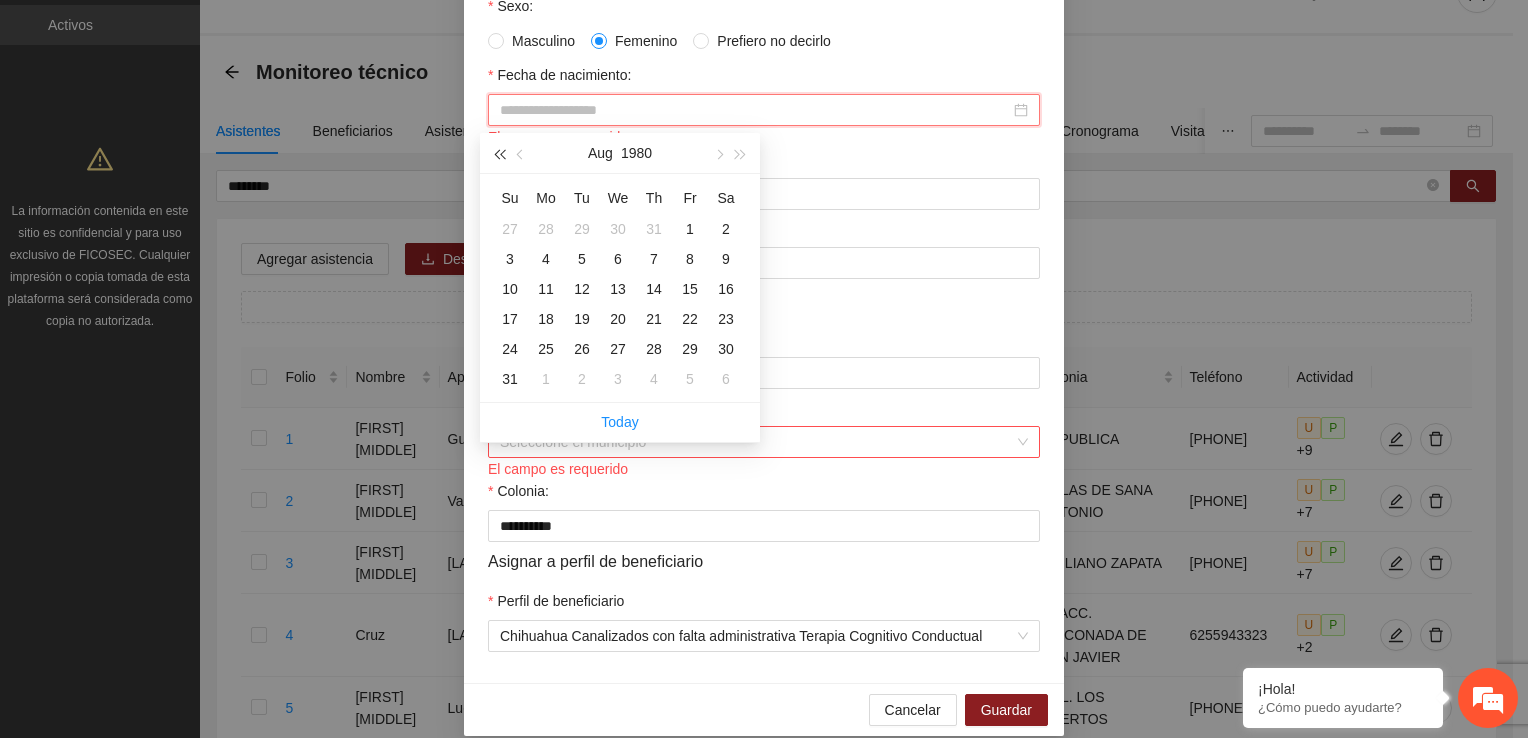 click at bounding box center [499, 153] 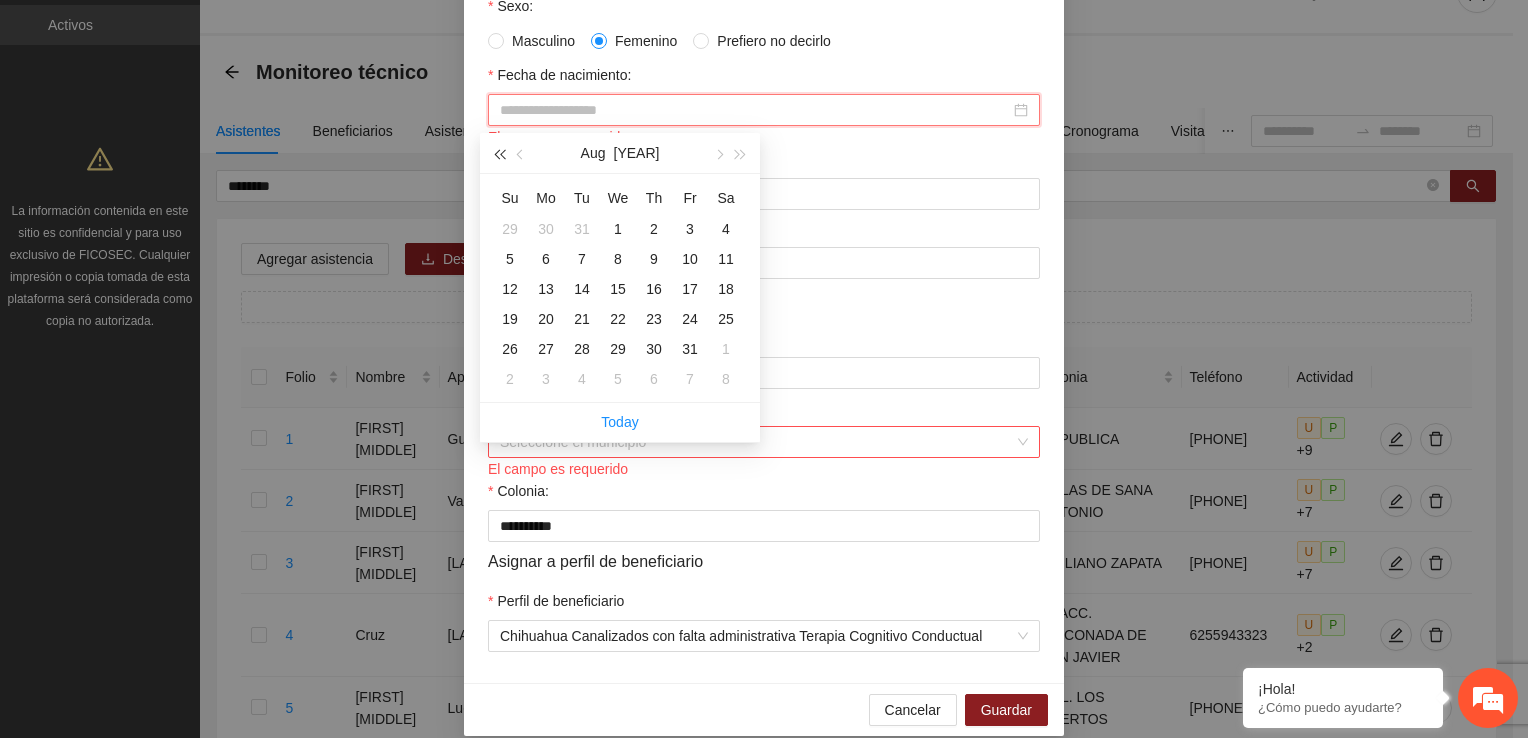 click at bounding box center (499, 153) 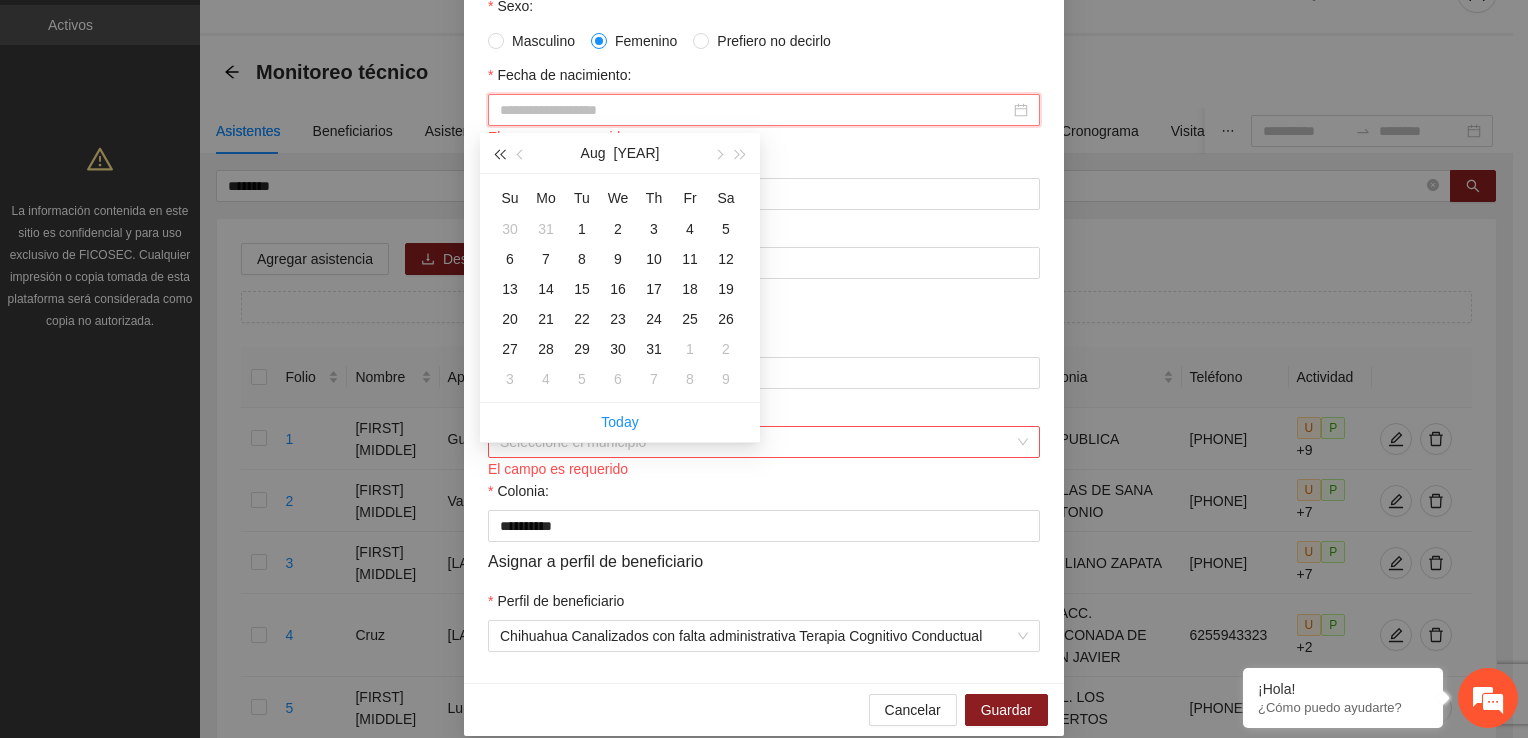 click at bounding box center (499, 153) 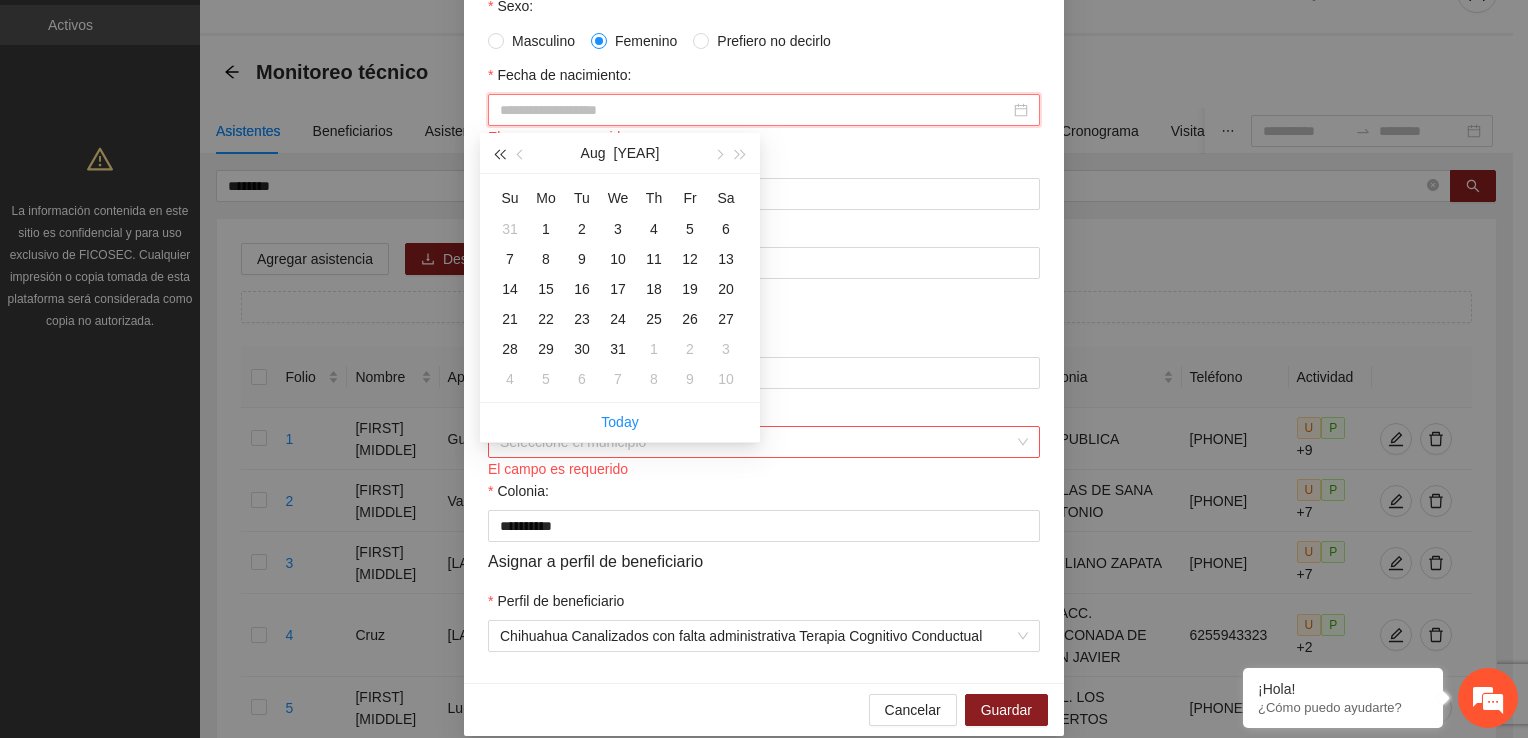 click at bounding box center [499, 153] 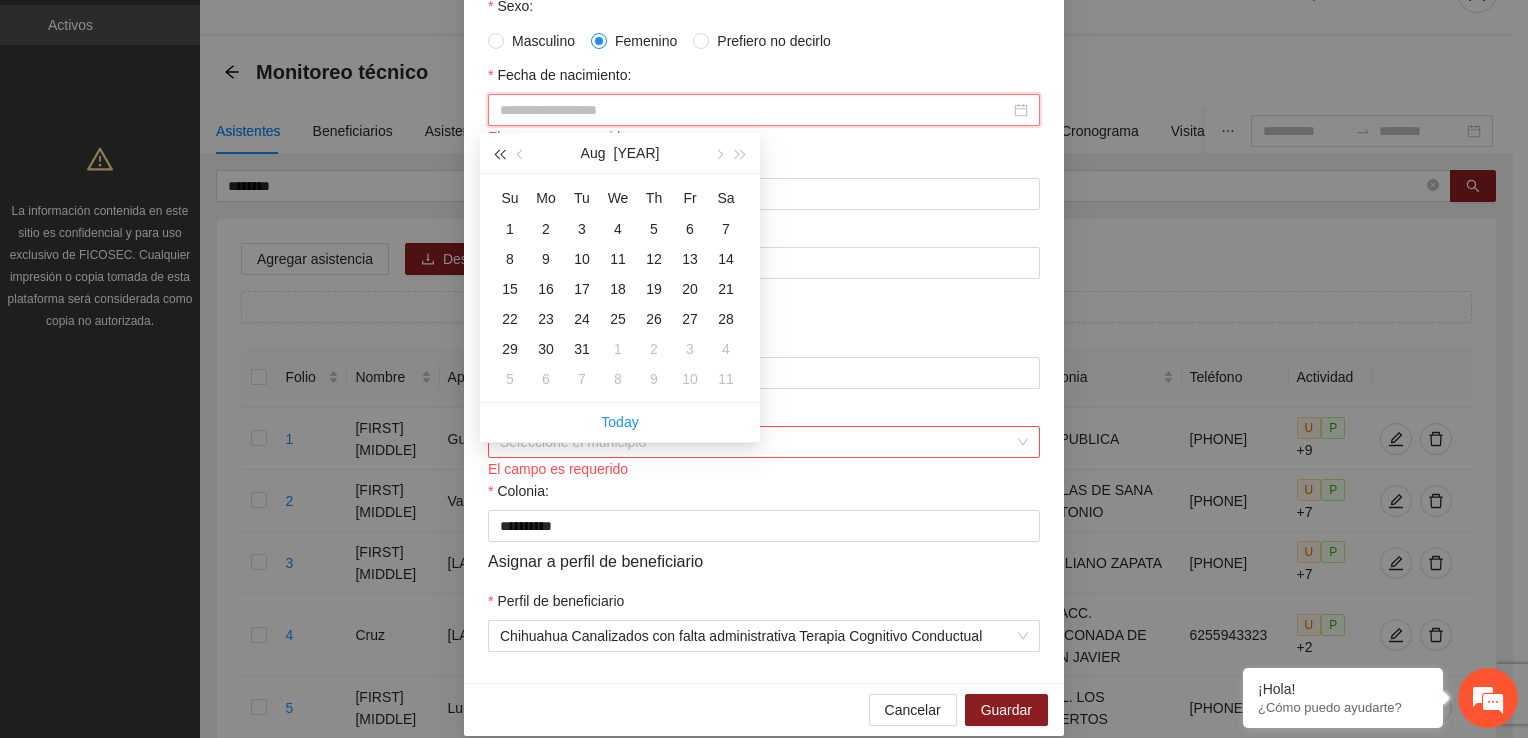 click at bounding box center [499, 153] 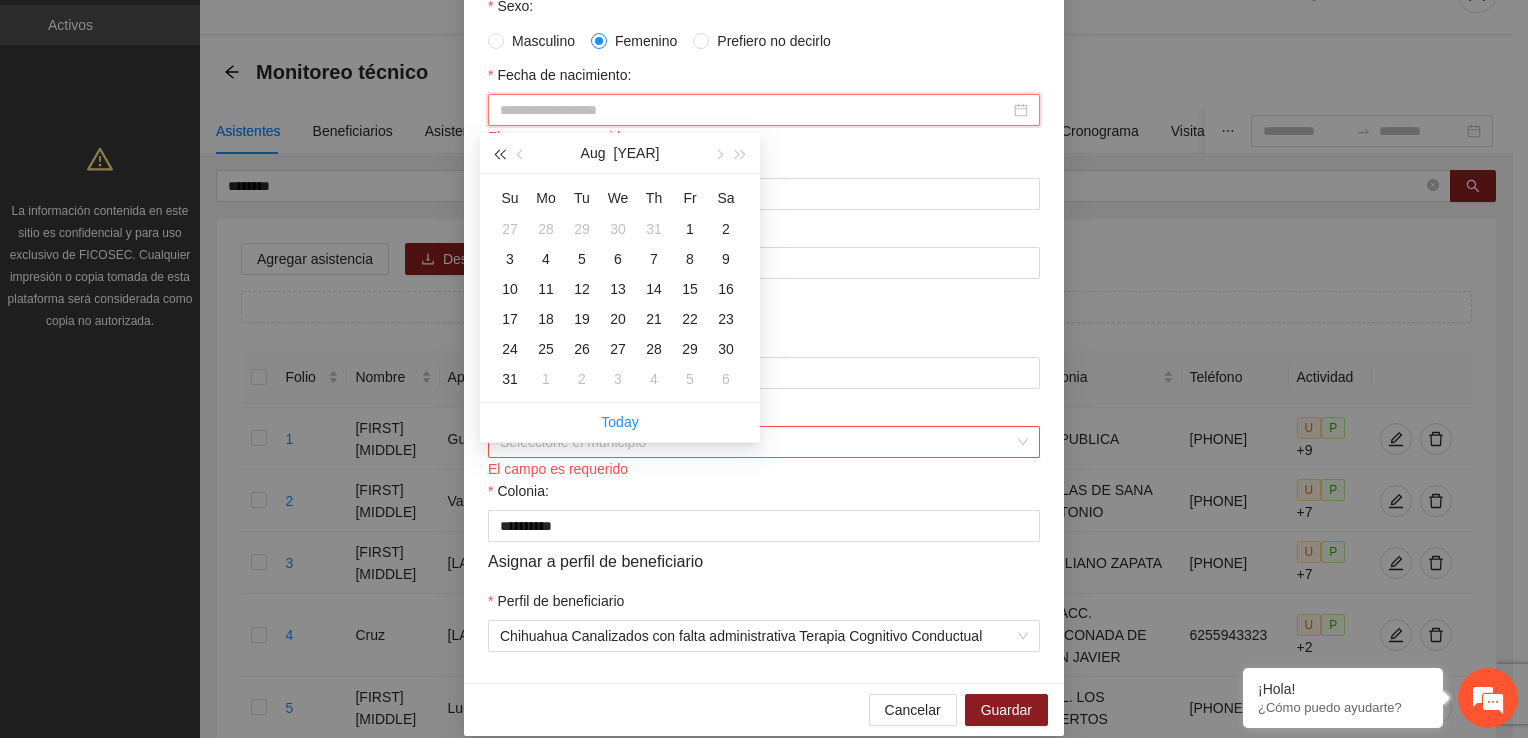 click at bounding box center [499, 153] 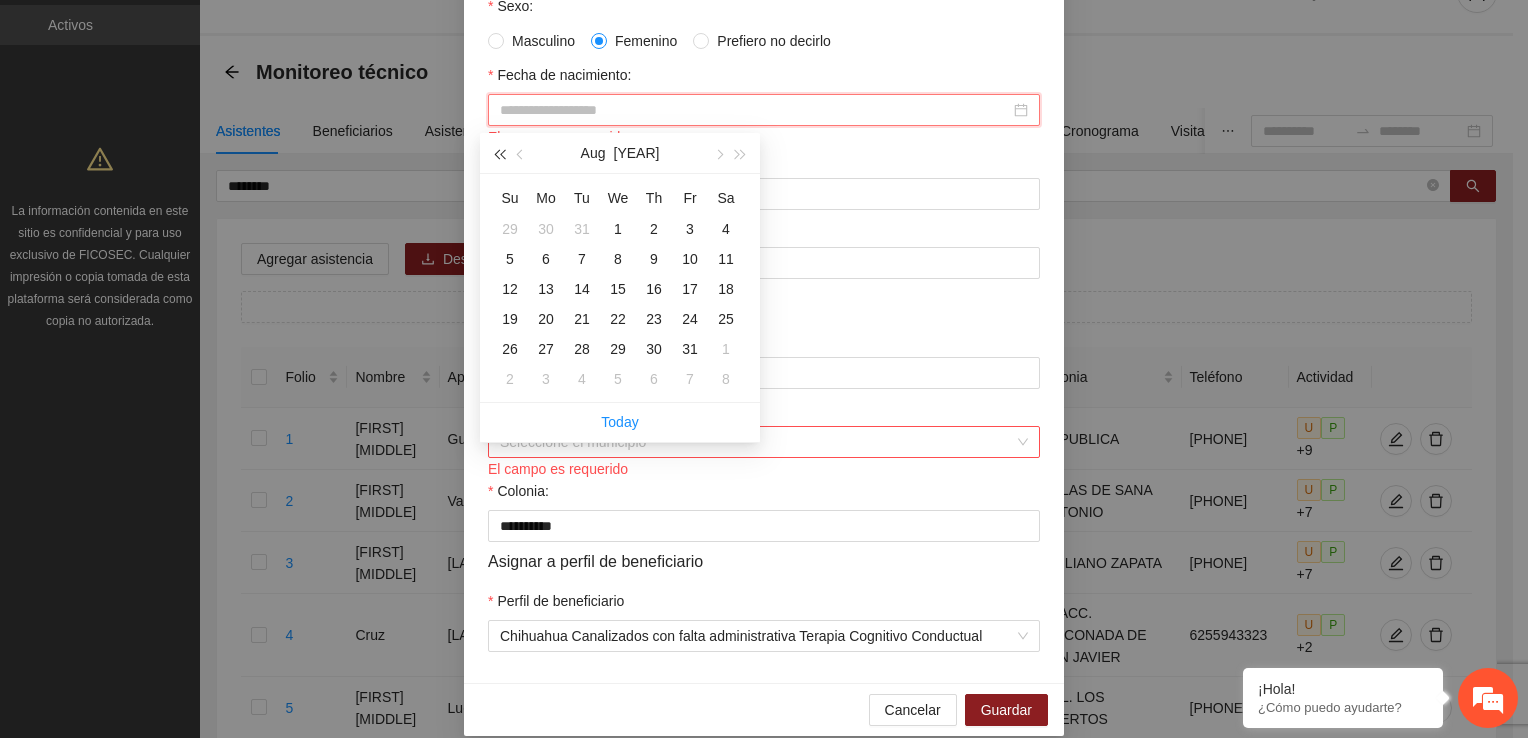 click at bounding box center [499, 153] 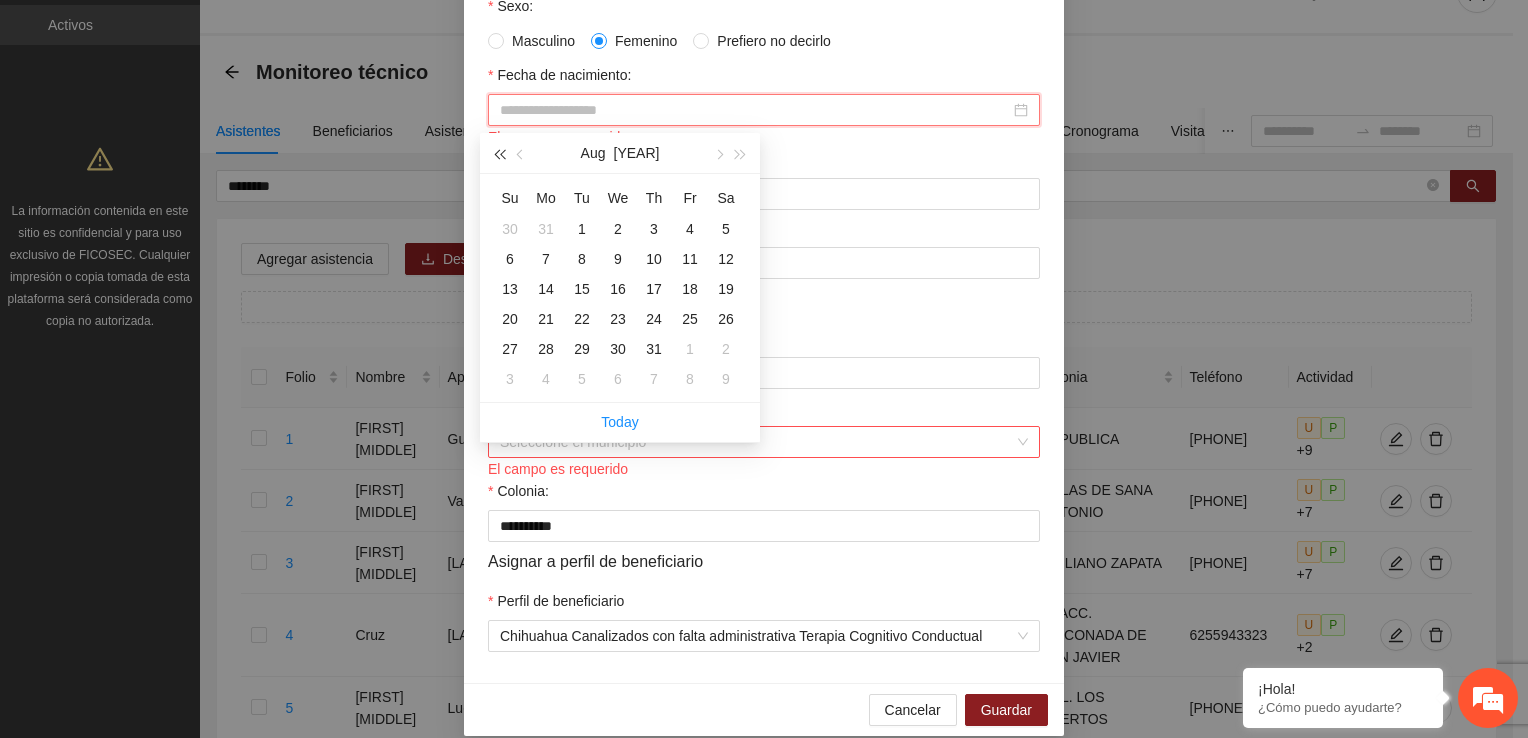 click at bounding box center (499, 153) 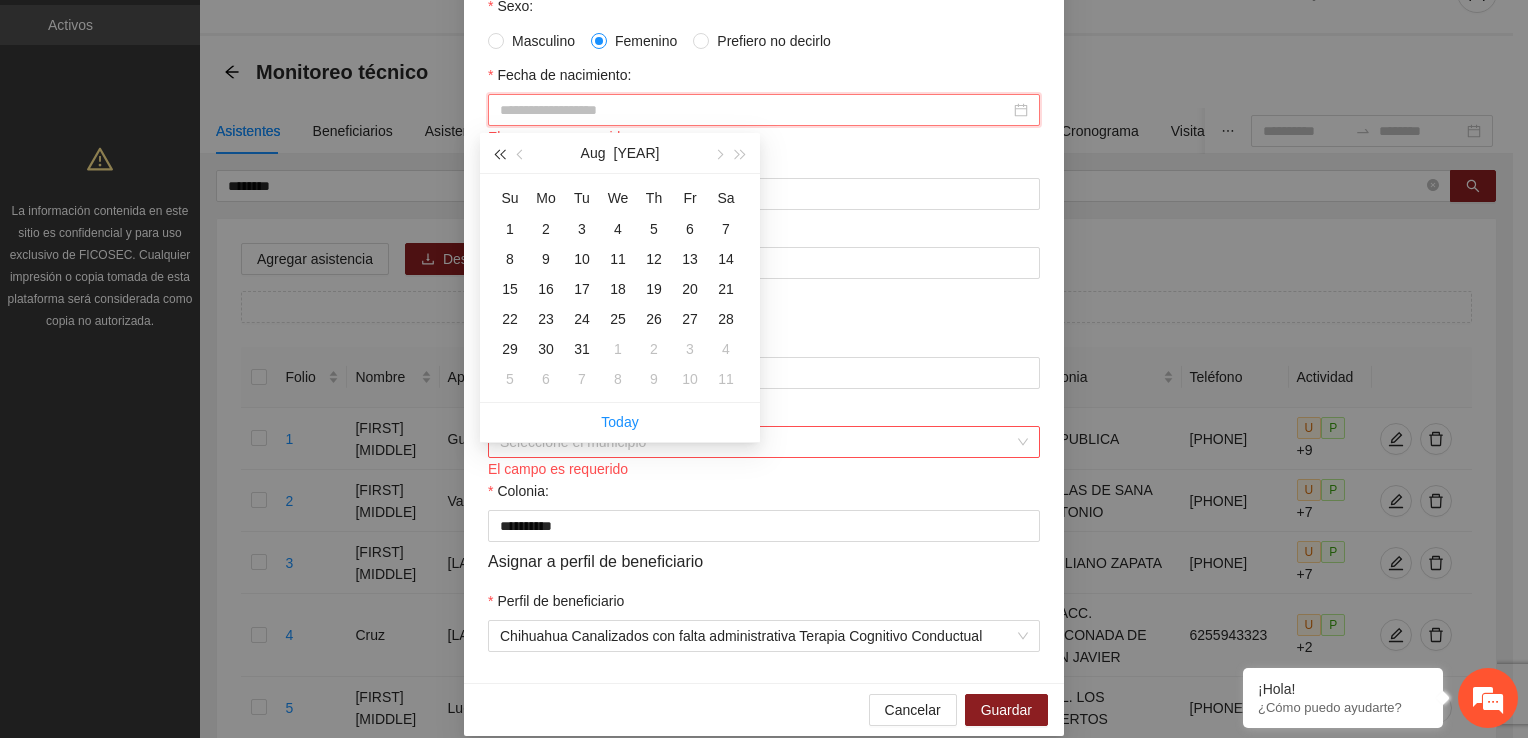 click at bounding box center (499, 153) 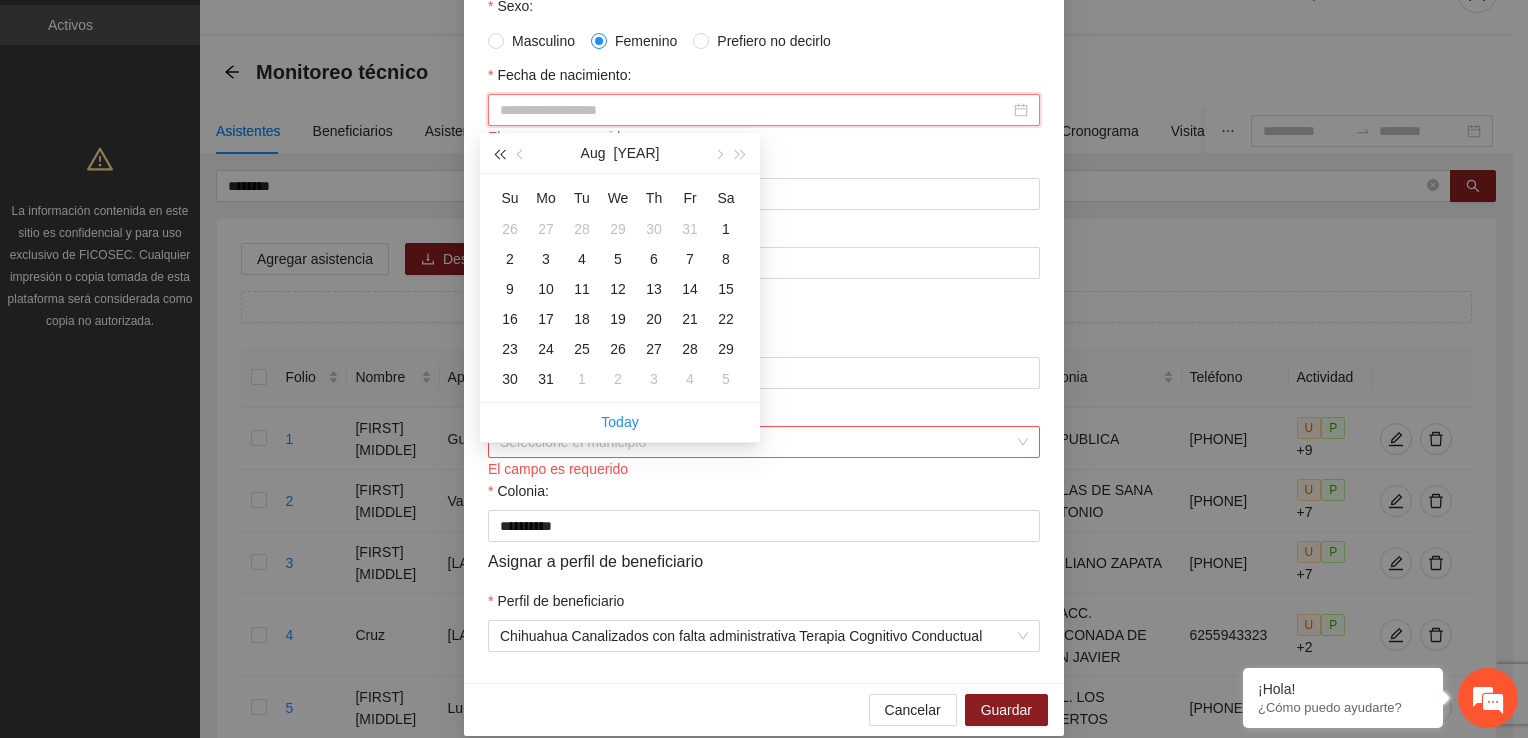 click at bounding box center [499, 153] 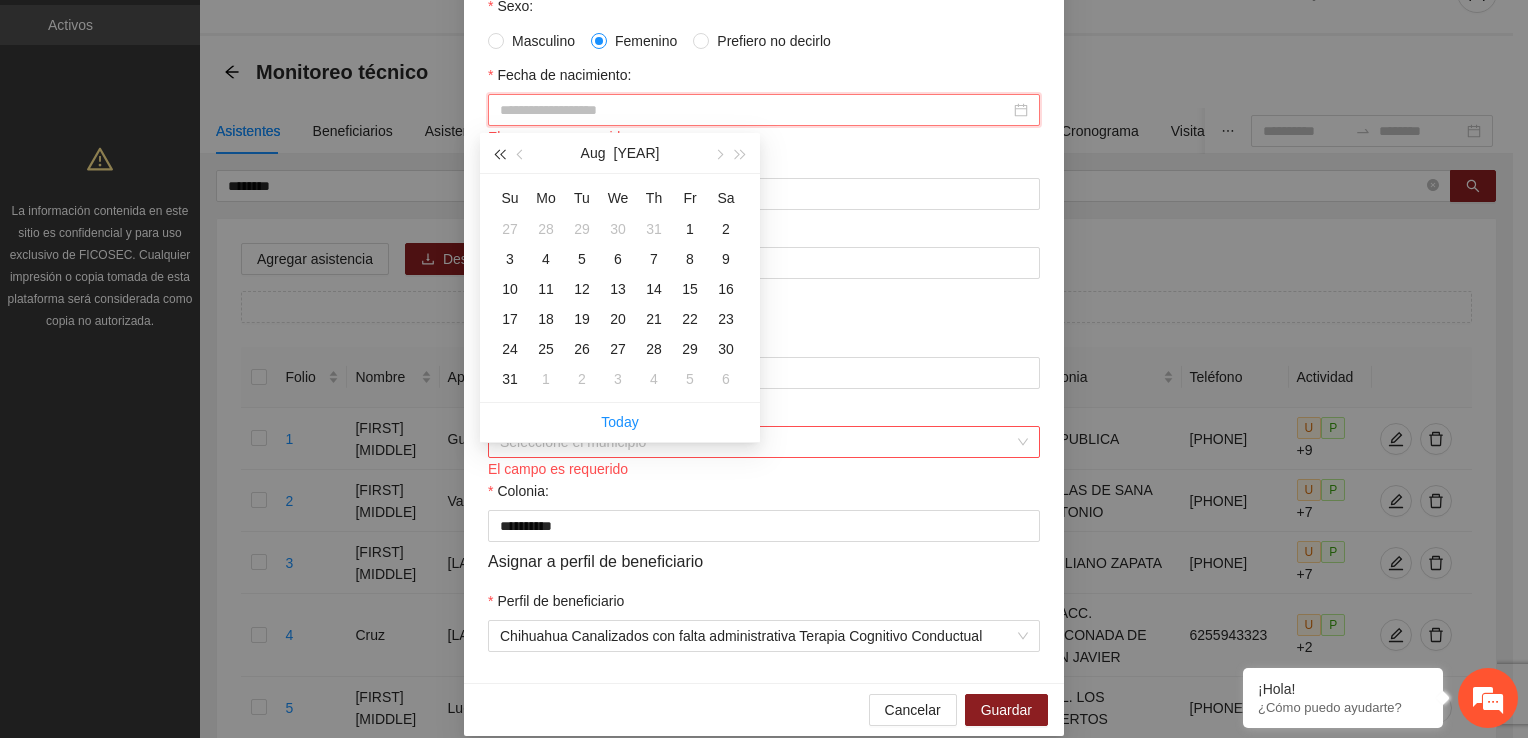 click at bounding box center [499, 153] 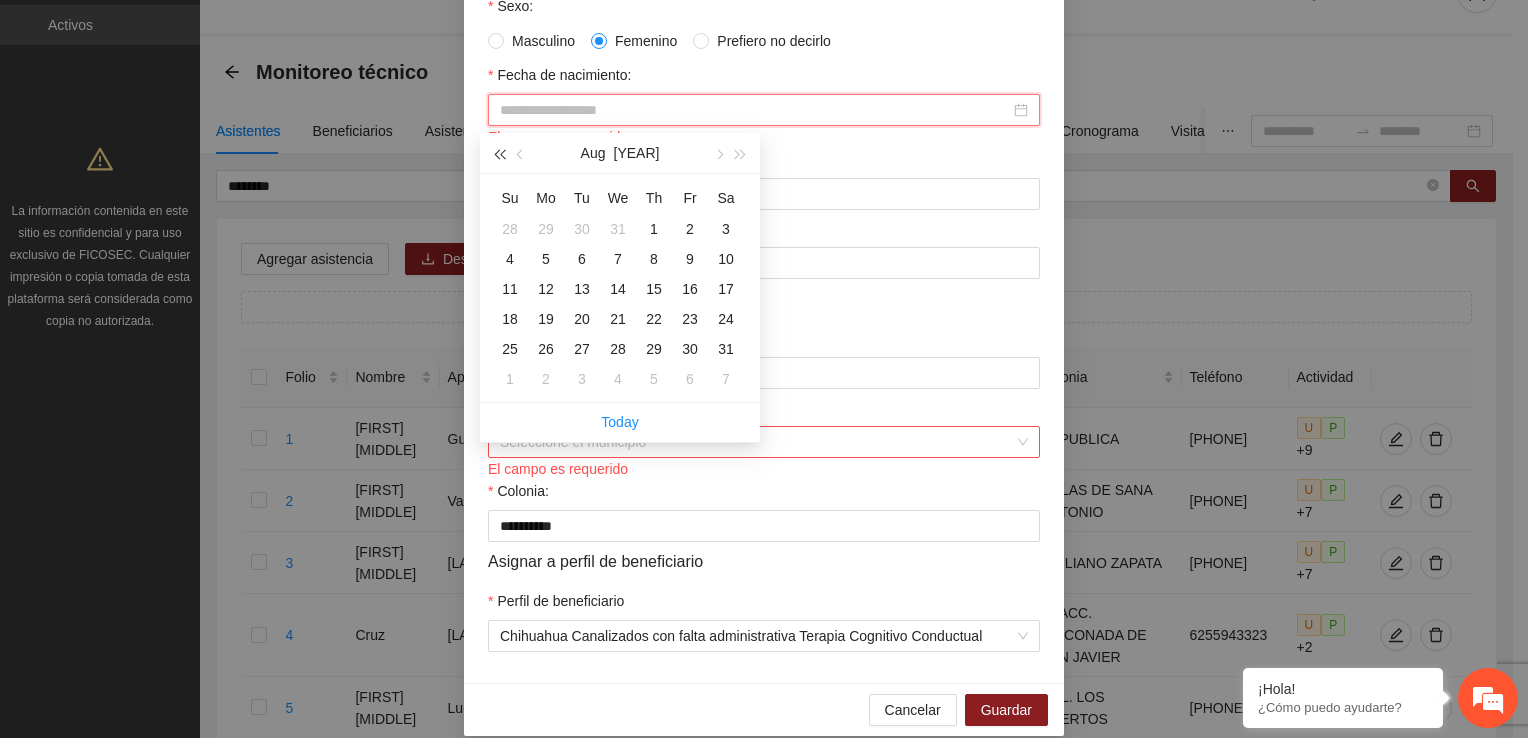 click at bounding box center [499, 153] 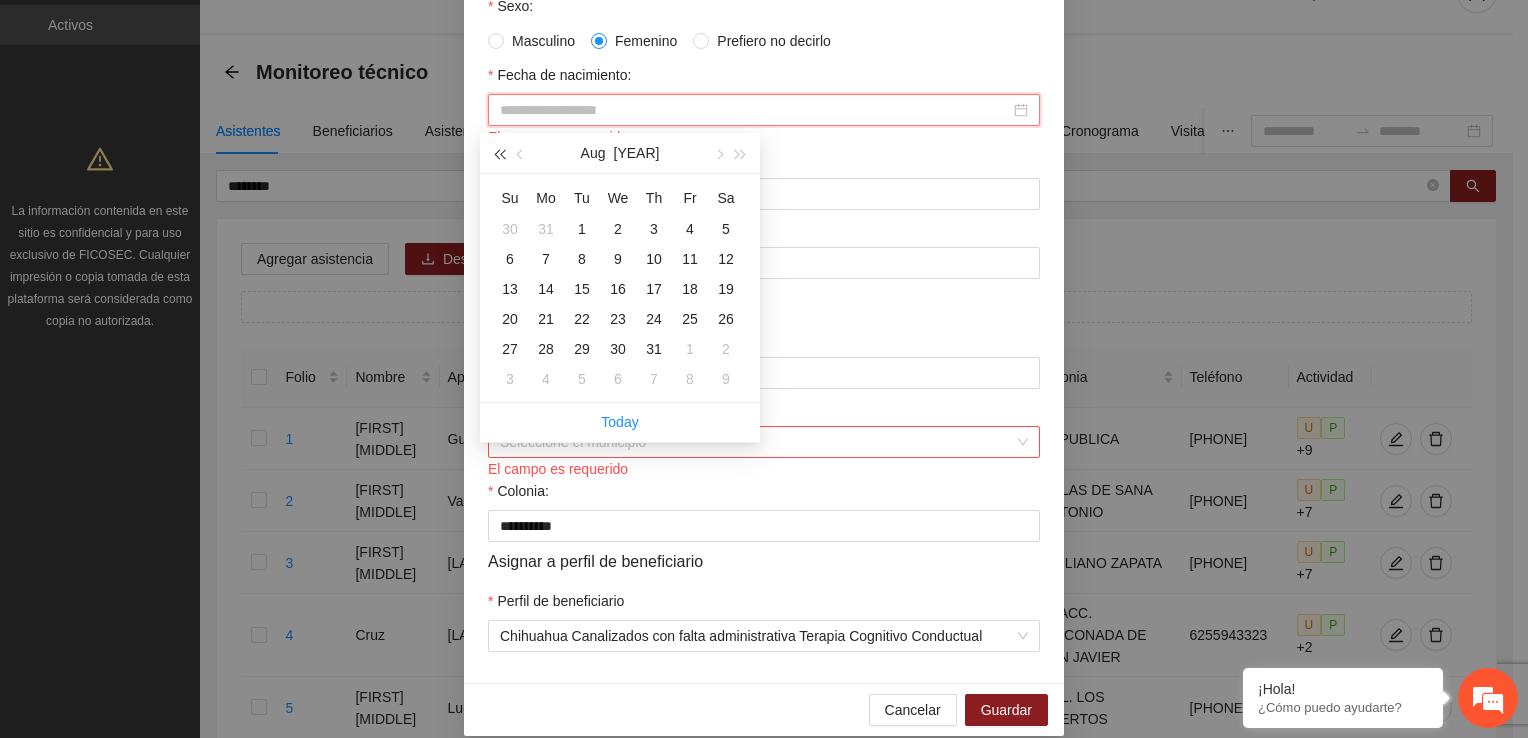 click at bounding box center (499, 153) 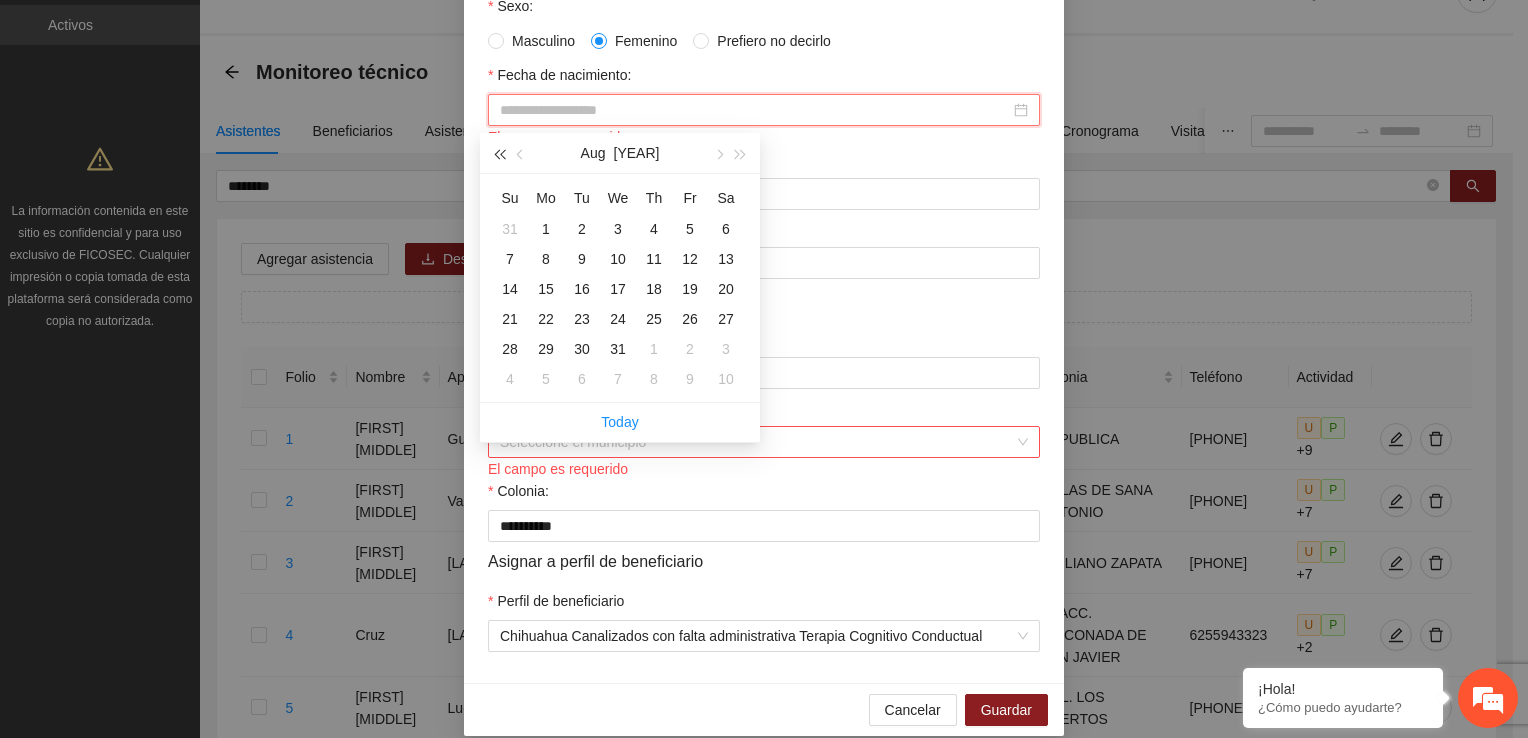 click at bounding box center (499, 153) 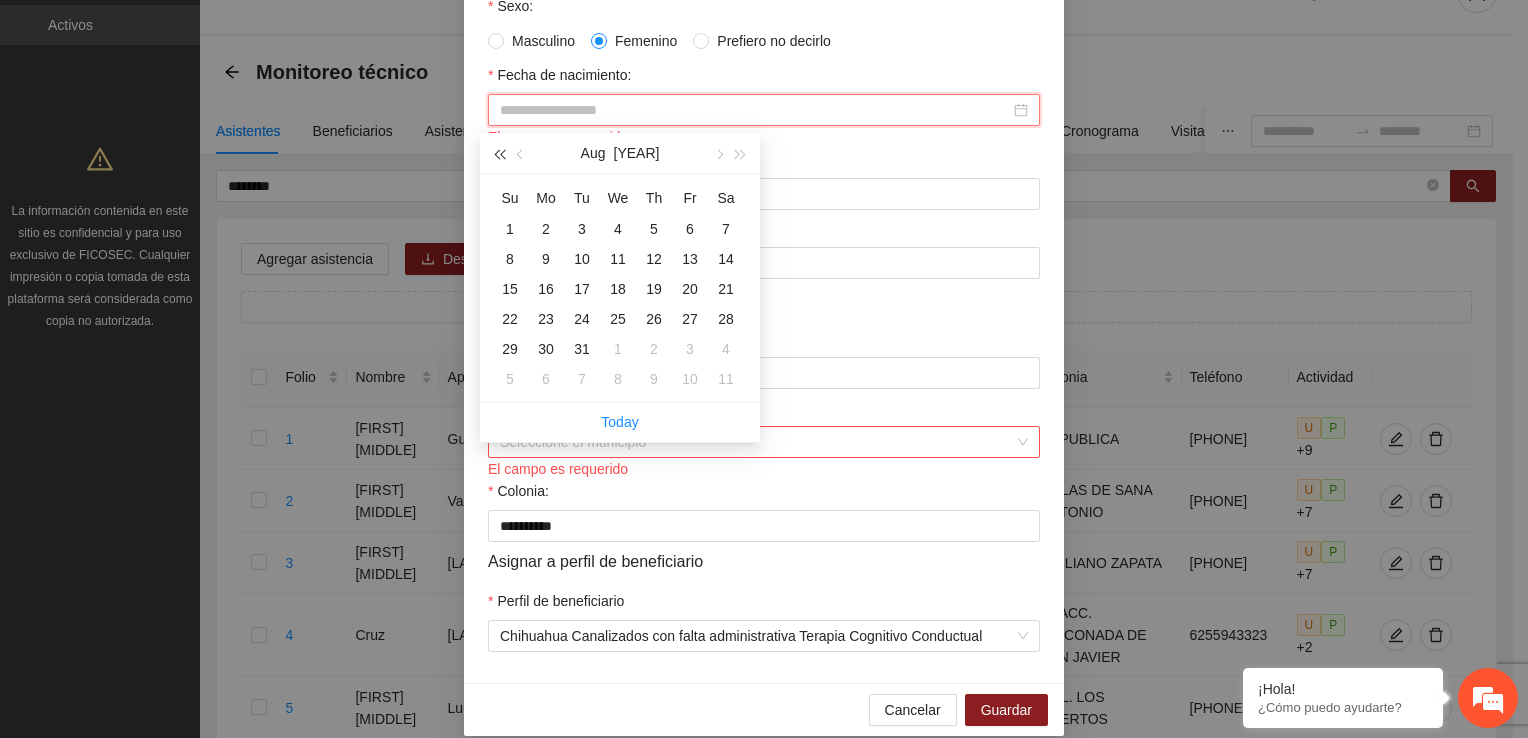click at bounding box center [499, 153] 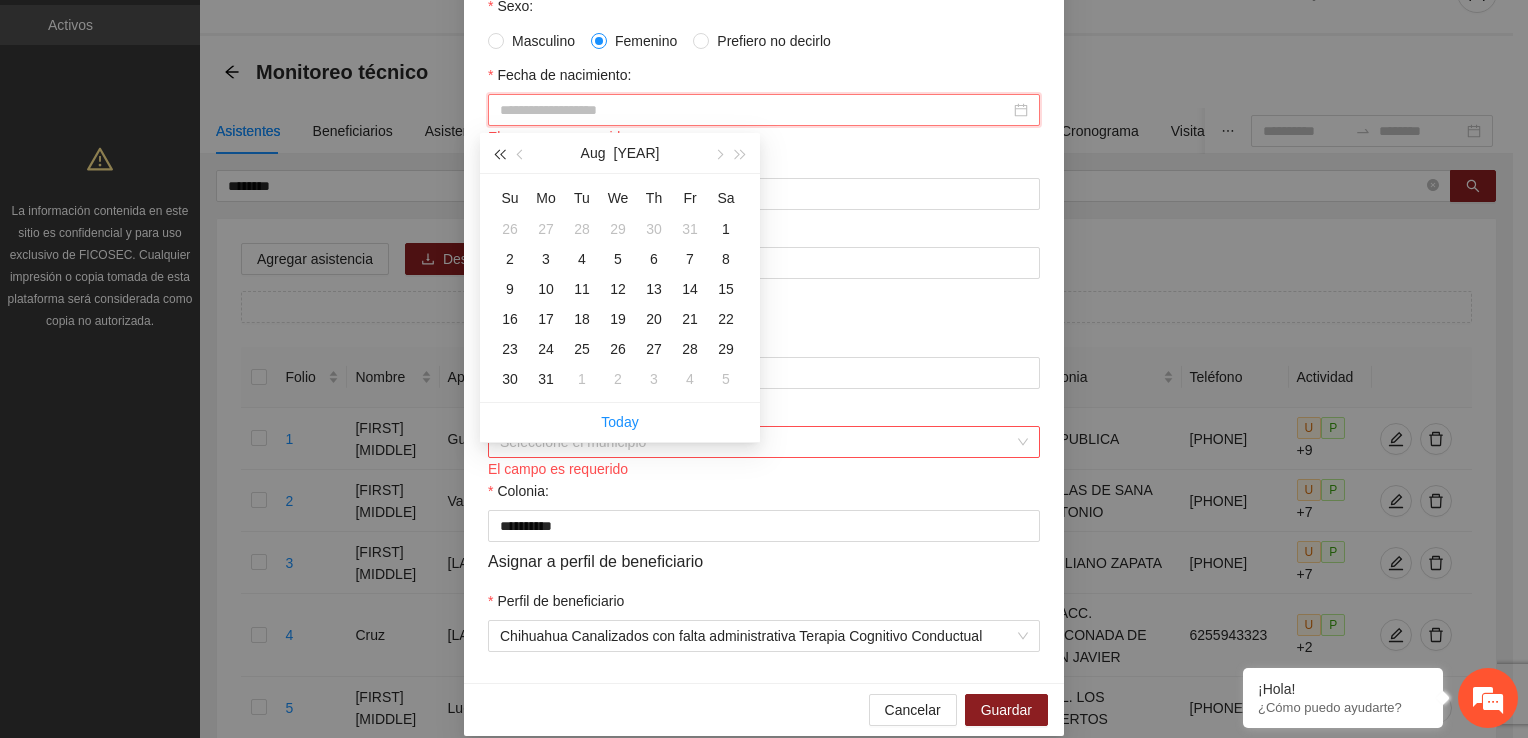 click at bounding box center (499, 153) 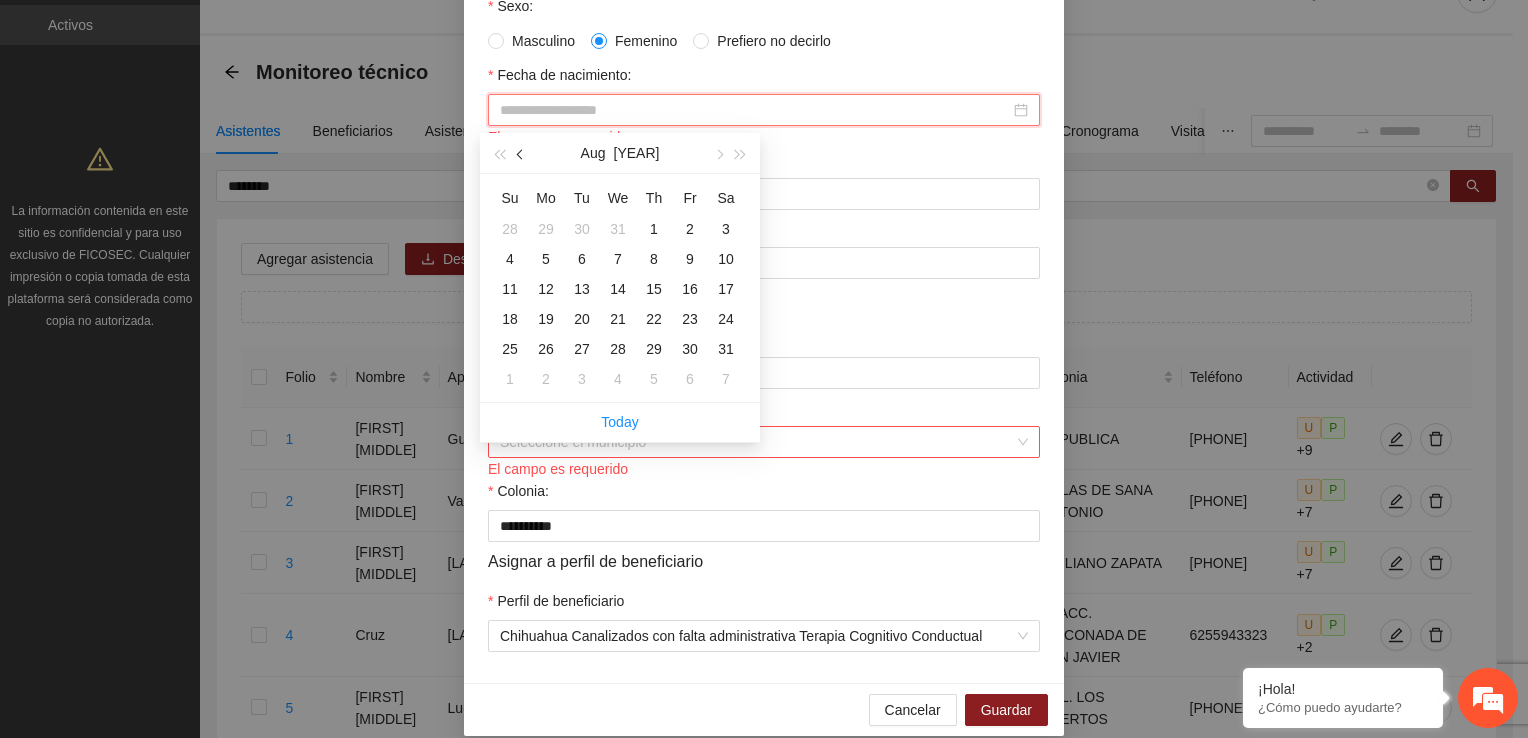 click at bounding box center (521, 153) 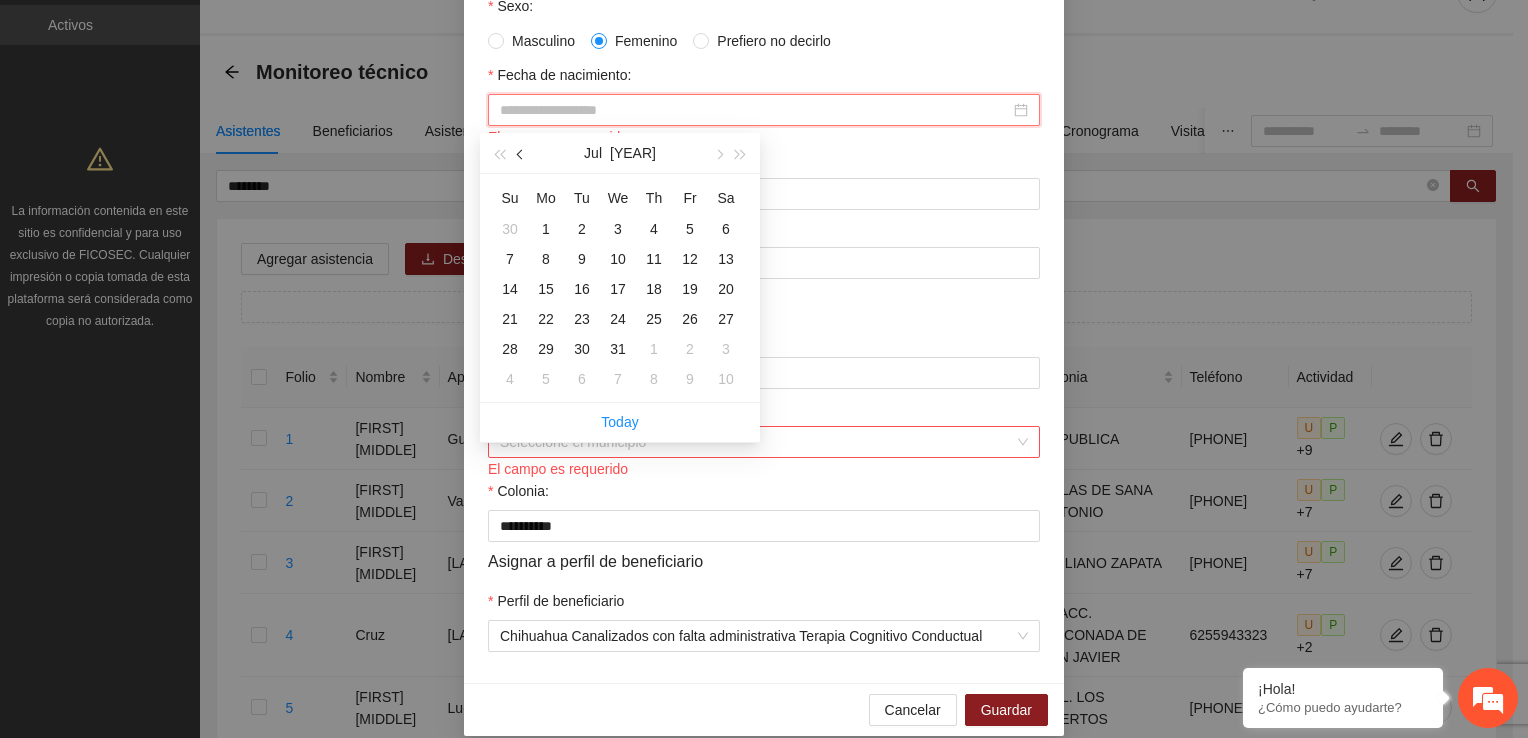 click at bounding box center (521, 153) 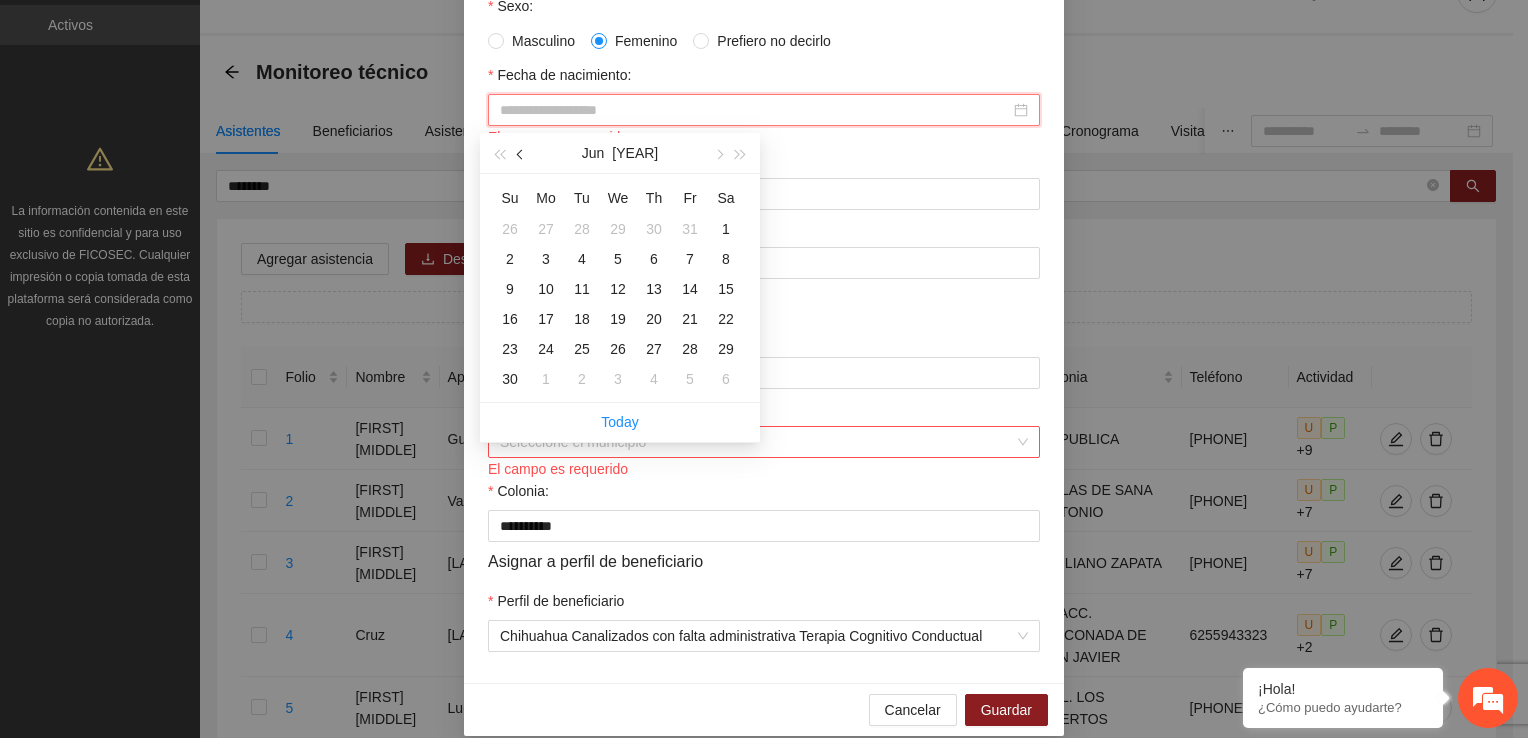 click at bounding box center (521, 153) 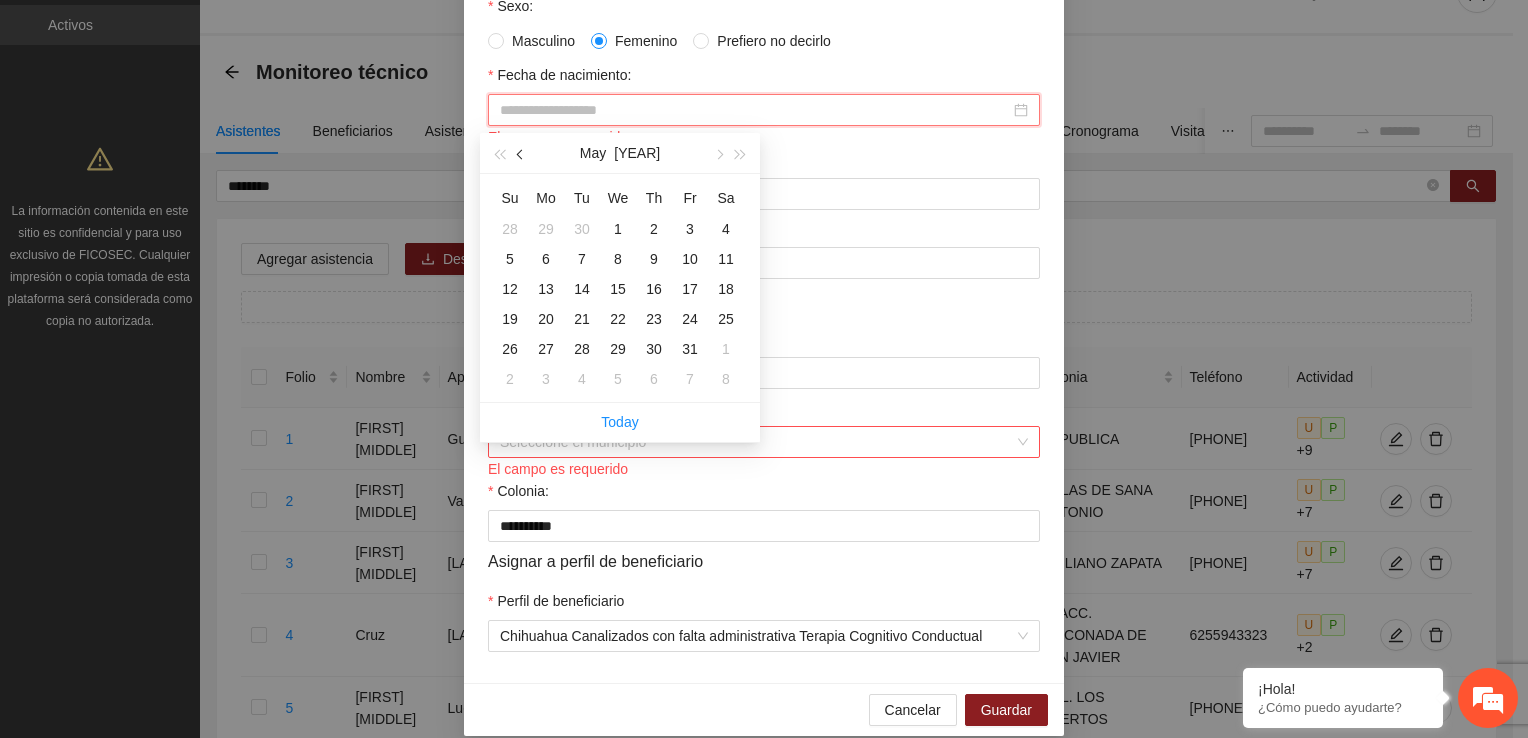 click at bounding box center (521, 153) 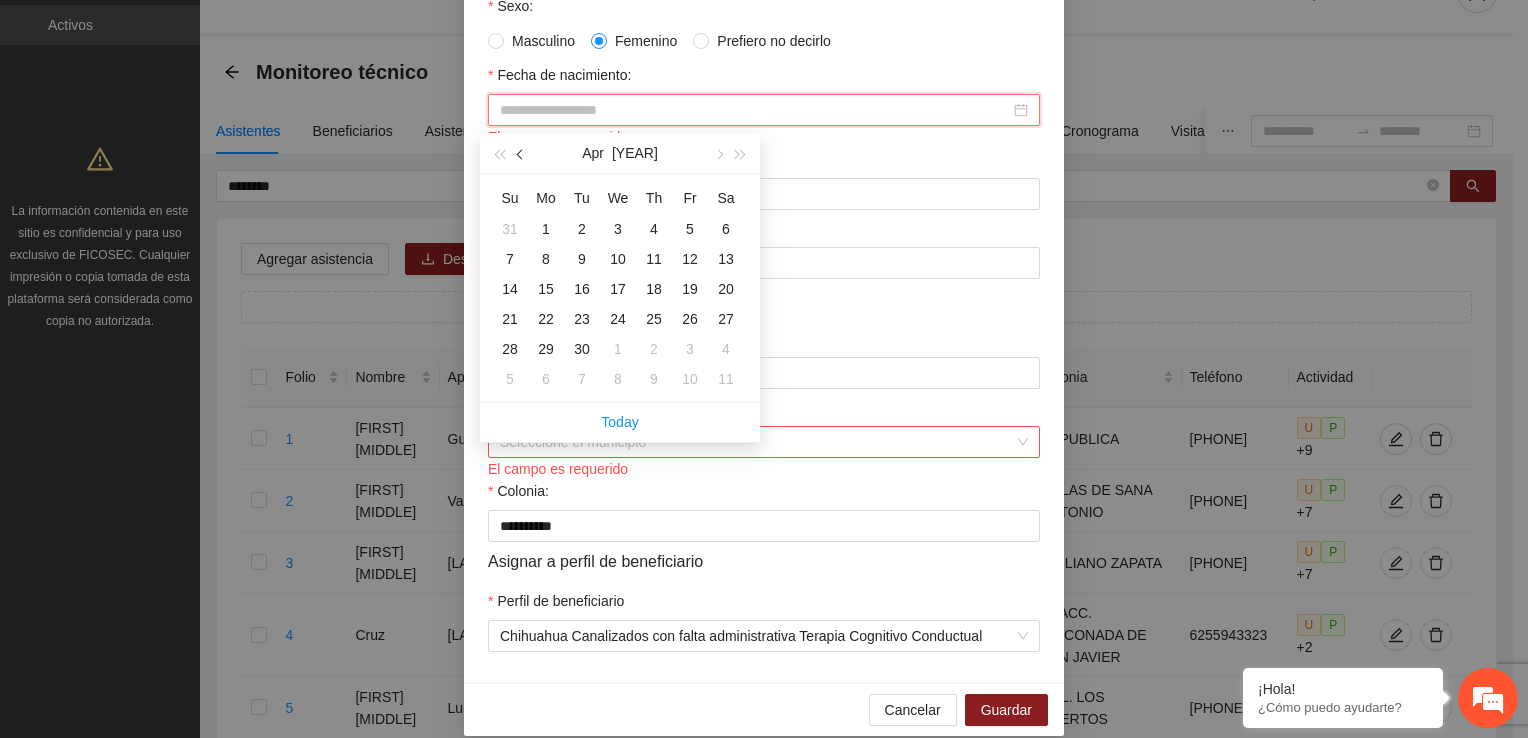 click at bounding box center (521, 153) 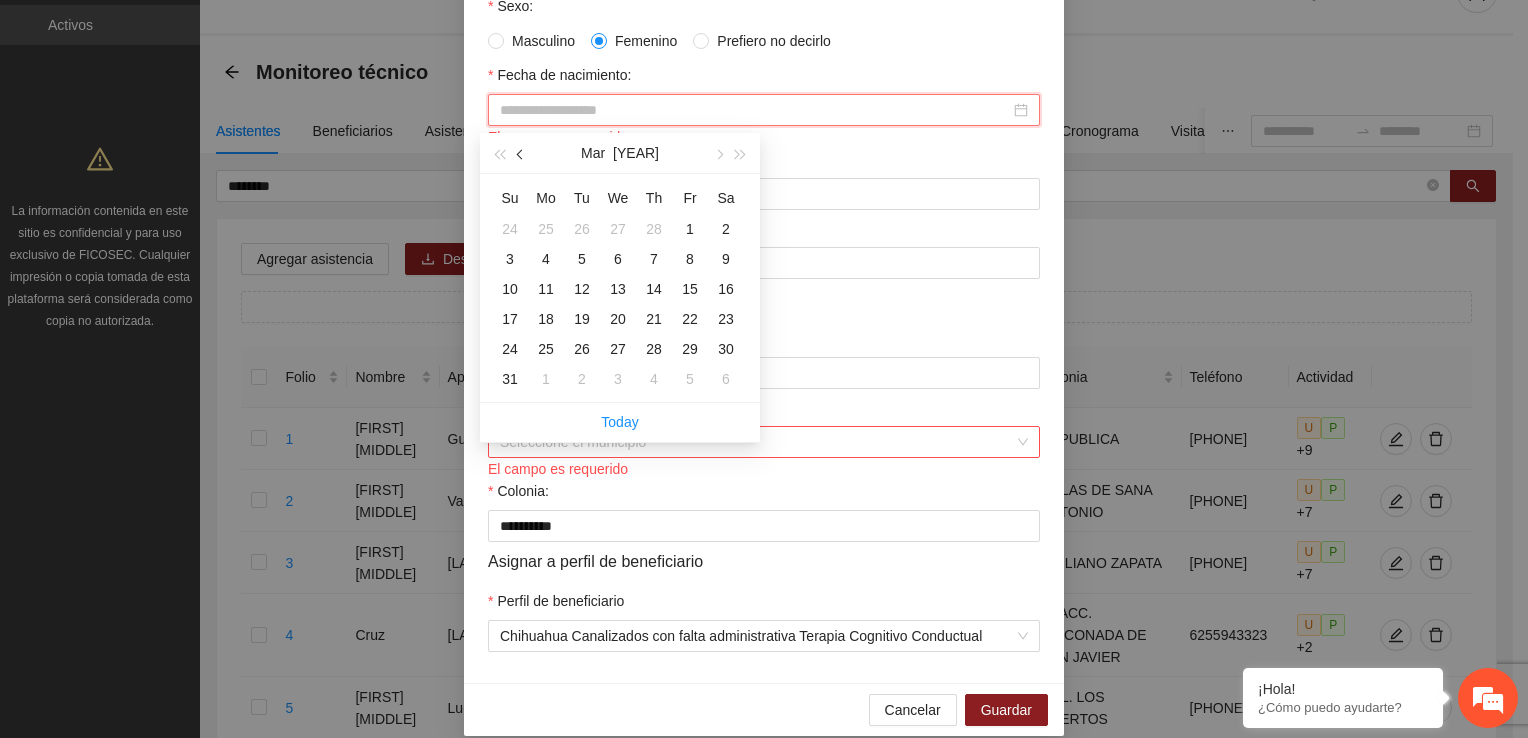 click at bounding box center [521, 153] 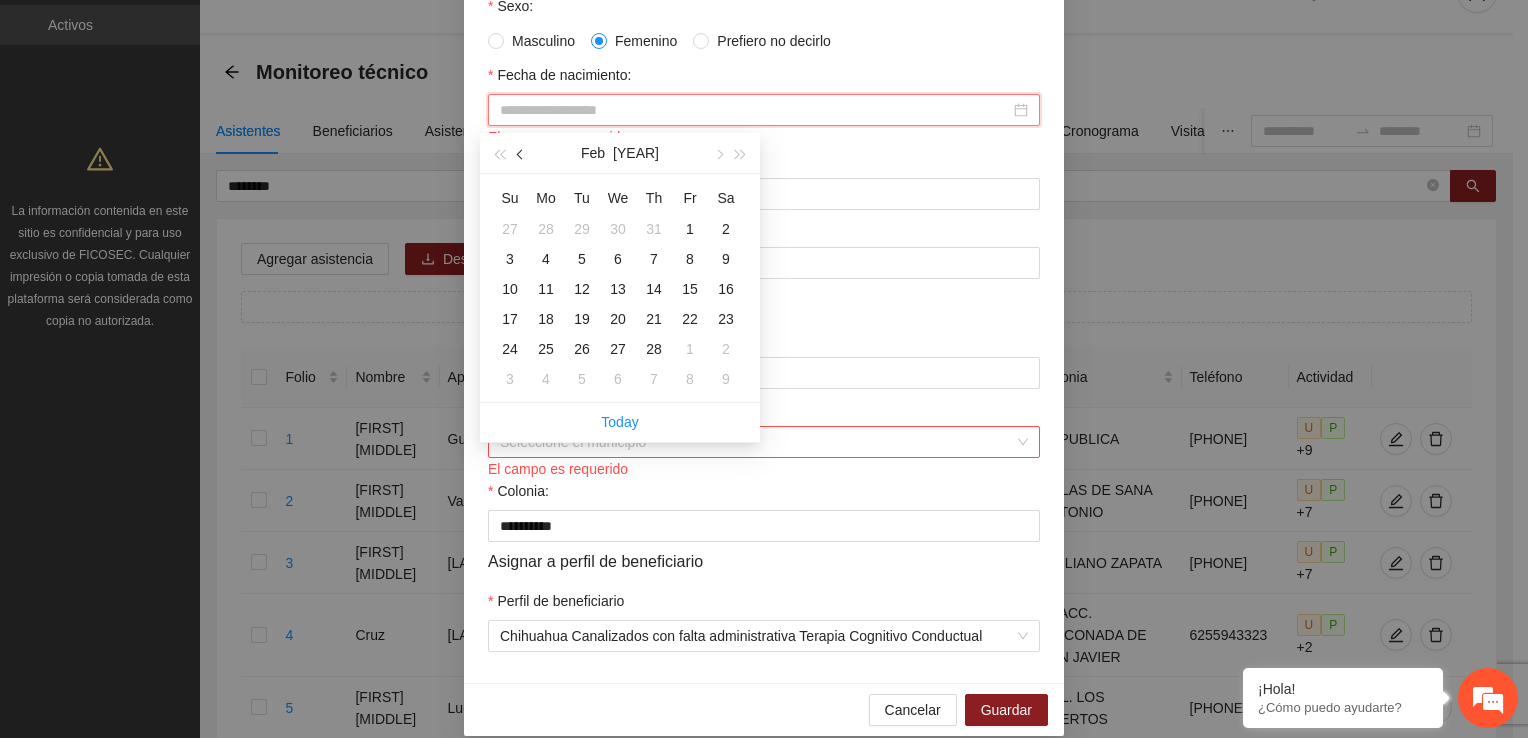 click at bounding box center (521, 153) 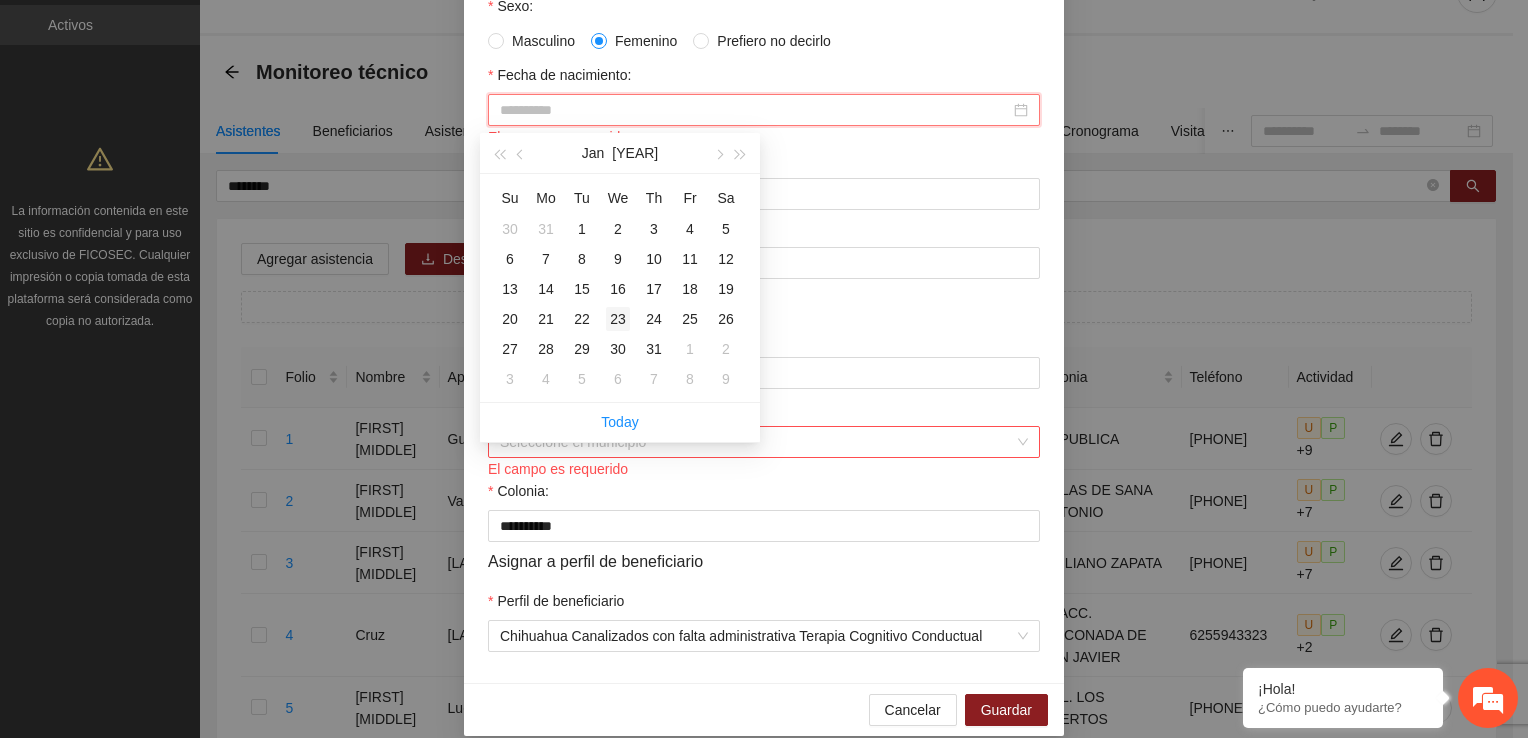 type on "**********" 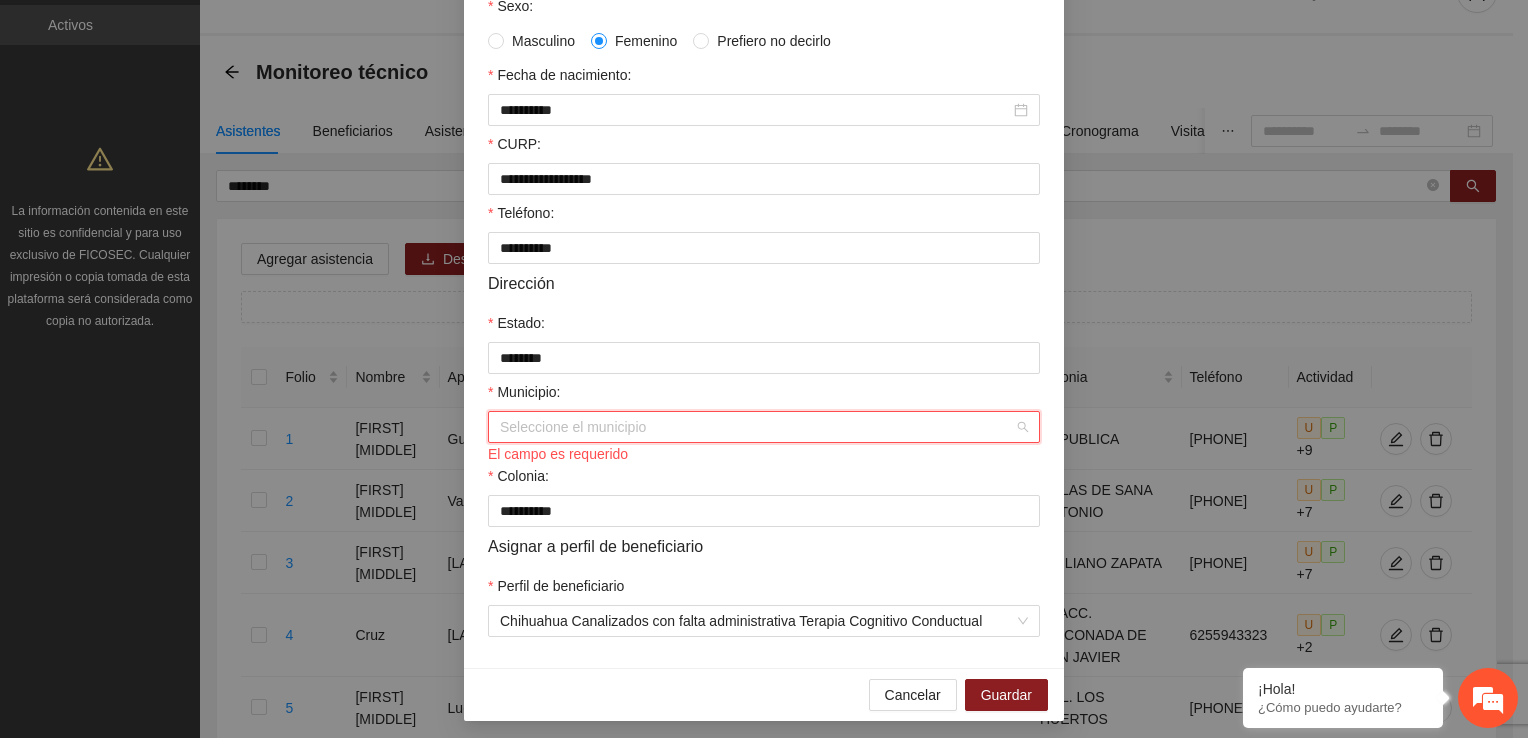 click on "Municipio:" at bounding box center (757, 427) 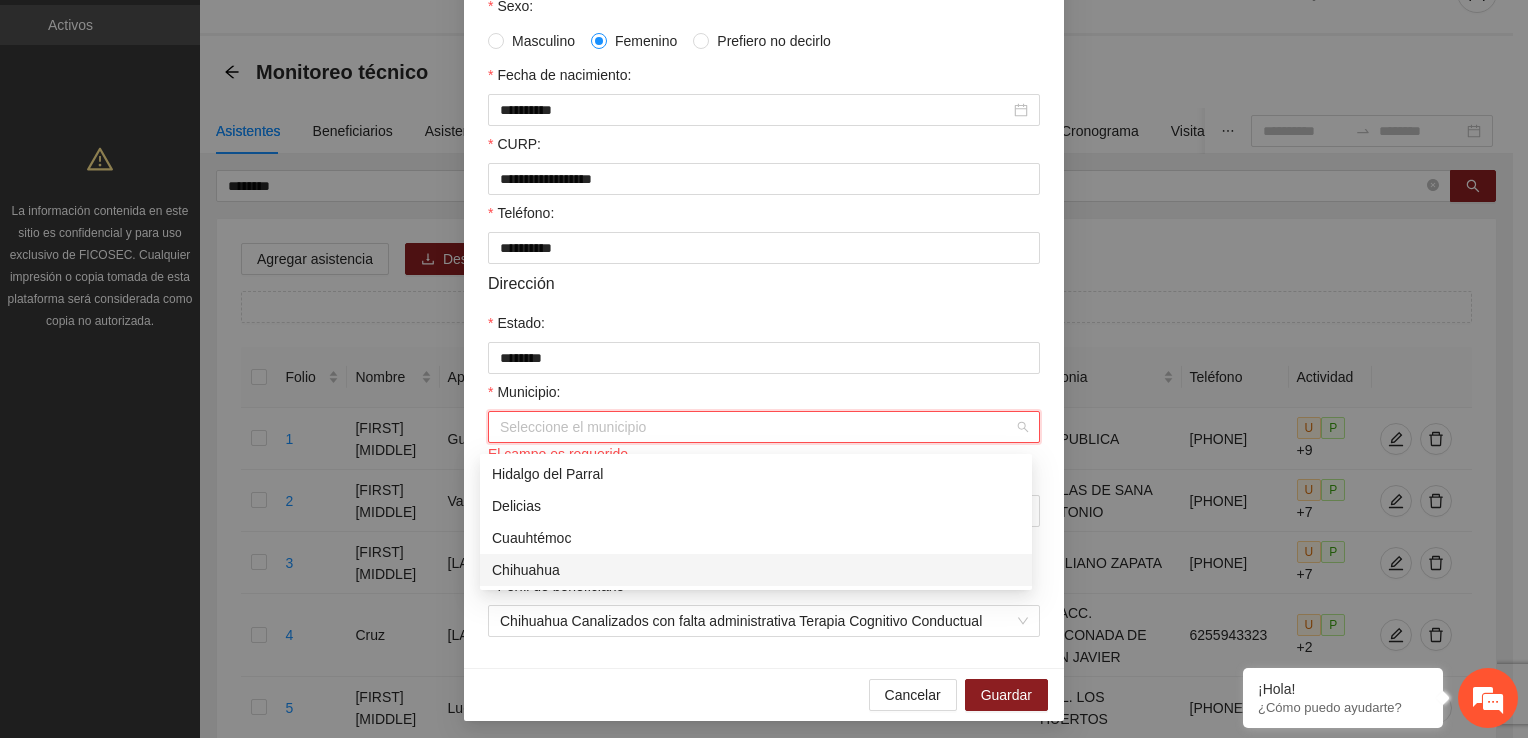 click on "Chihuahua" at bounding box center (756, 570) 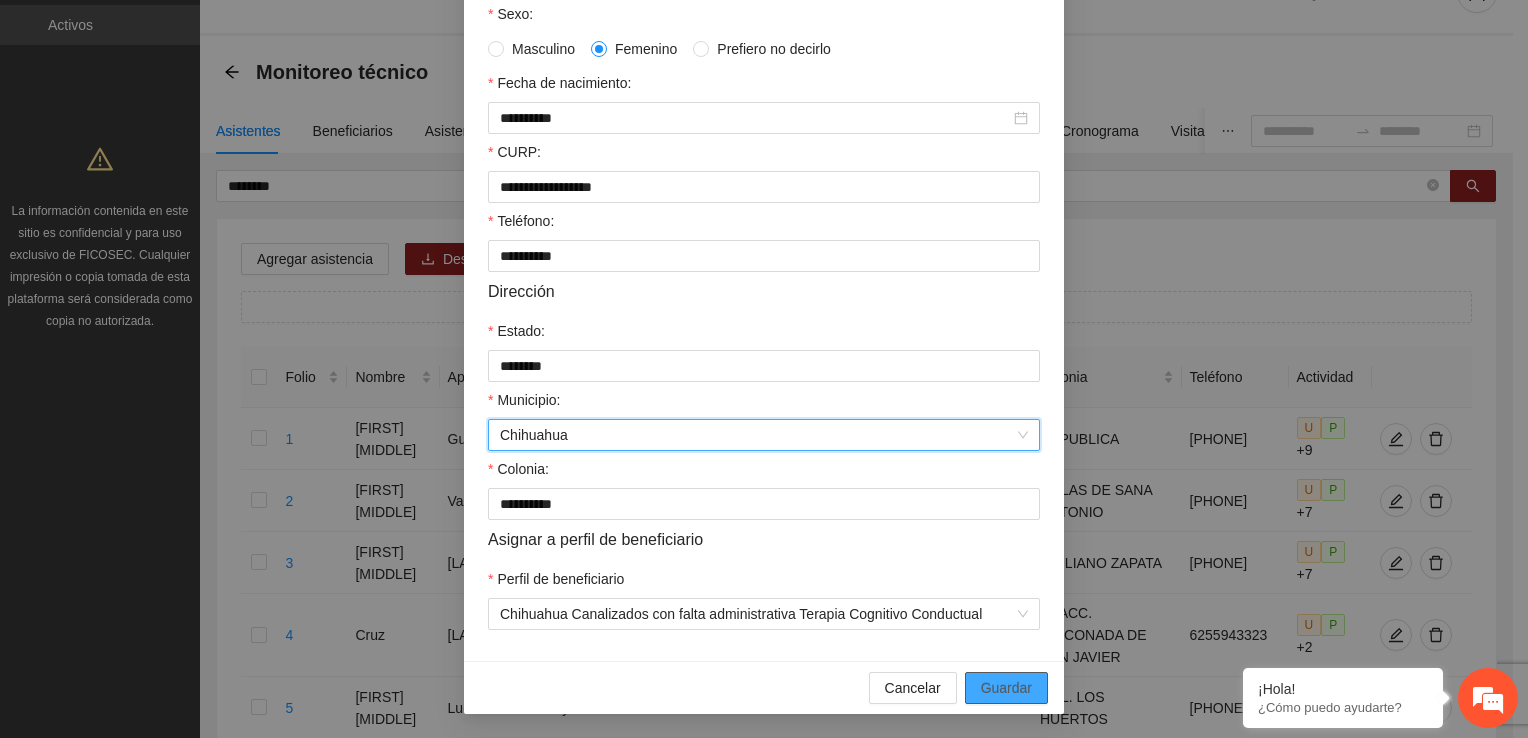 click on "Guardar" at bounding box center (1006, 688) 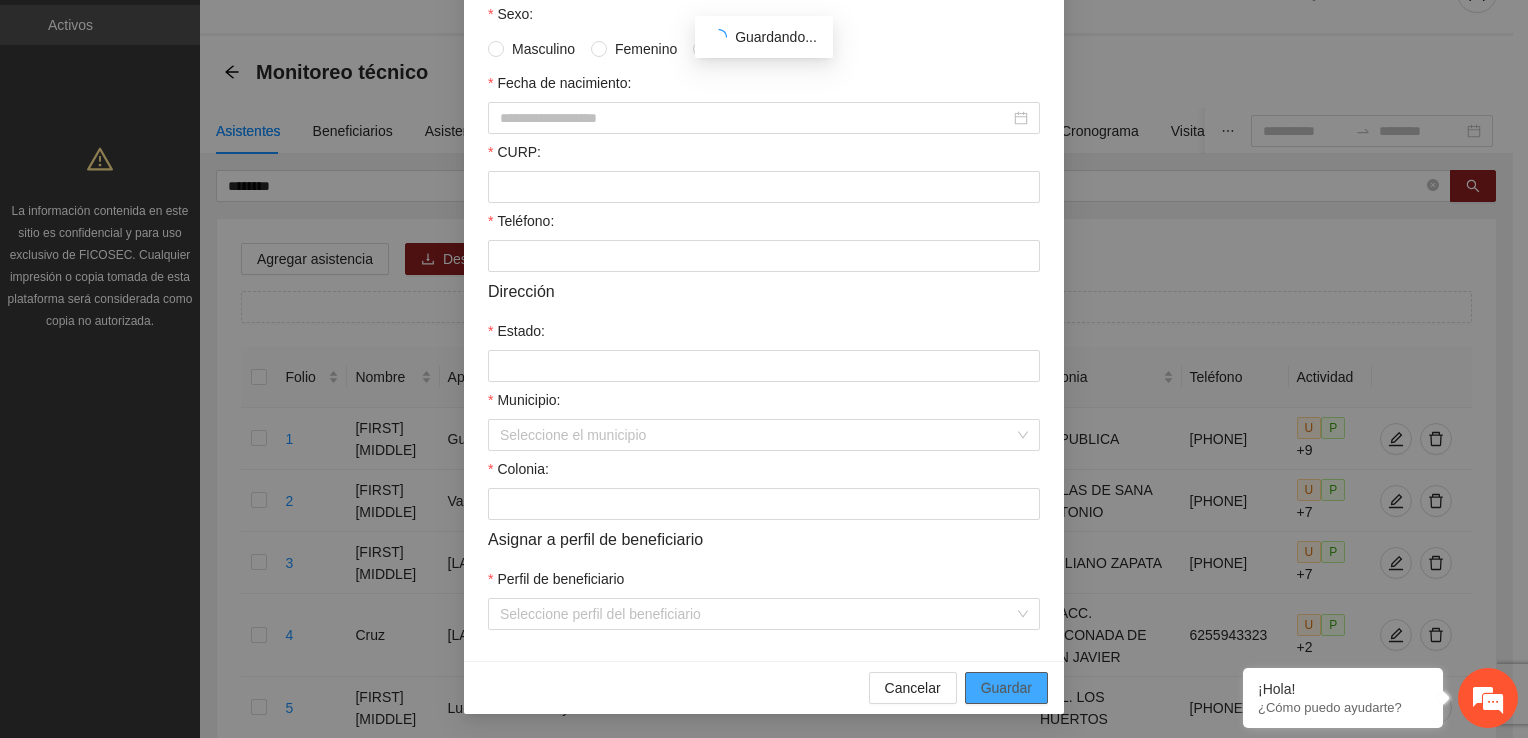 scroll, scrollTop: 332, scrollLeft: 0, axis: vertical 